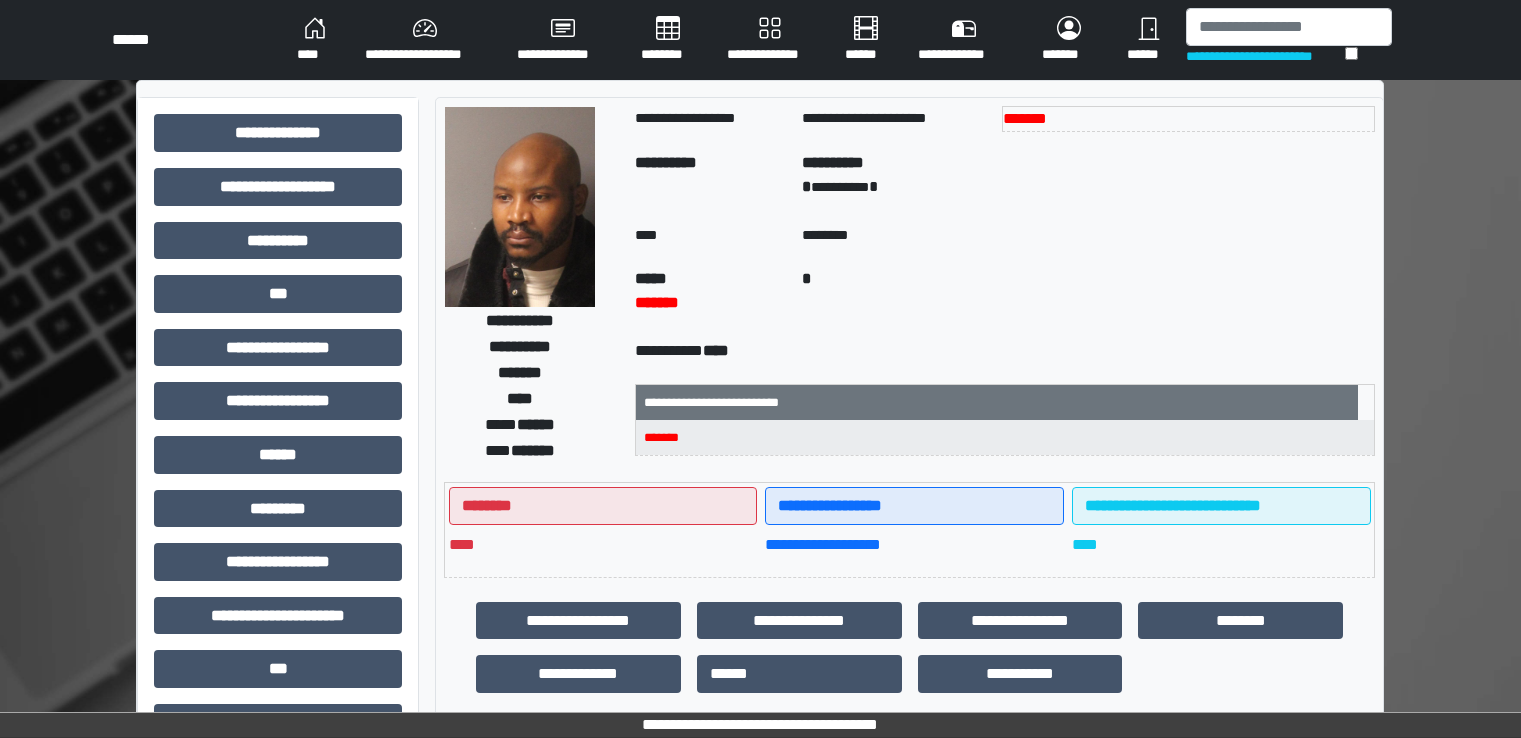 scroll, scrollTop: 0, scrollLeft: 0, axis: both 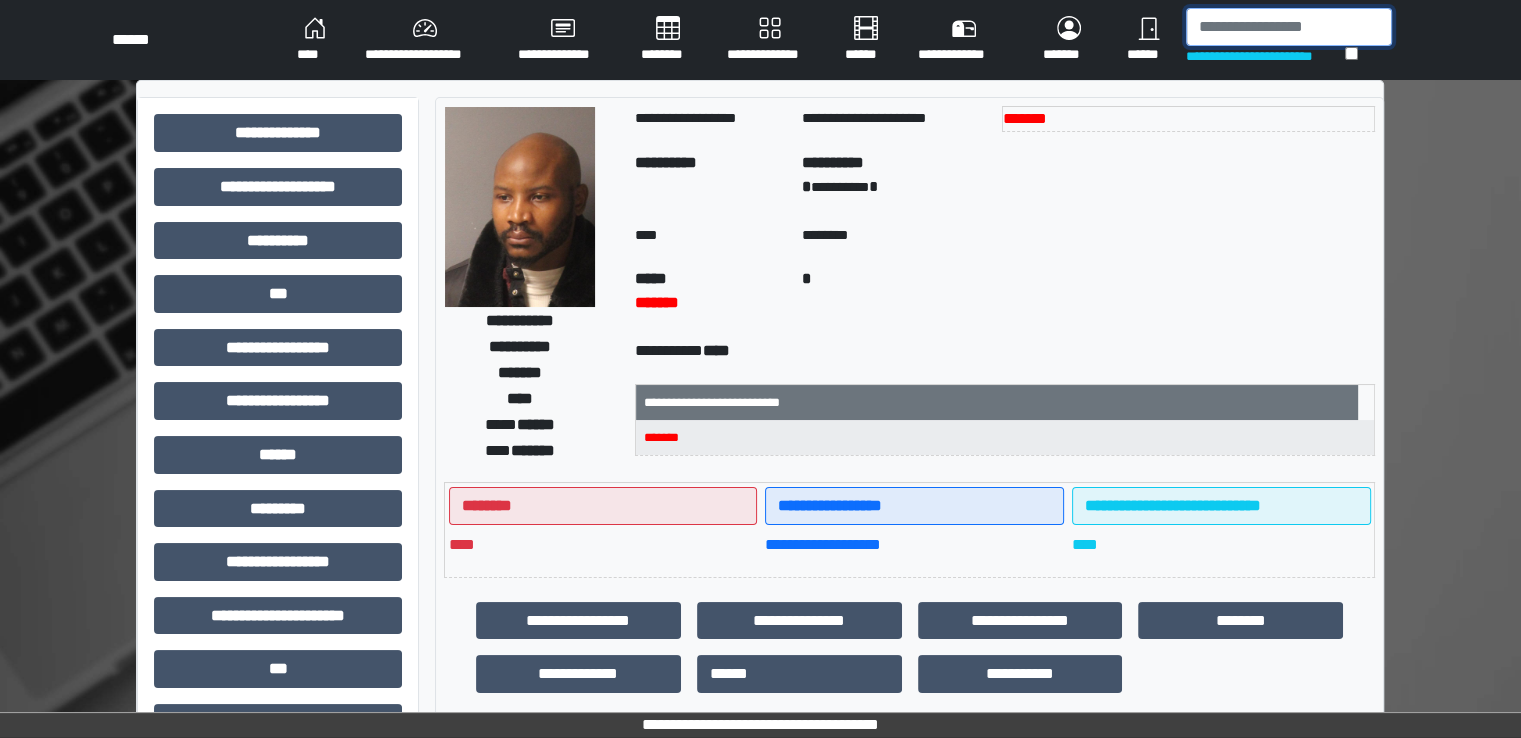click at bounding box center (1289, 27) 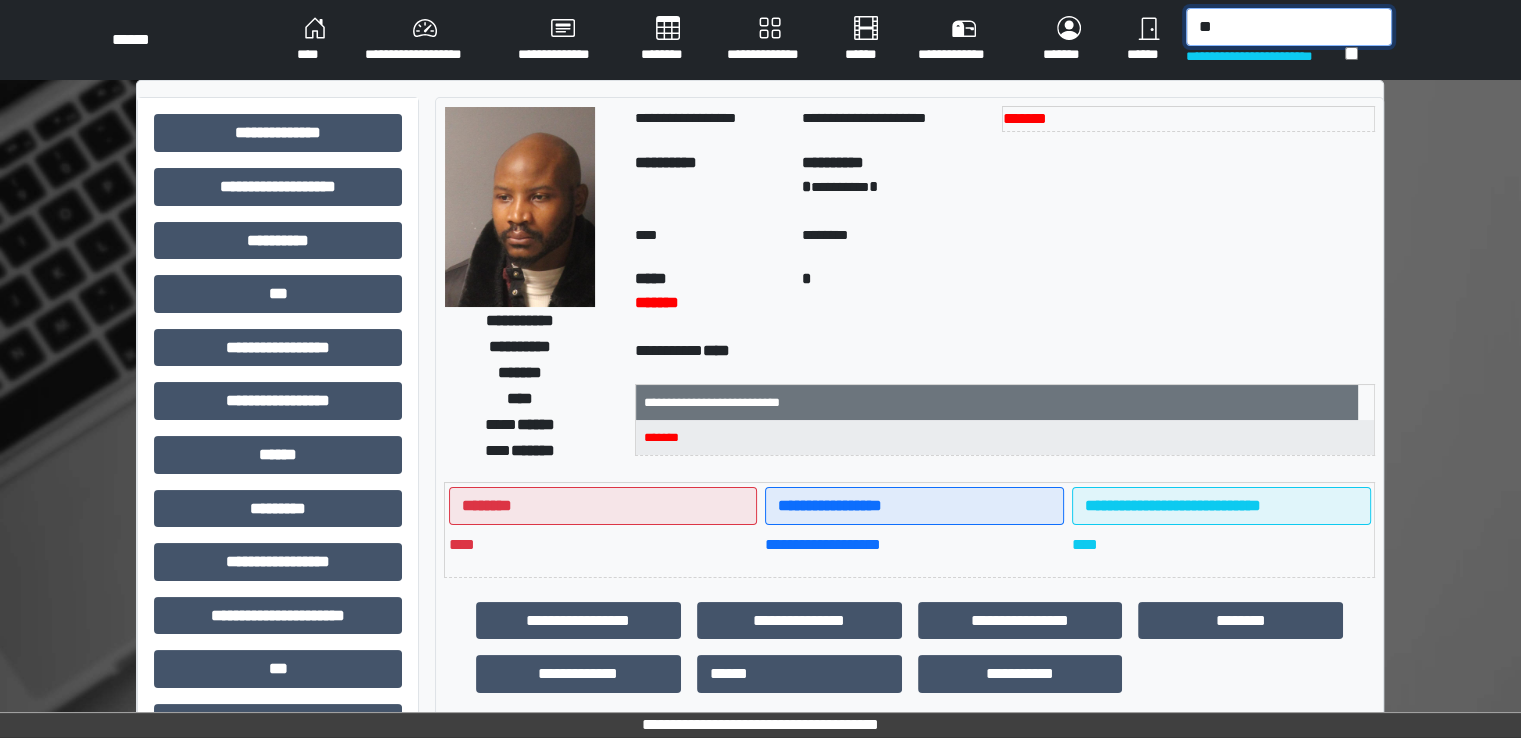 type on "***" 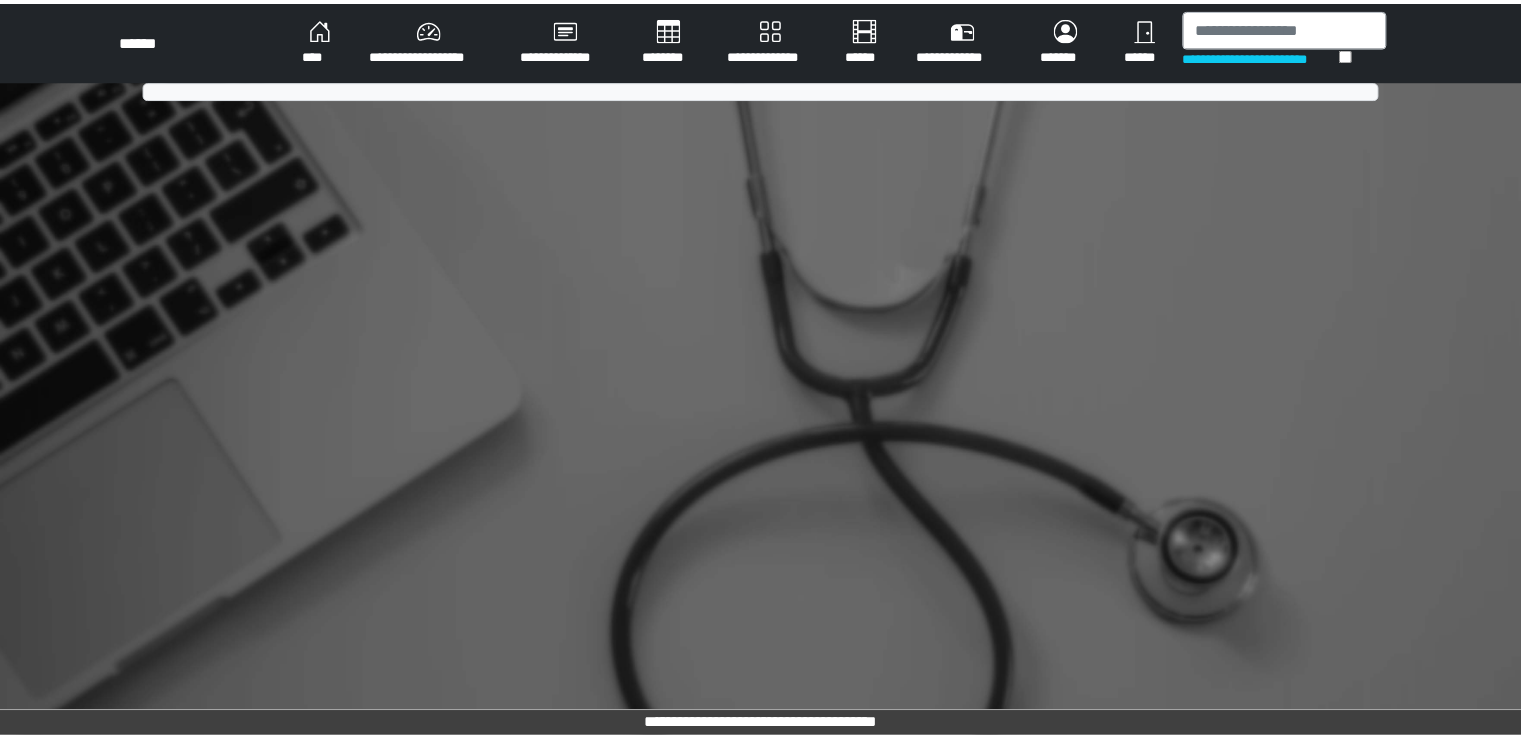 scroll, scrollTop: 0, scrollLeft: 0, axis: both 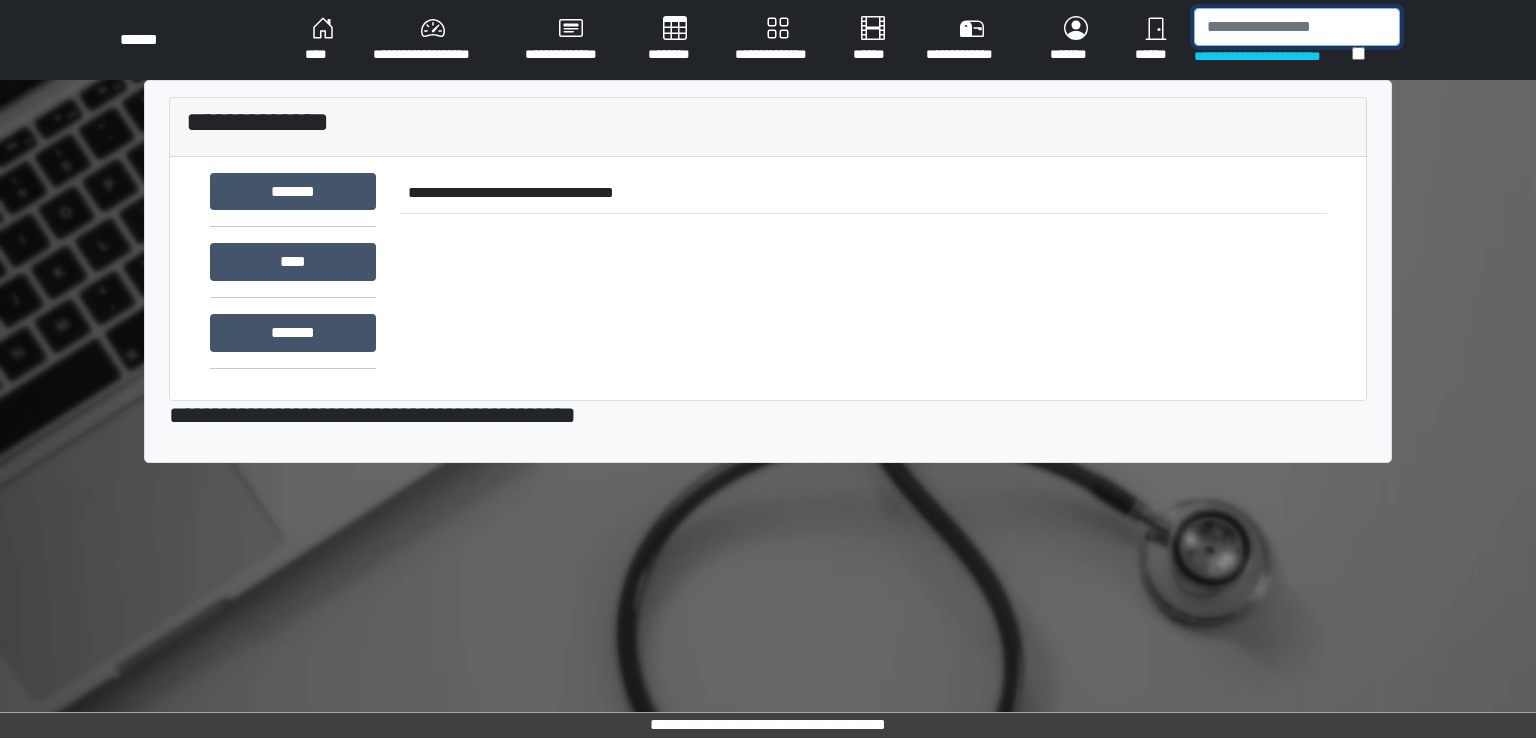 click at bounding box center (1297, 27) 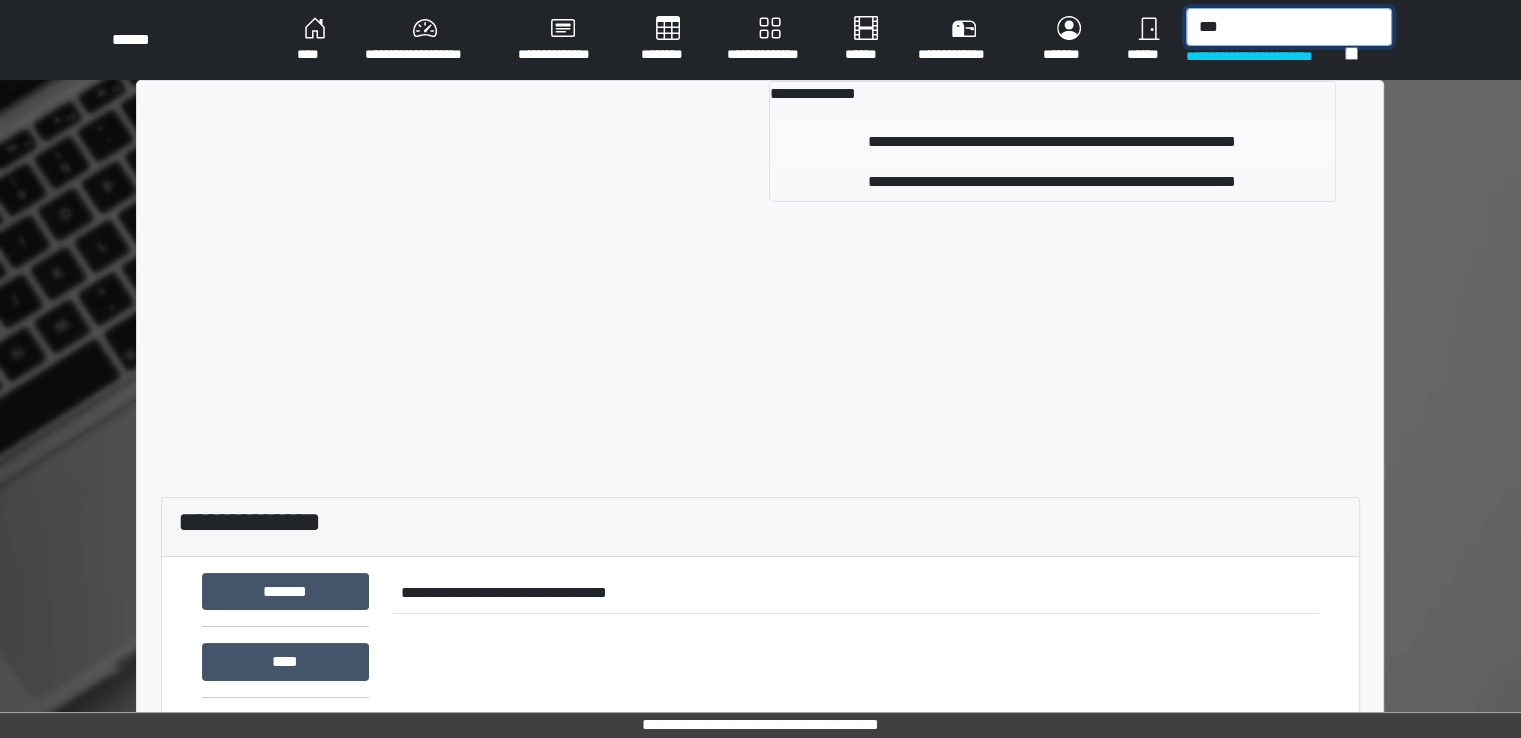 type on "***" 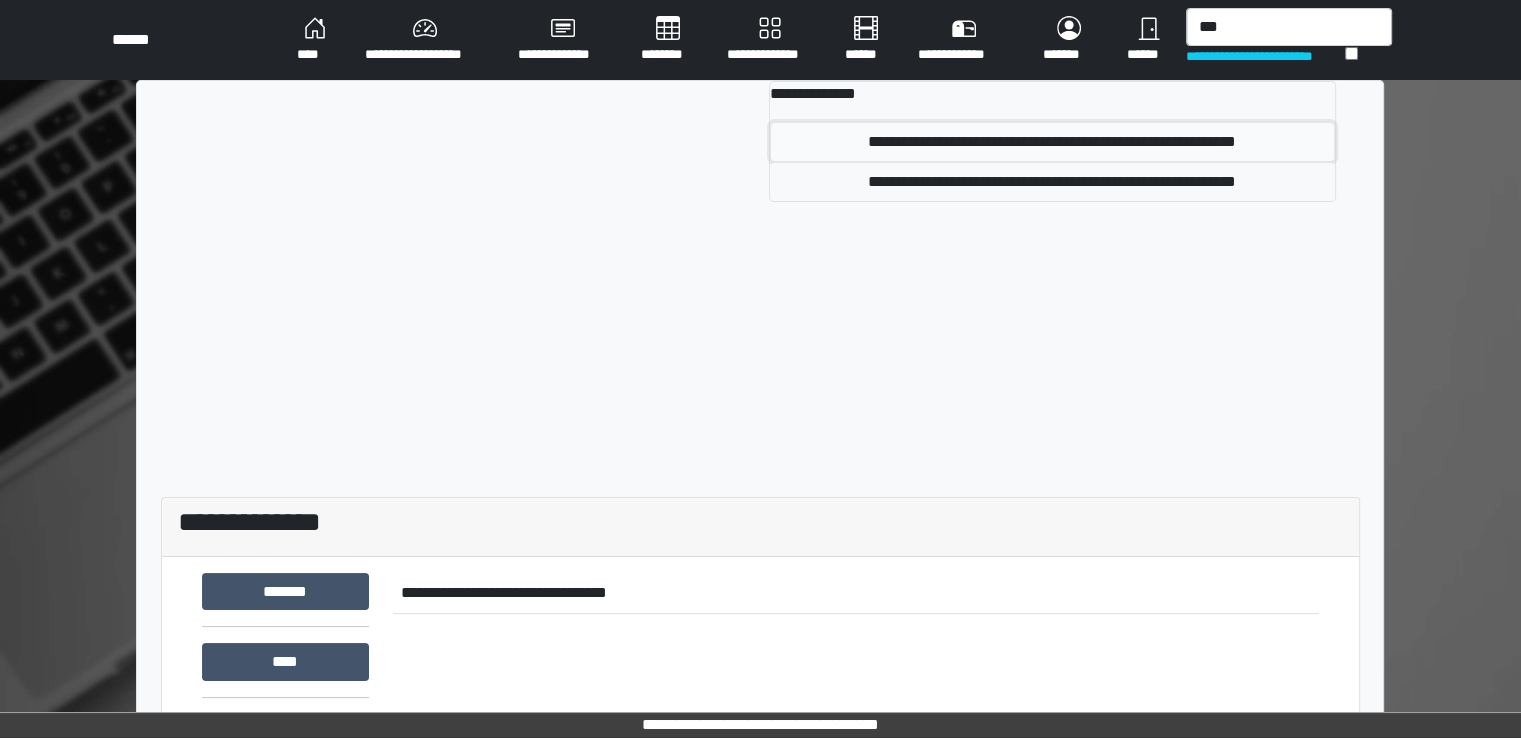 click on "**********" at bounding box center (1052, 142) 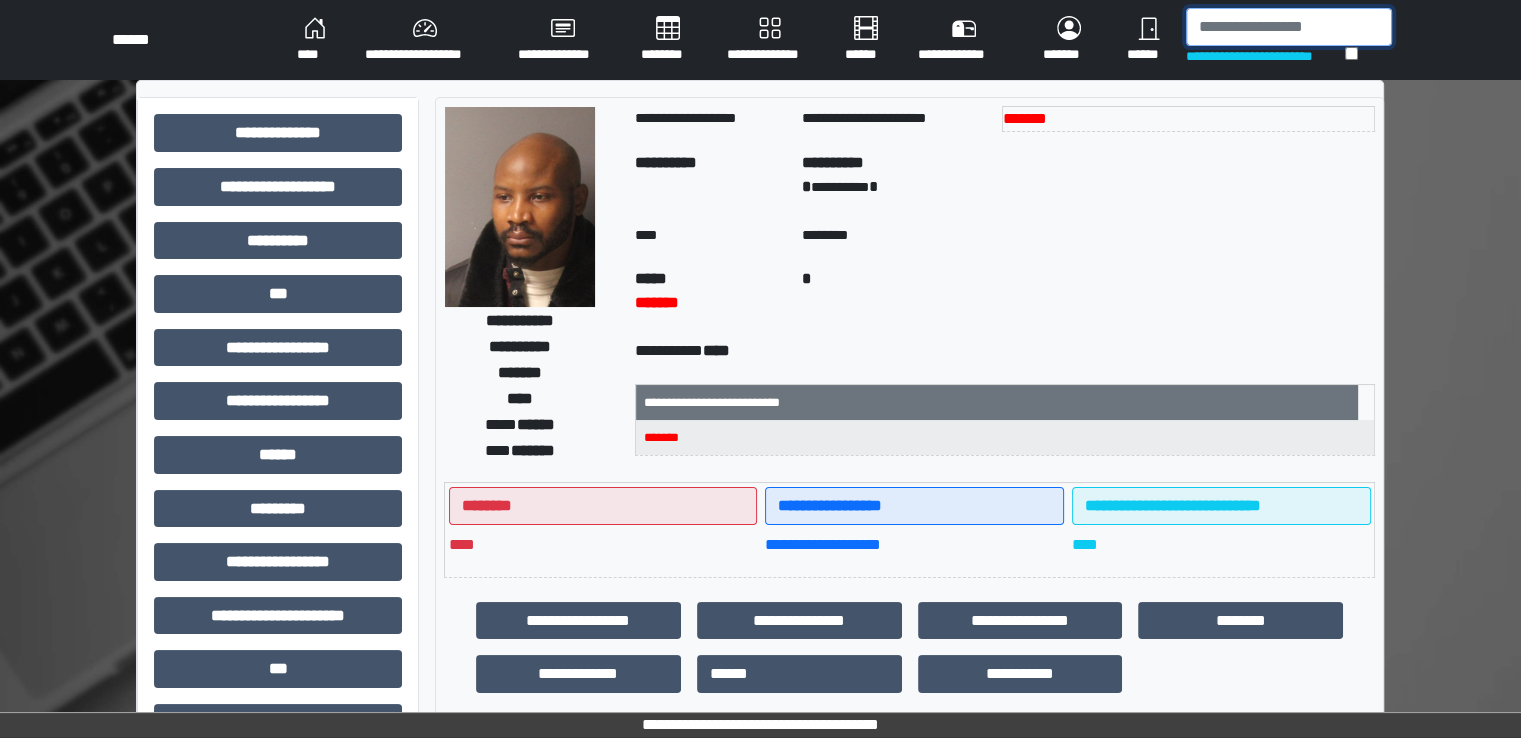 click at bounding box center [1289, 27] 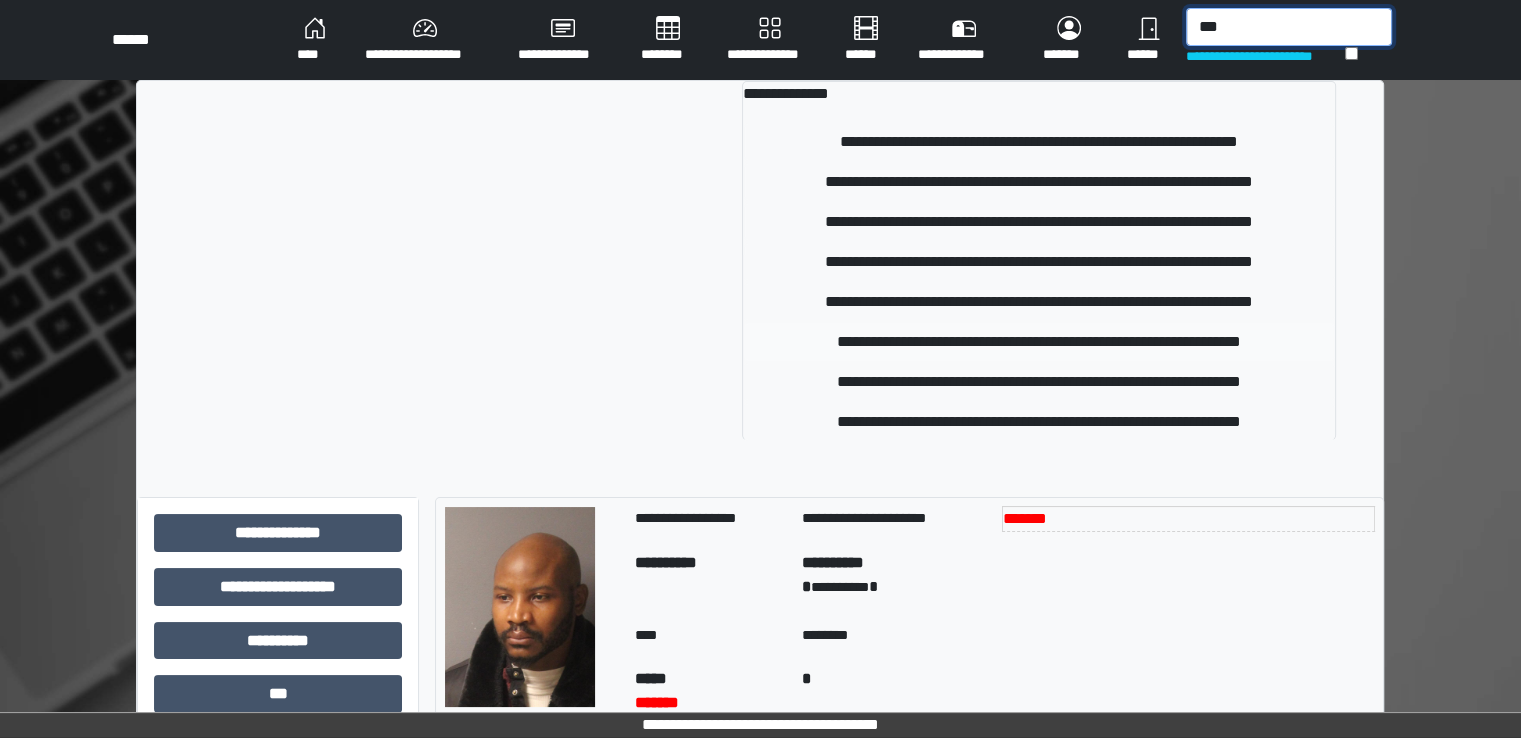 type on "***" 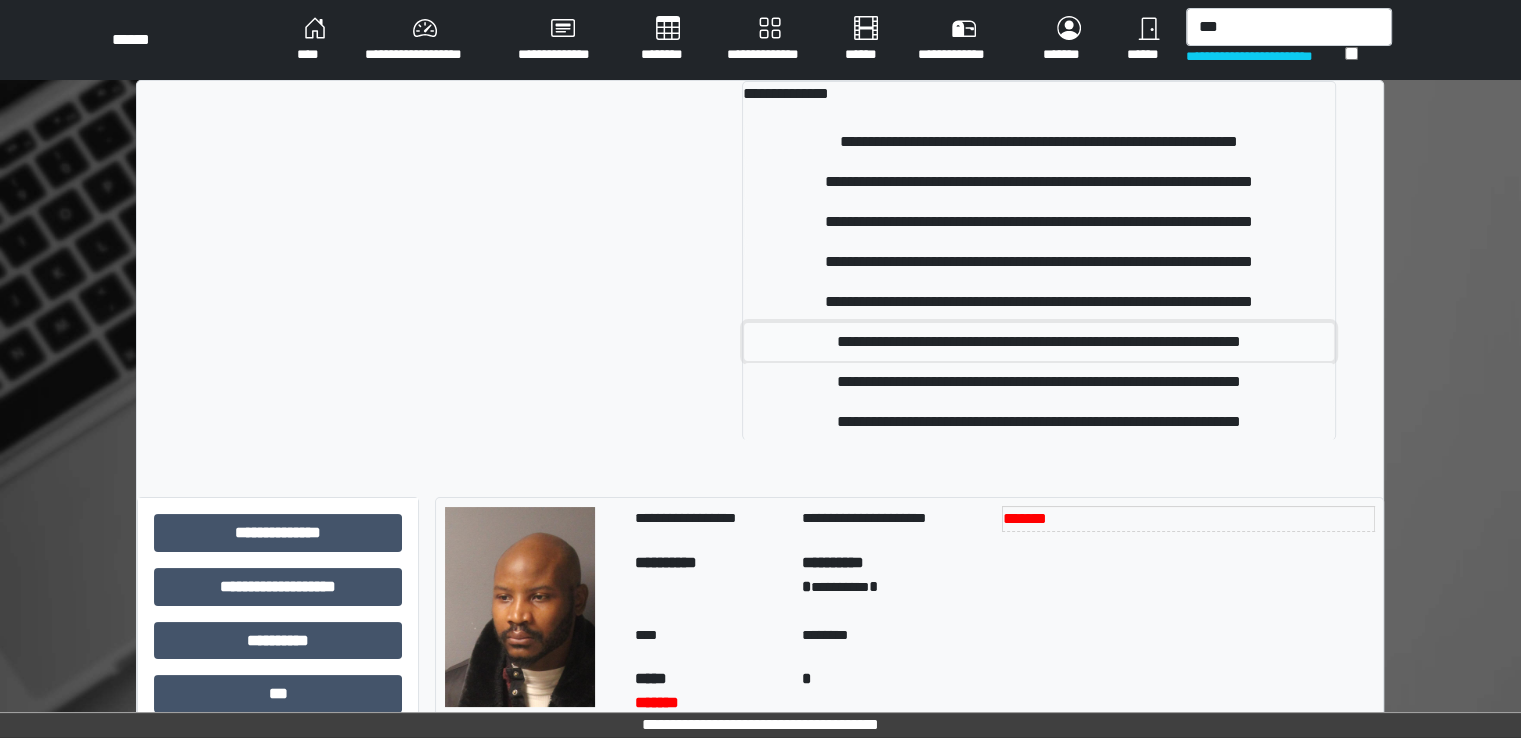 click on "**********" at bounding box center [1038, 342] 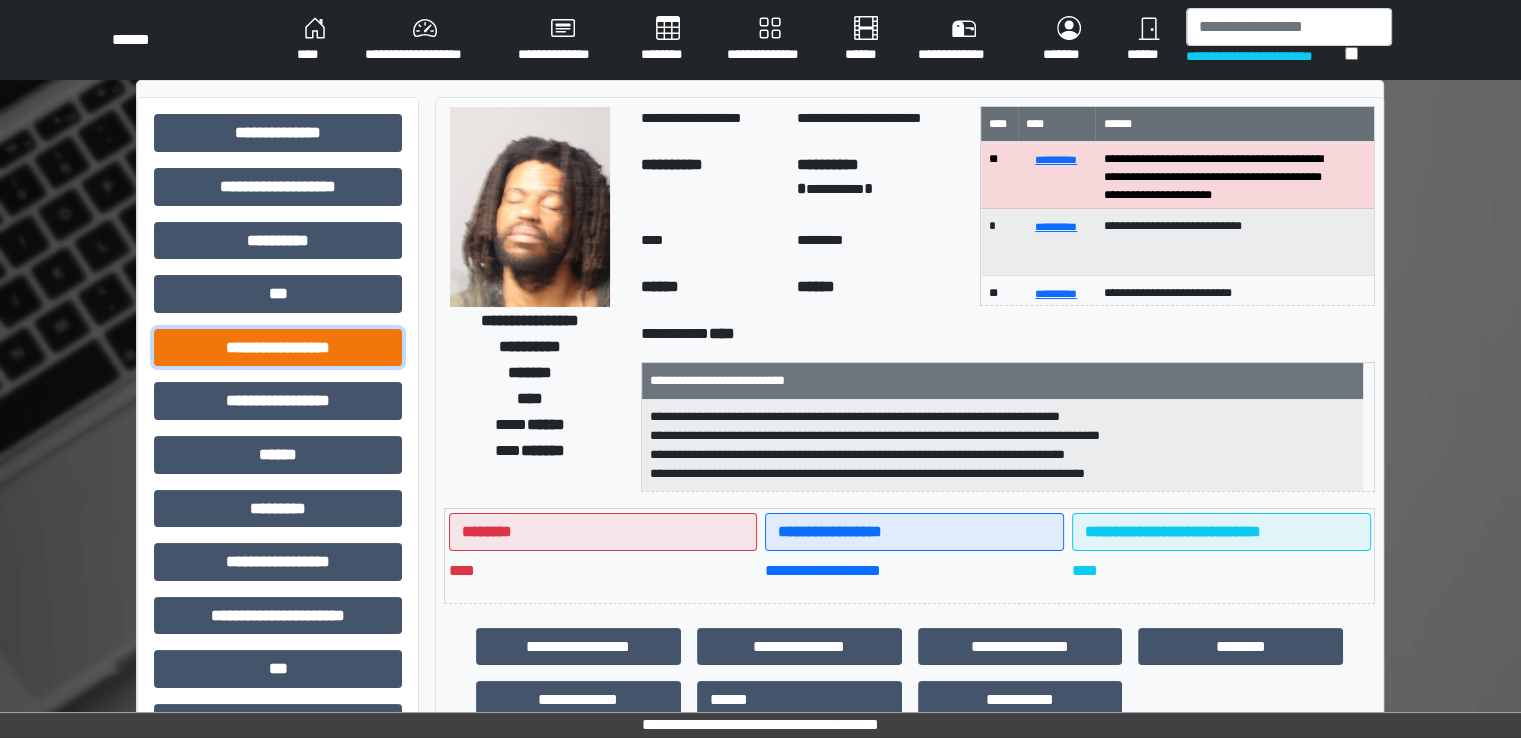 click on "**********" at bounding box center [278, 348] 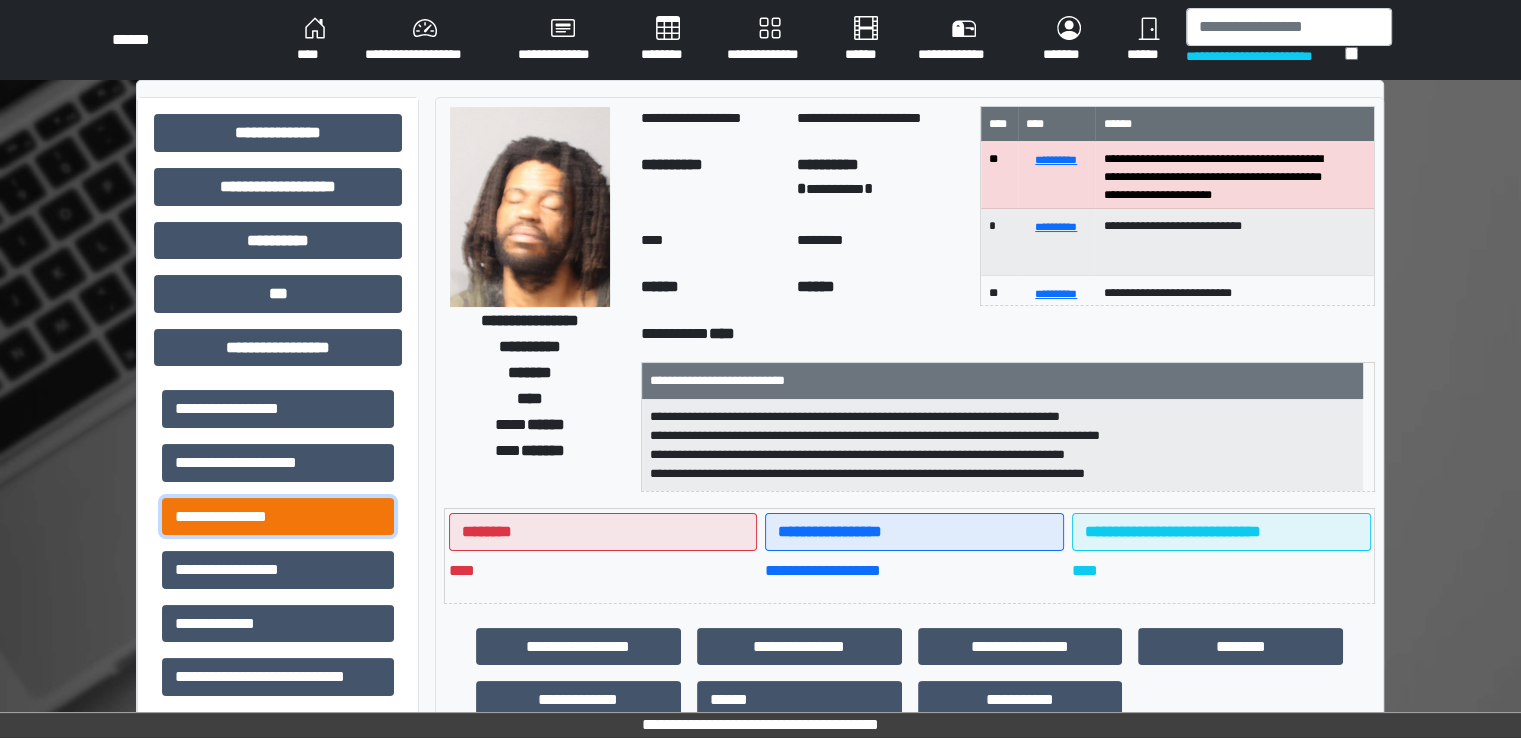 click on "**********" at bounding box center [278, 517] 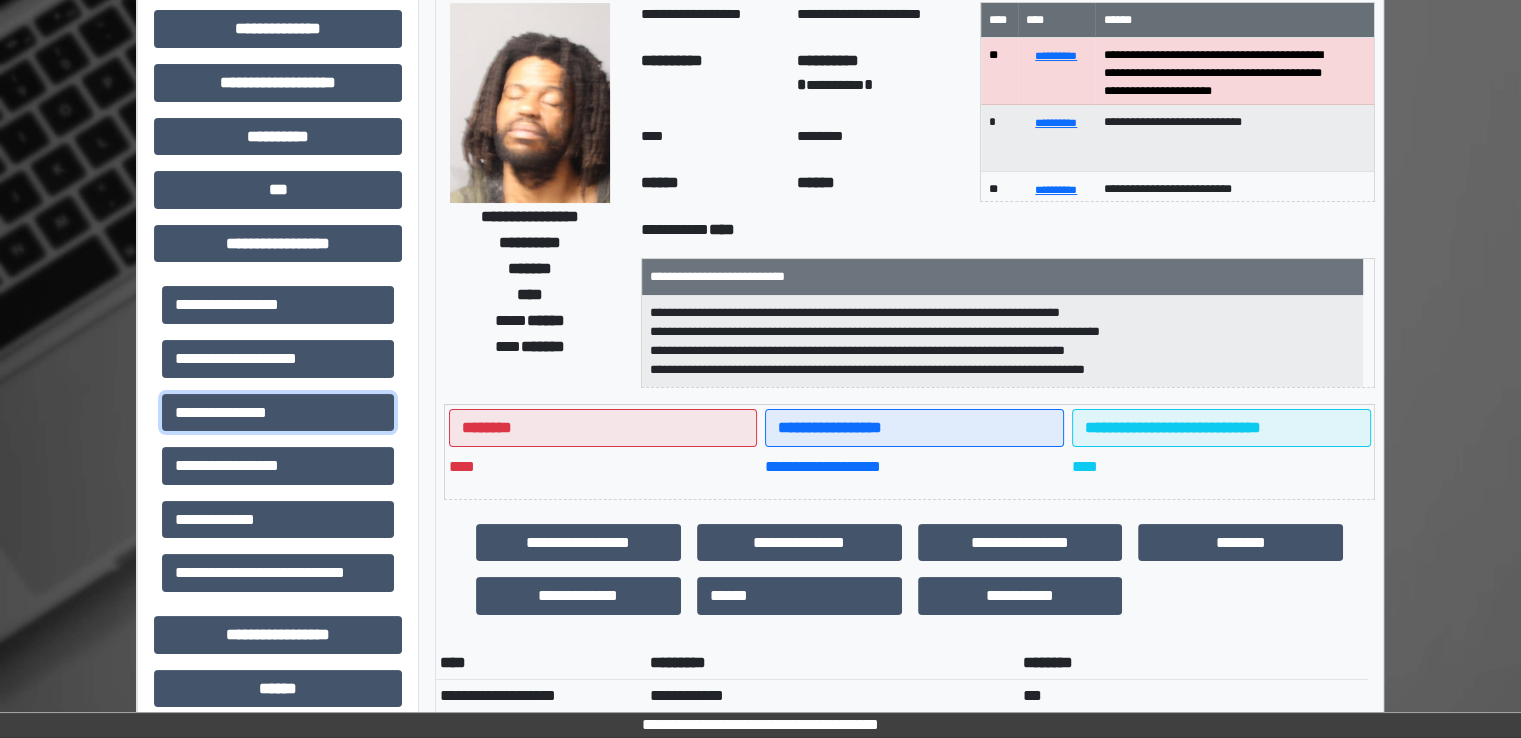 scroll, scrollTop: 0, scrollLeft: 0, axis: both 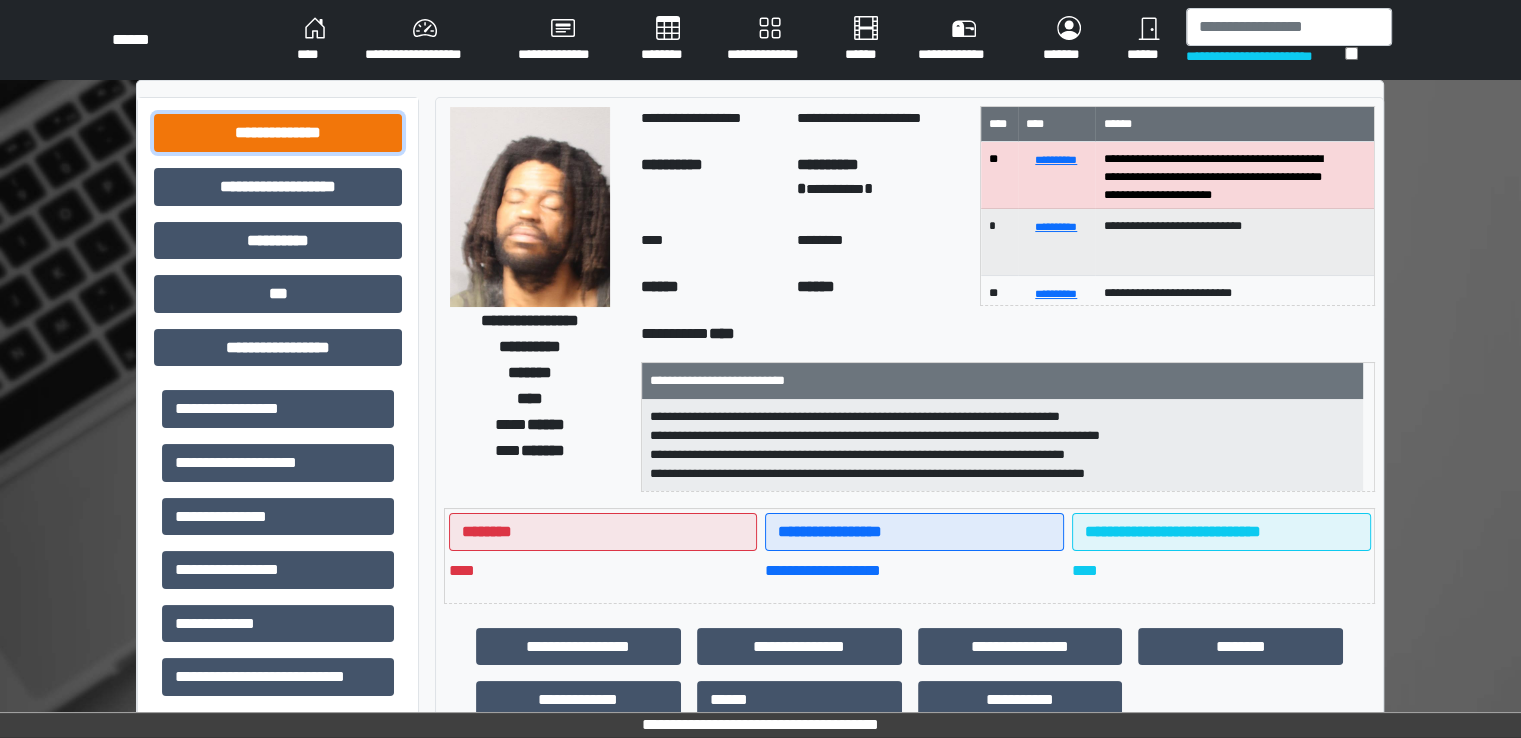click on "**********" at bounding box center (278, 133) 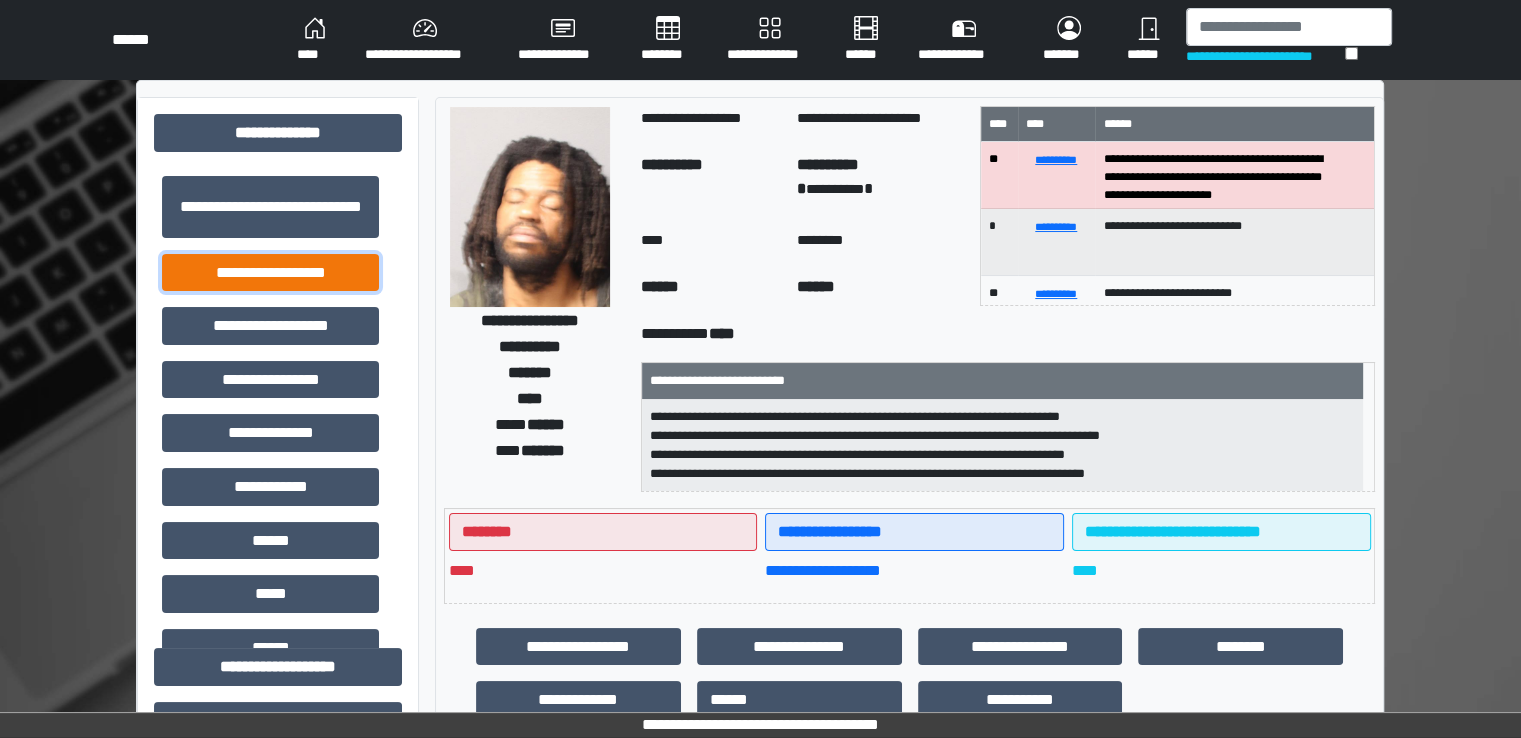click on "**********" at bounding box center [270, 273] 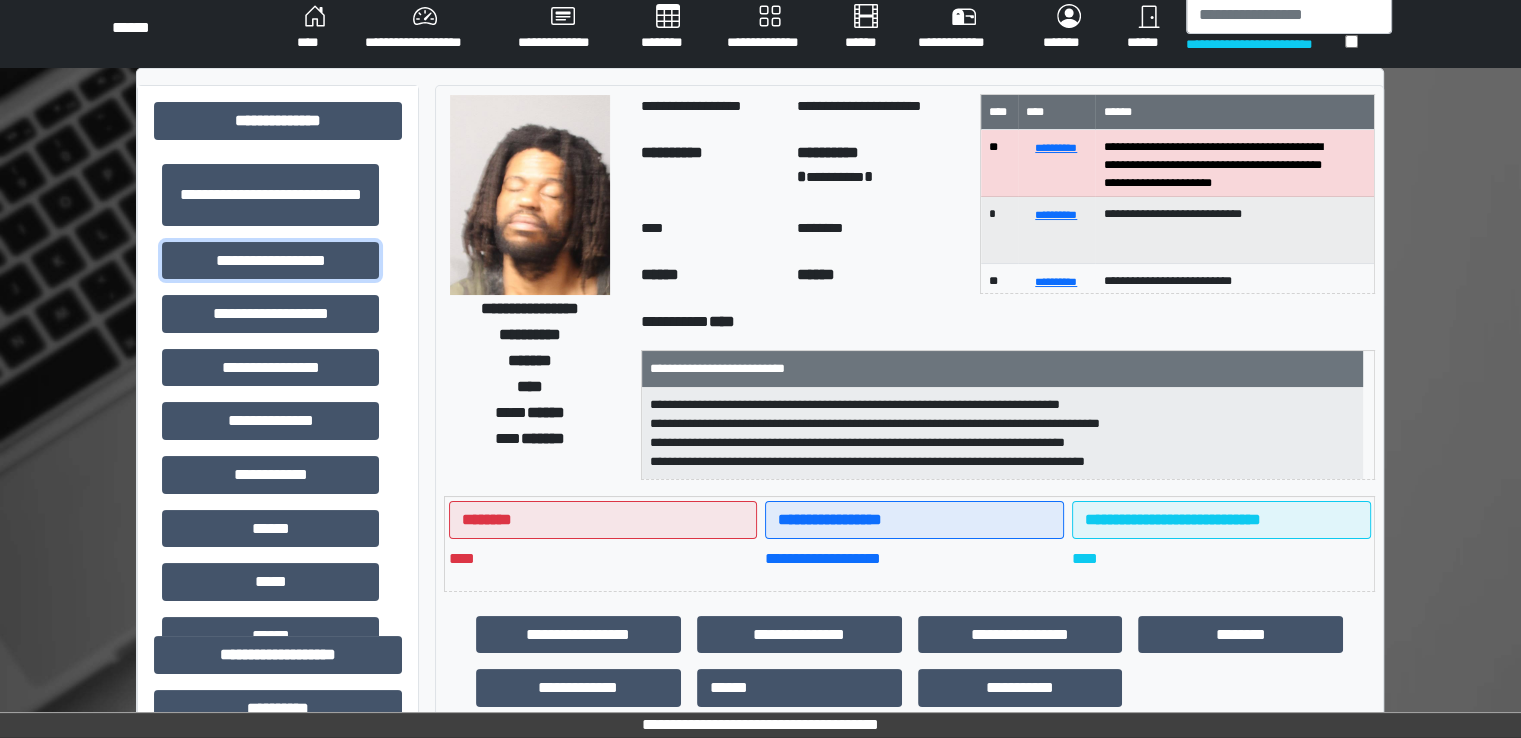 scroll, scrollTop: 0, scrollLeft: 0, axis: both 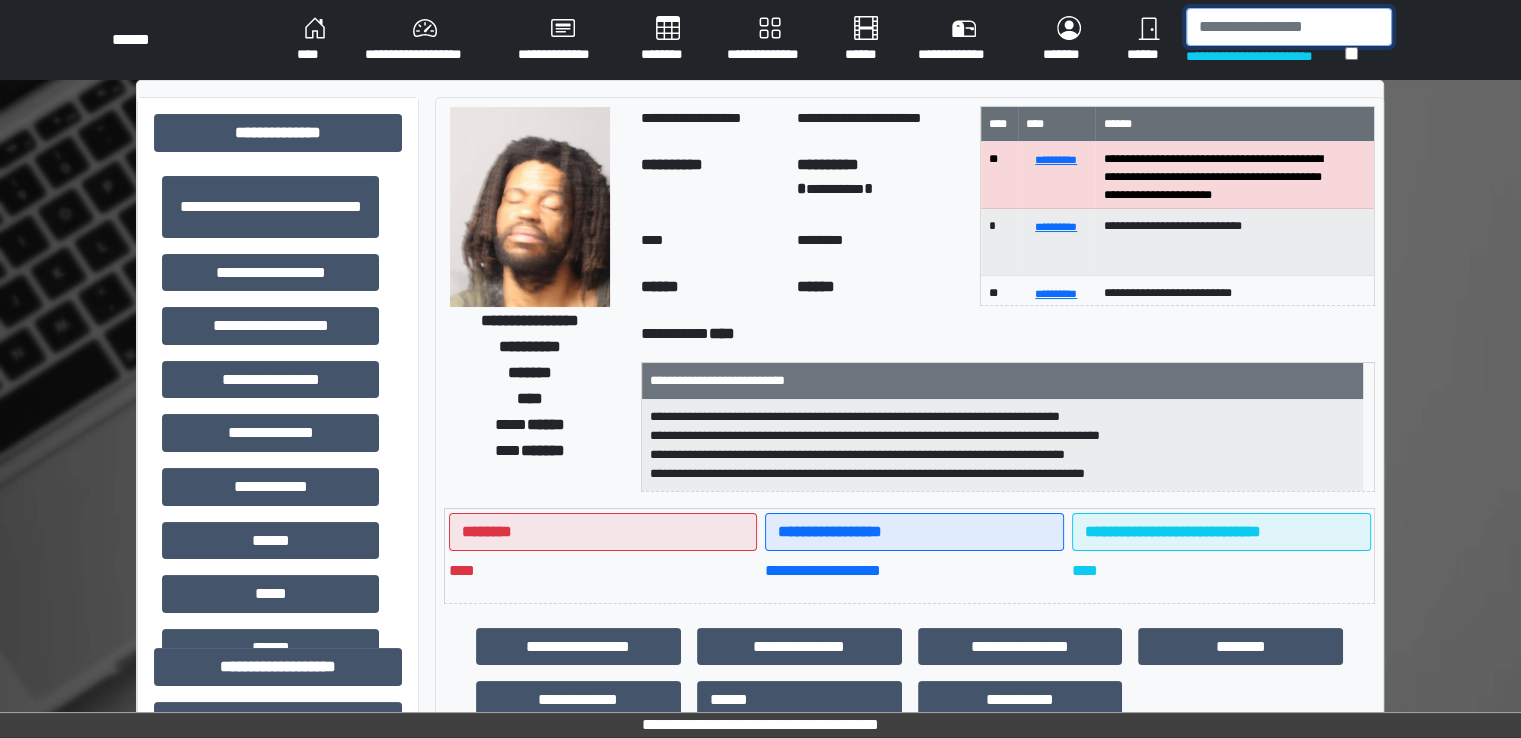 click at bounding box center (1289, 27) 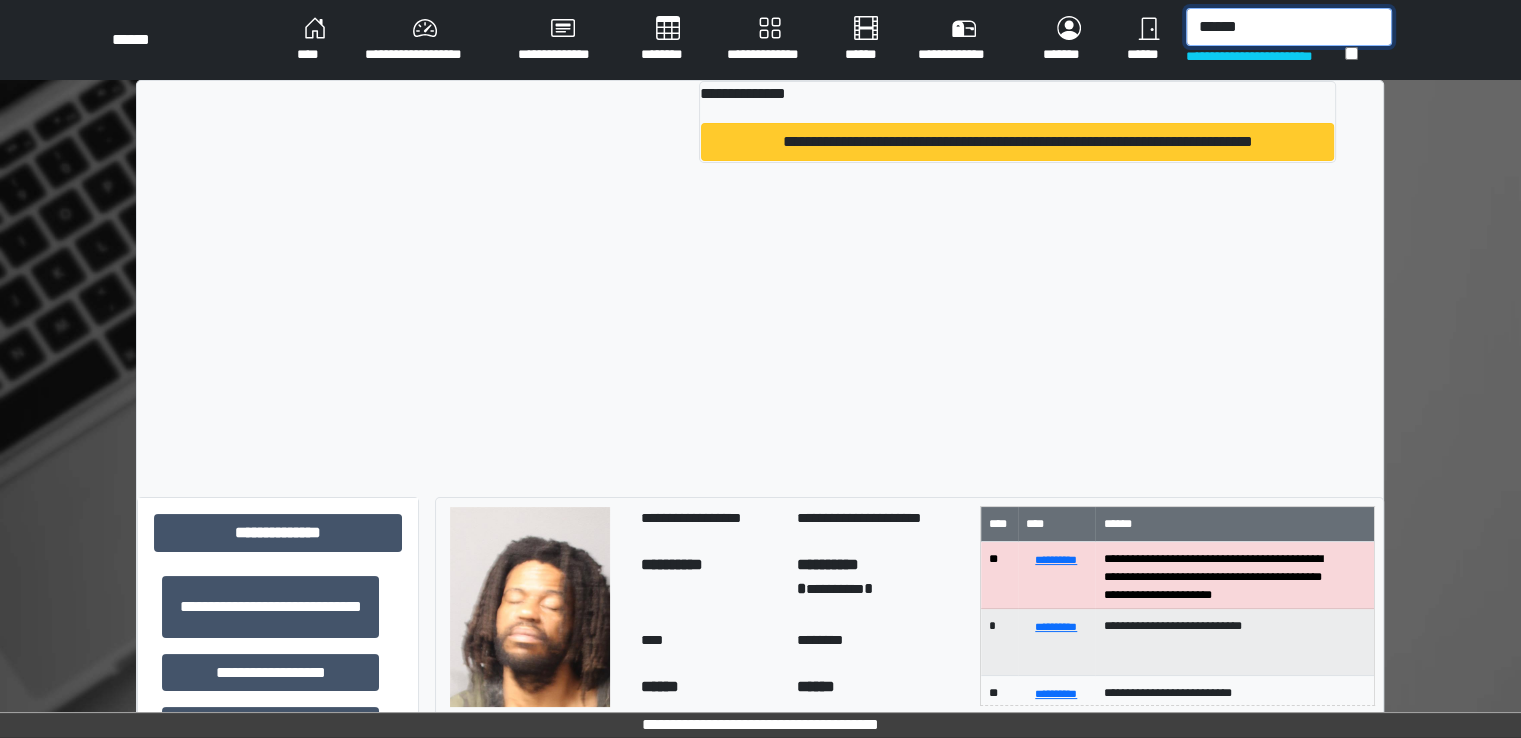 type on "******" 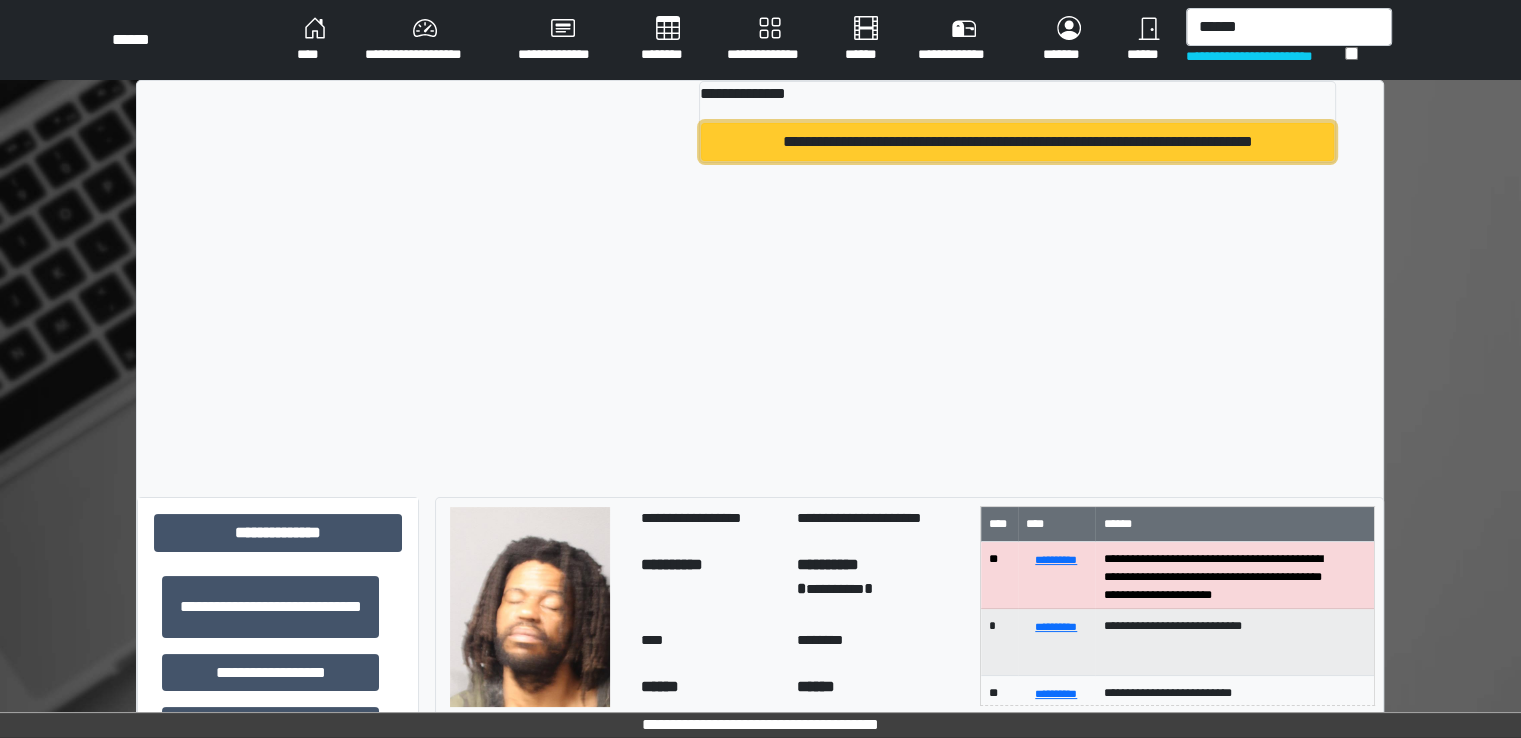 click on "**********" at bounding box center (1017, 142) 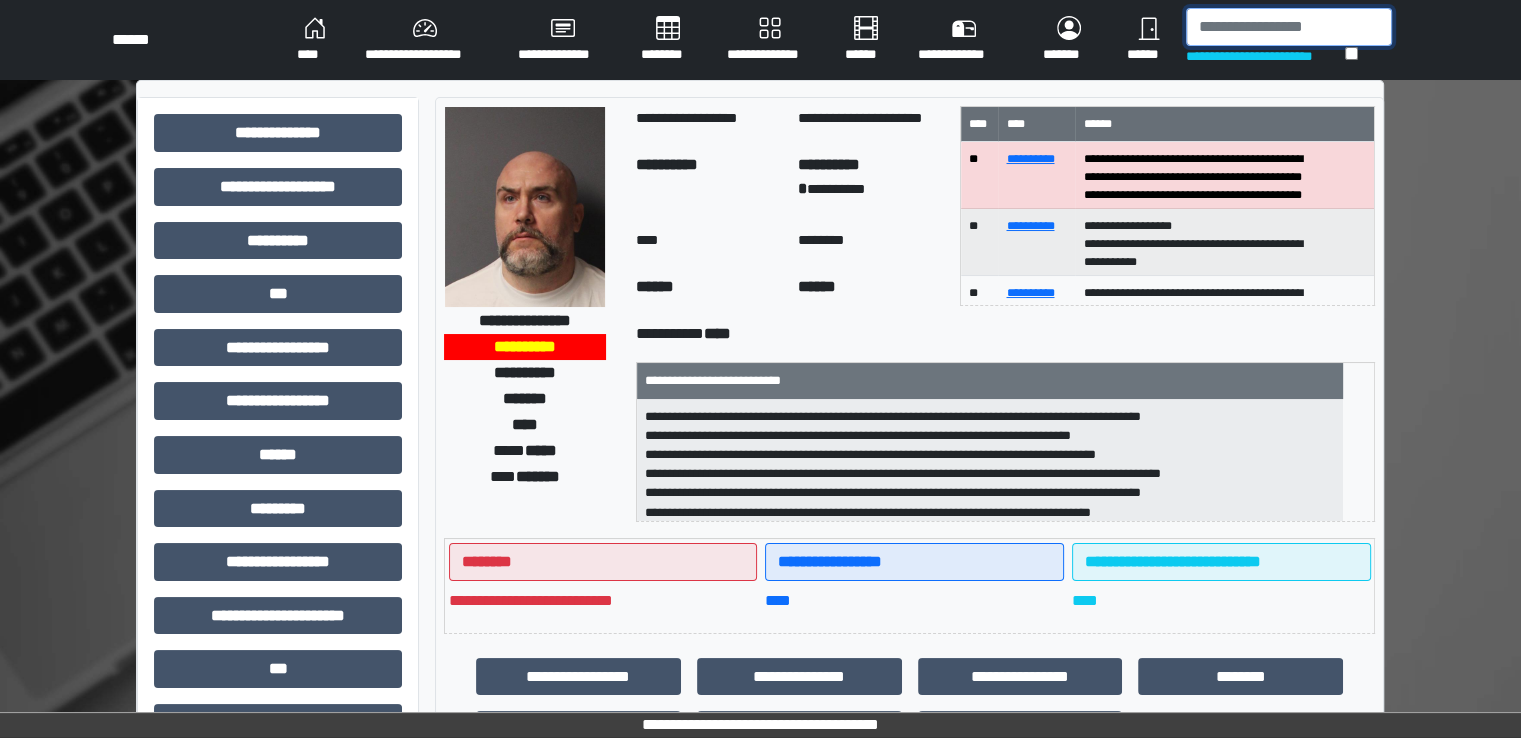 click at bounding box center (1289, 27) 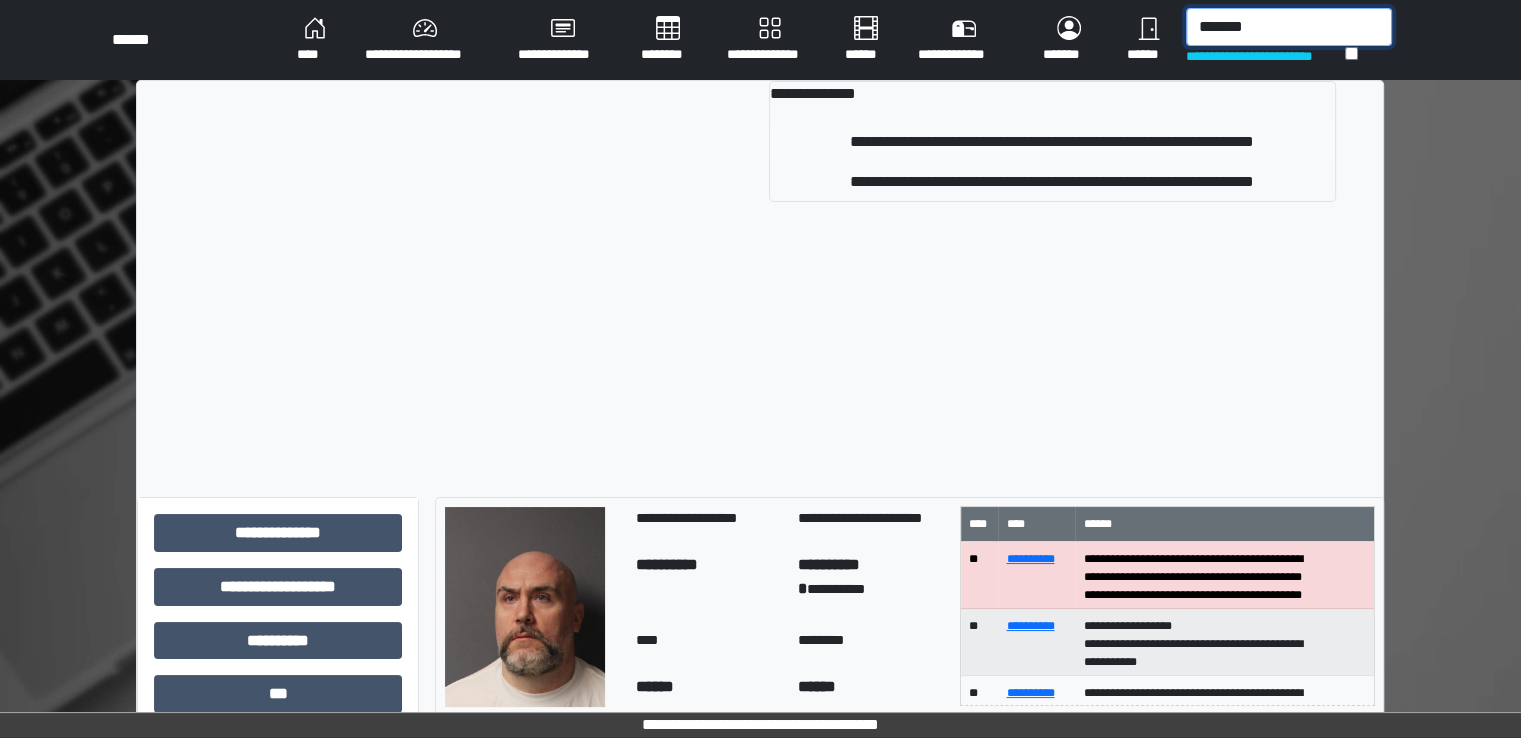 type on "*******" 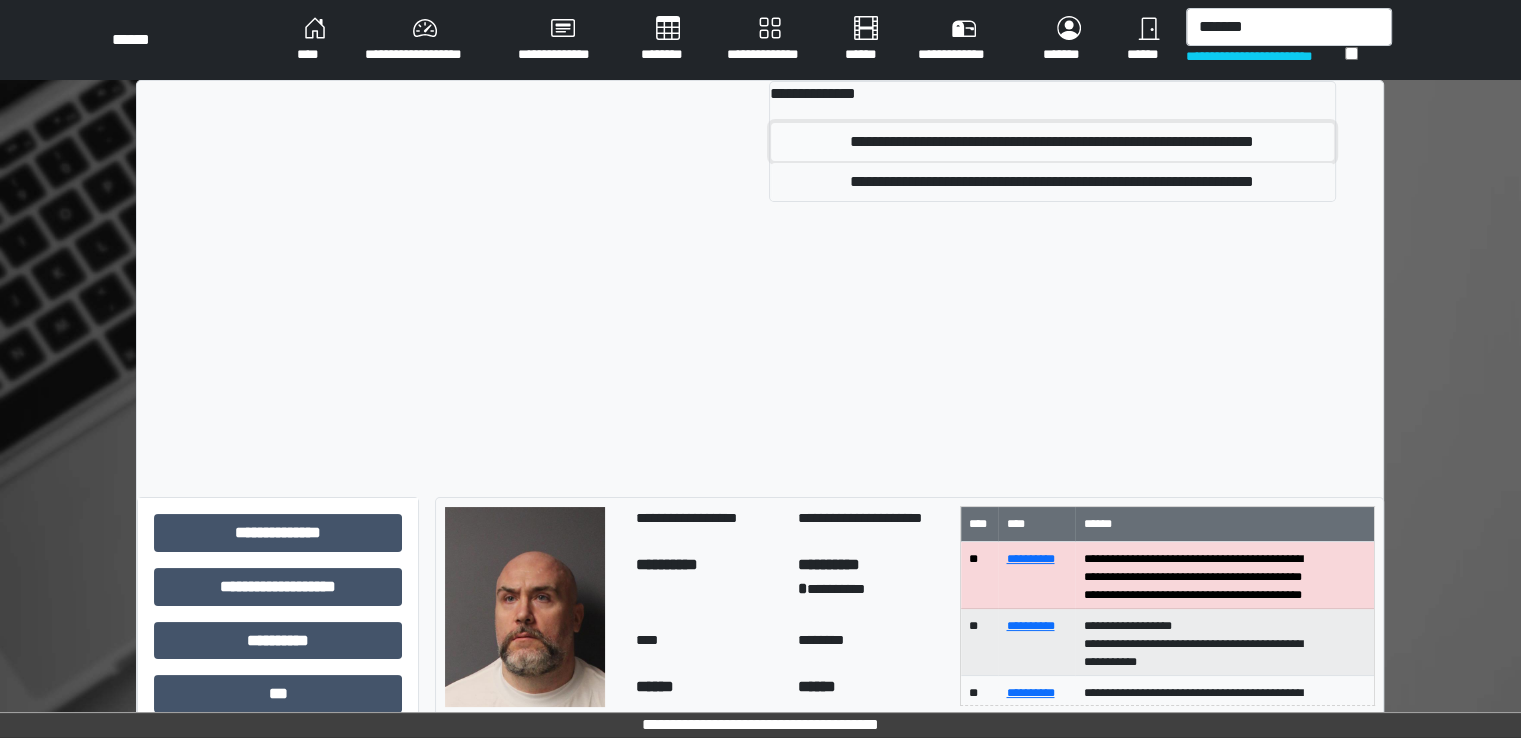 click on "**********" at bounding box center (1052, 142) 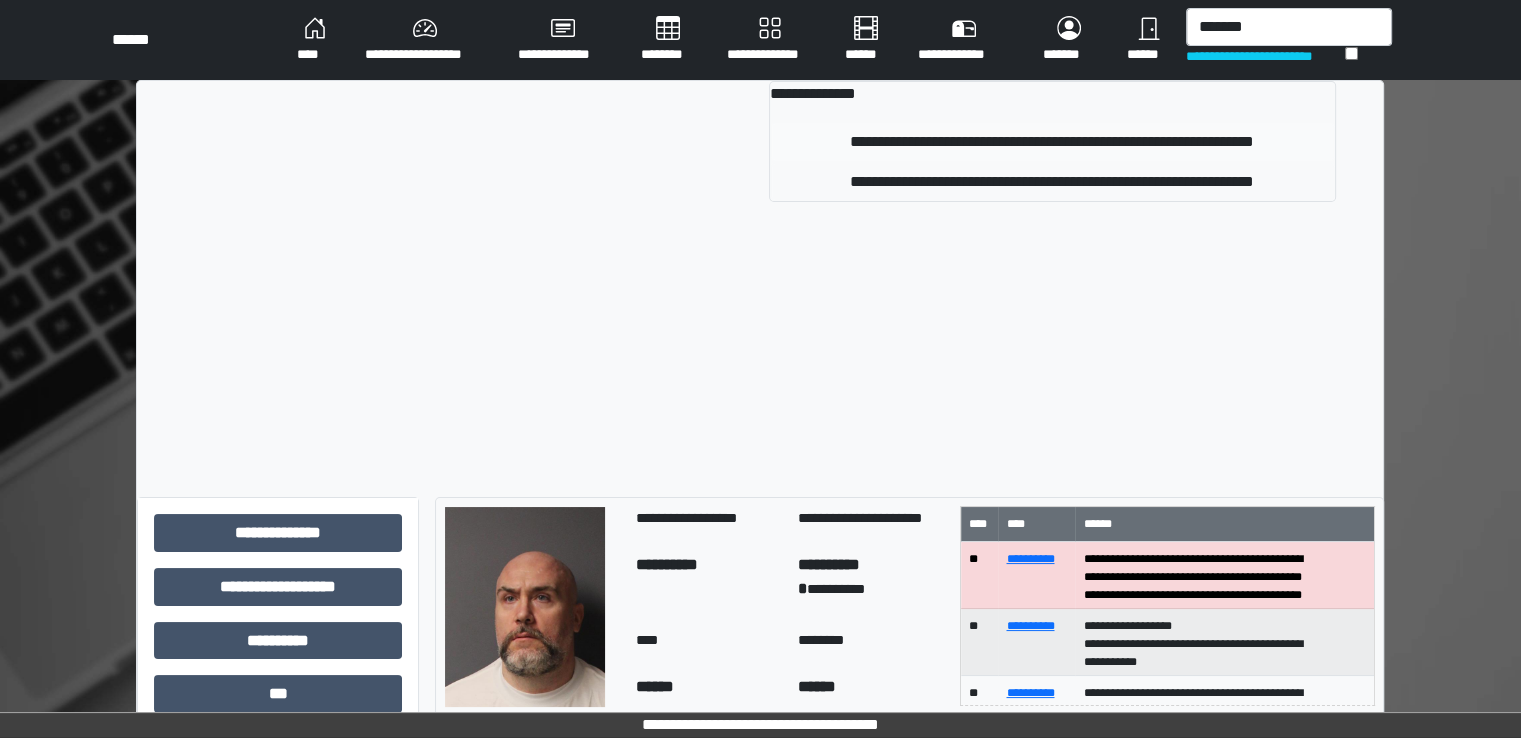 type 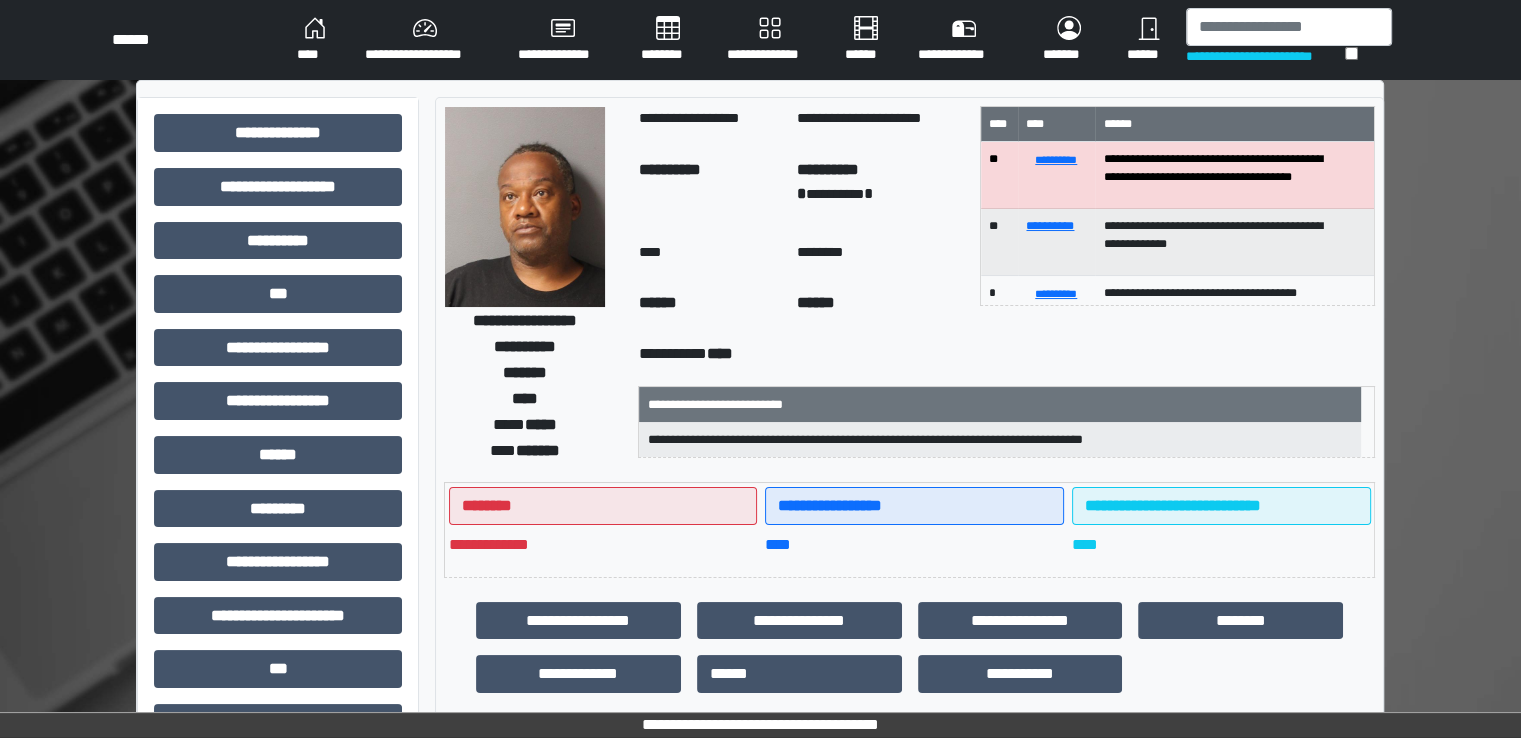click on "********" at bounding box center [668, 40] 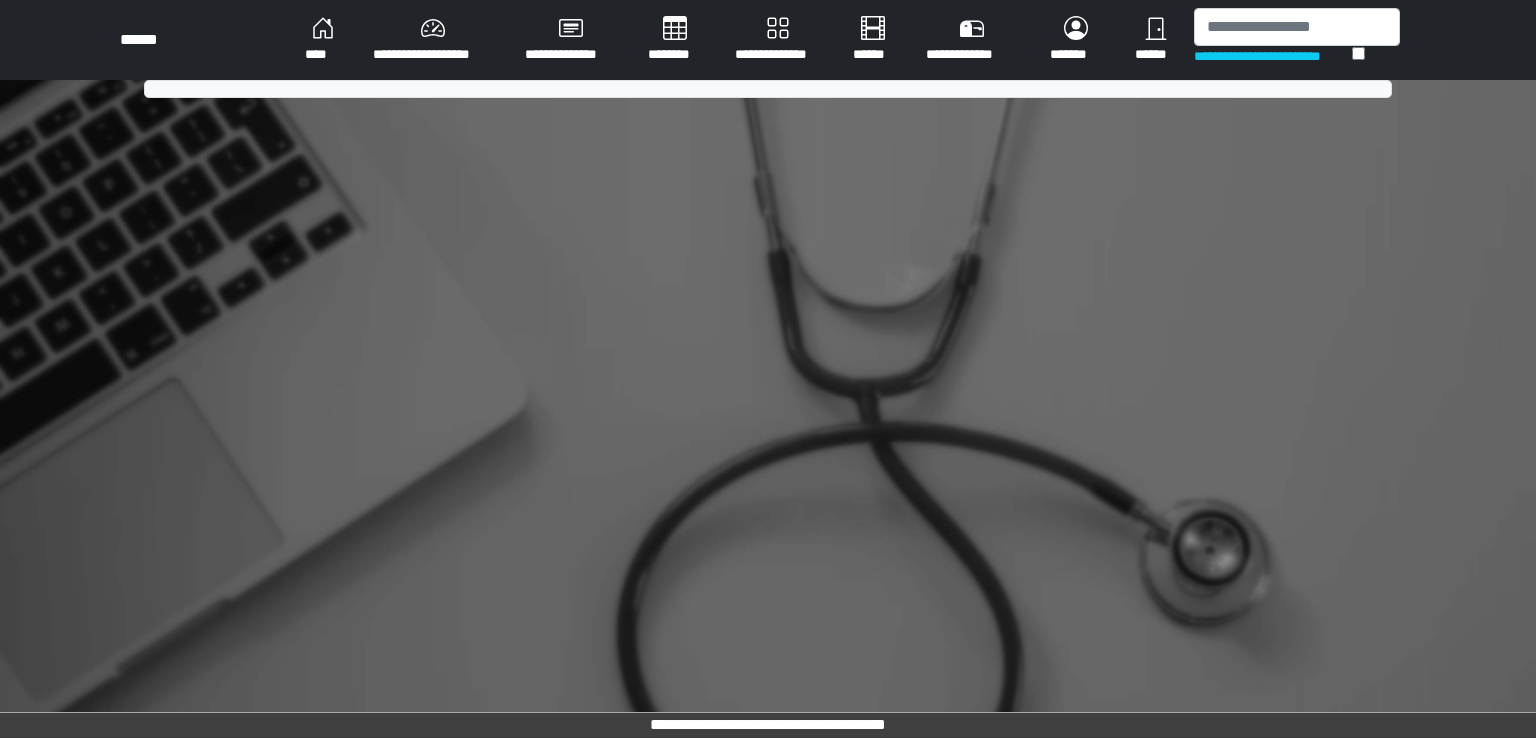 click on "********" at bounding box center (675, 40) 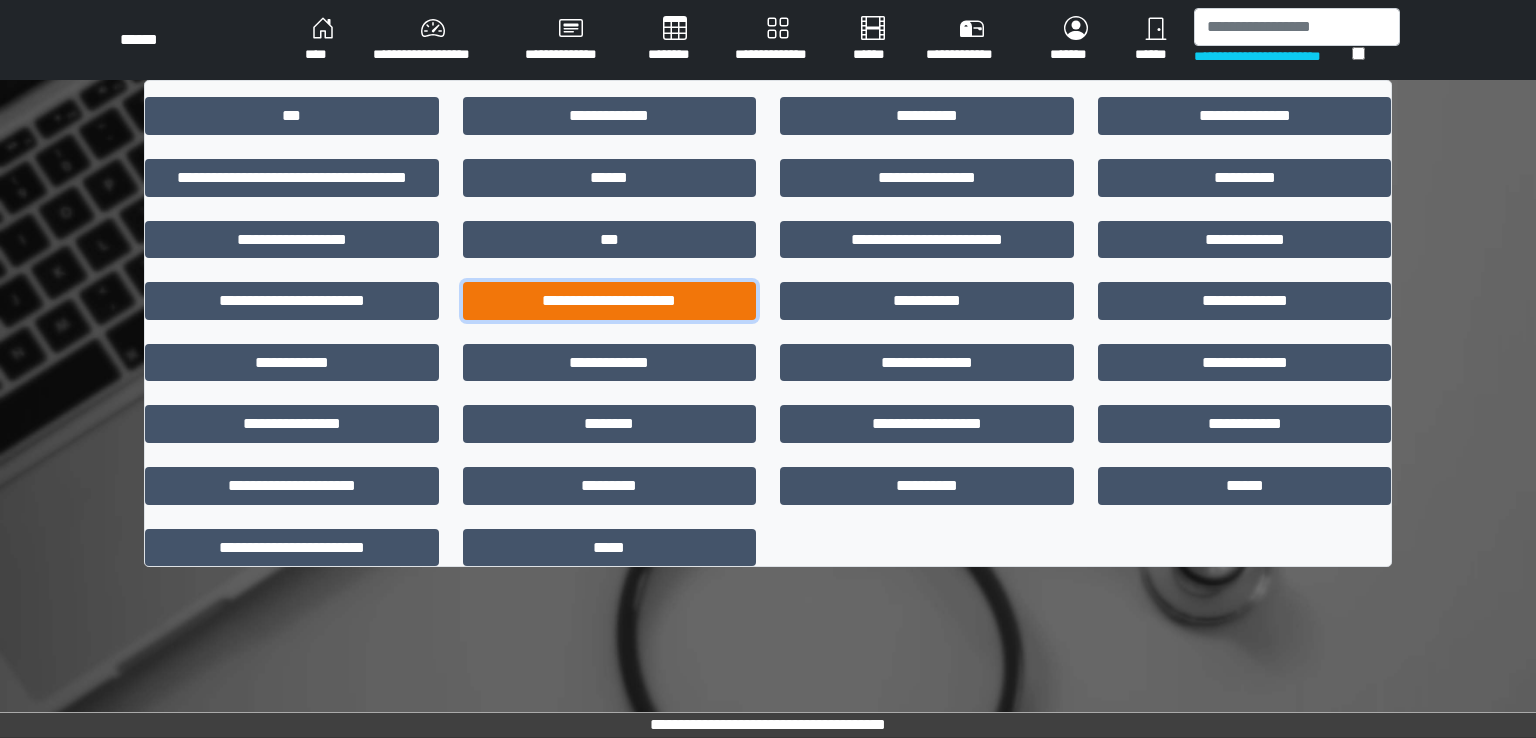 click on "**********" at bounding box center [610, 301] 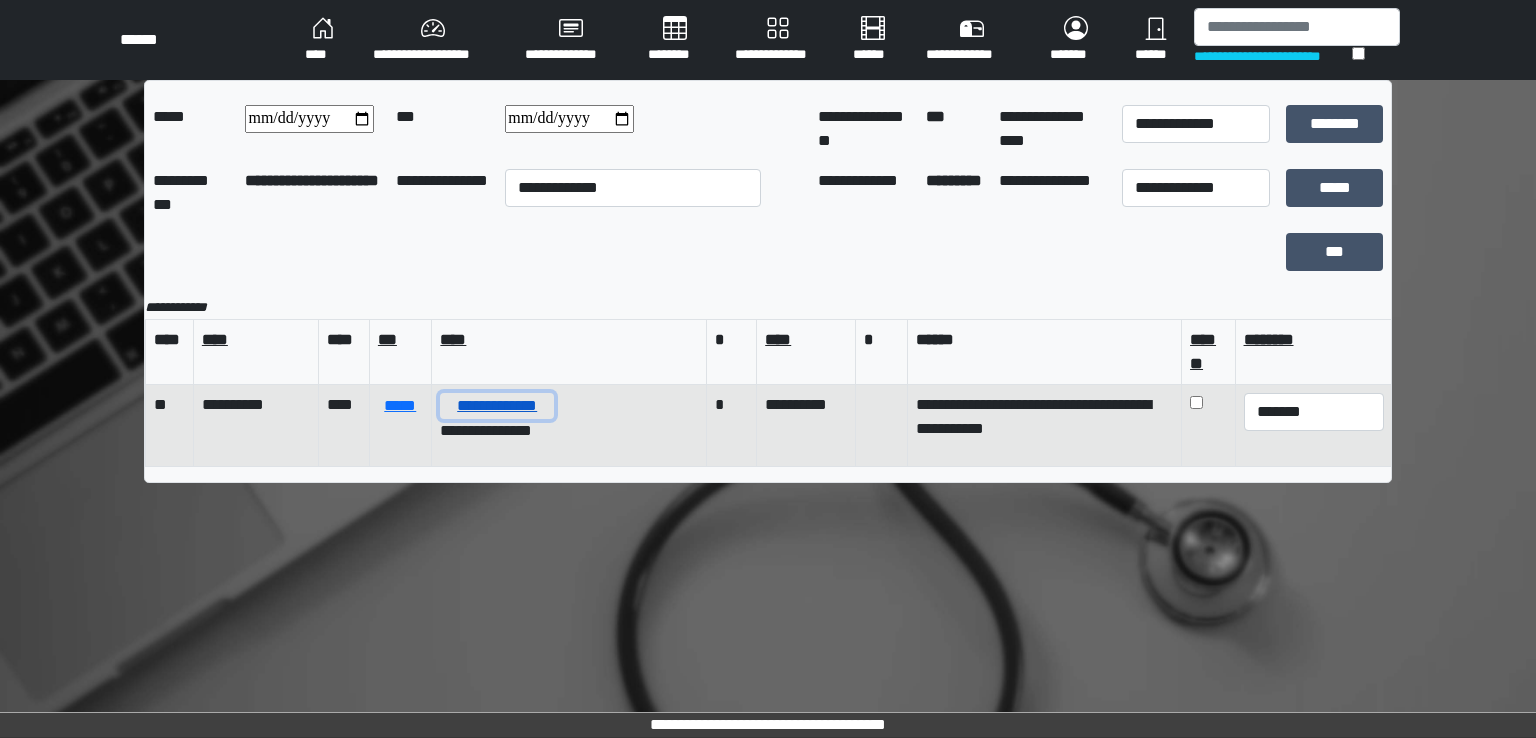 click on "**********" at bounding box center [497, 406] 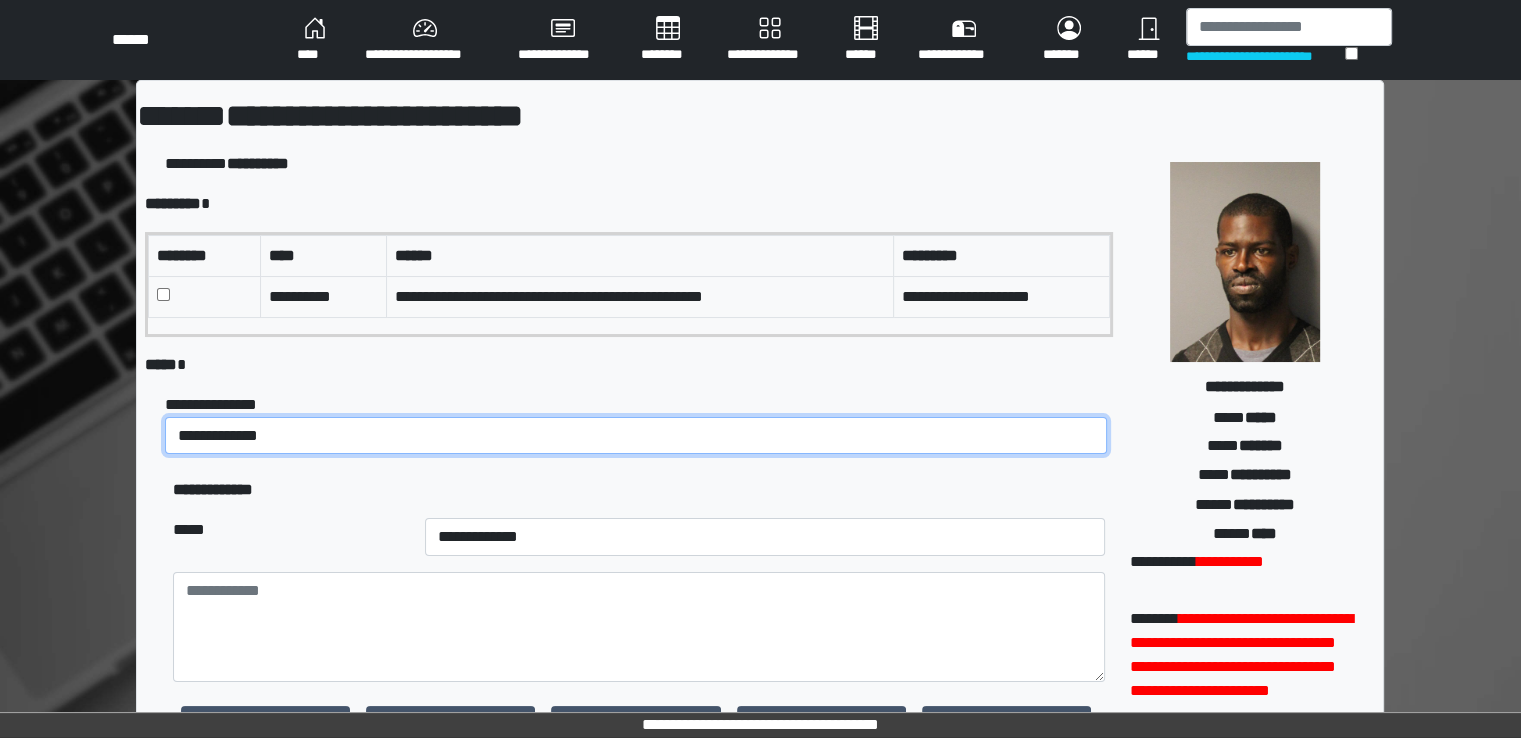 click on "**********" at bounding box center (636, 436) 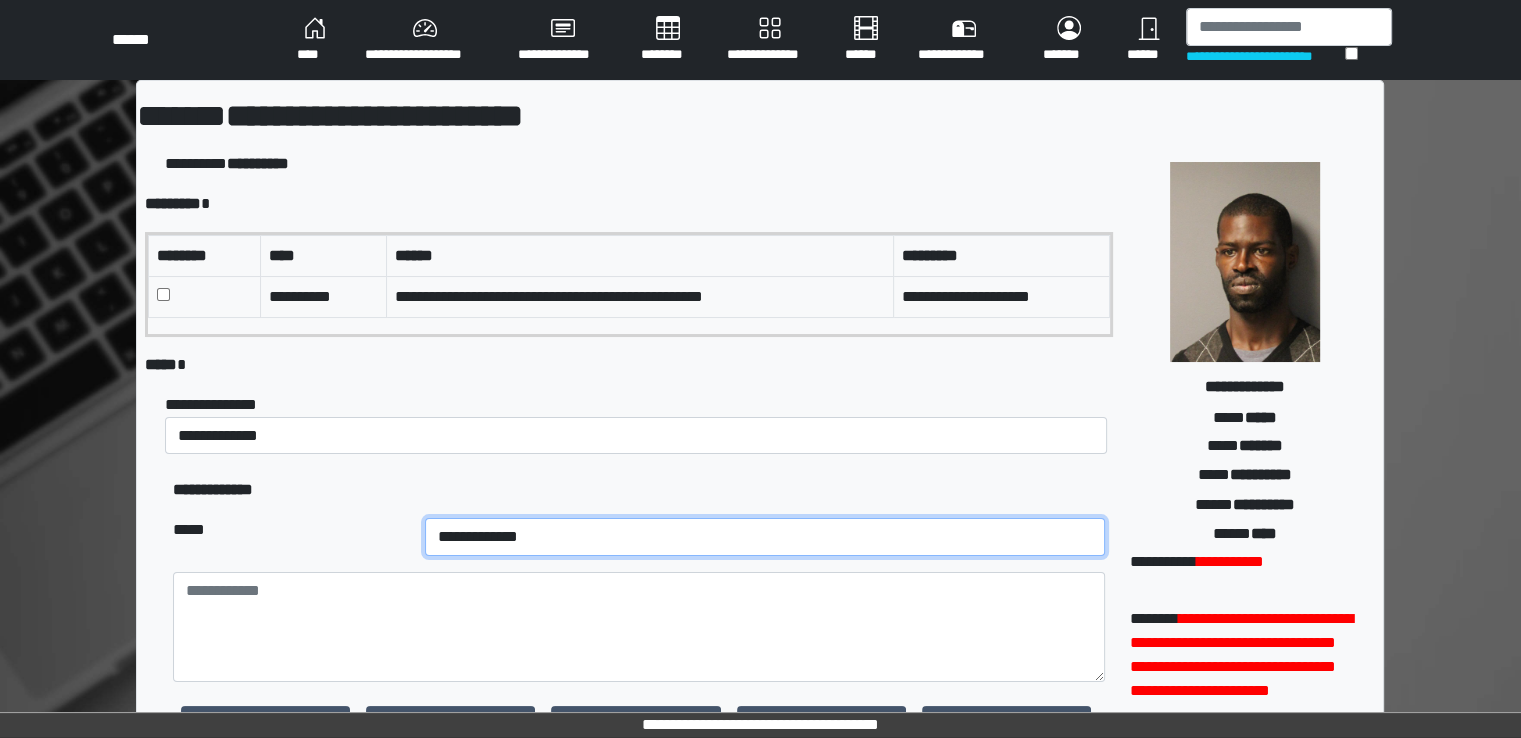 click on "**********" at bounding box center (765, 537) 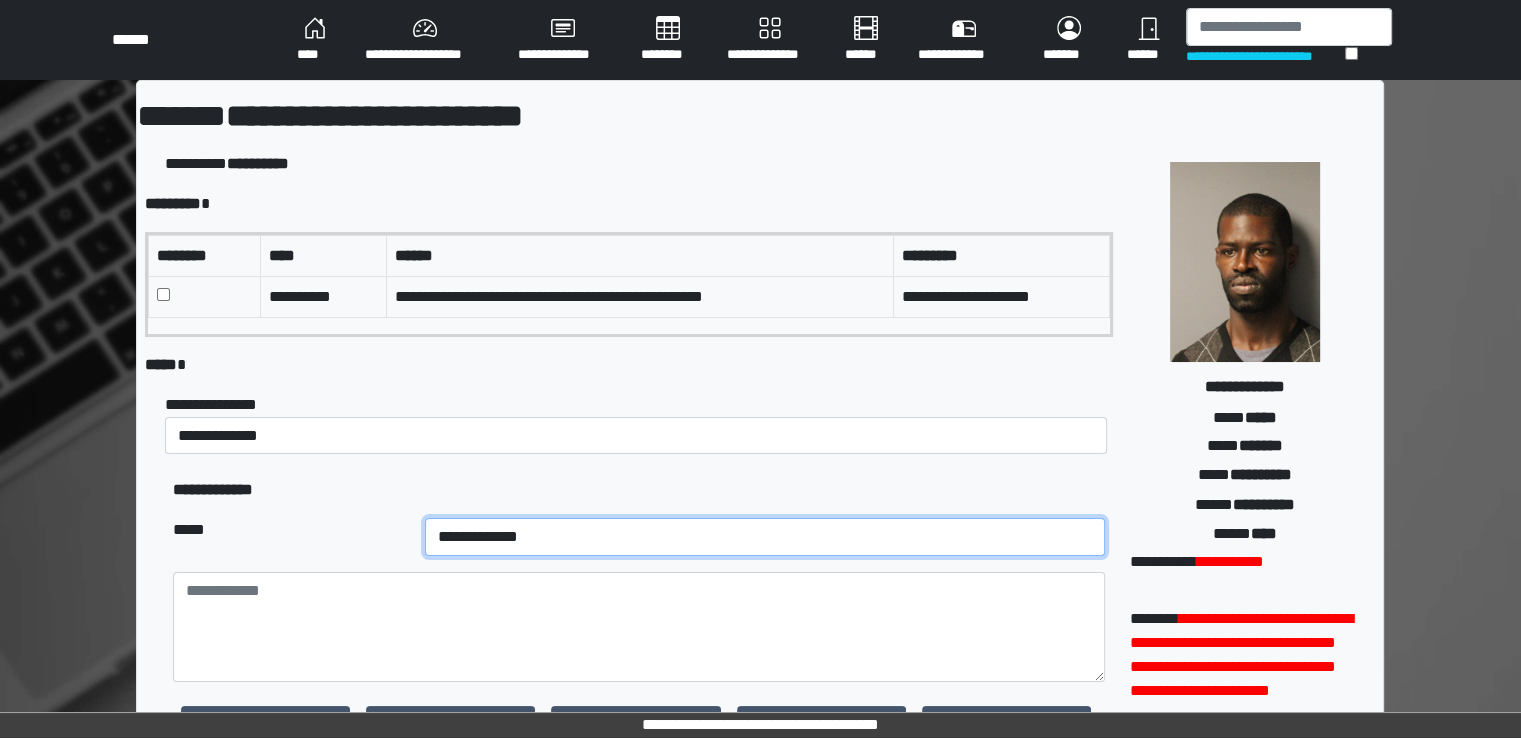 select on "**" 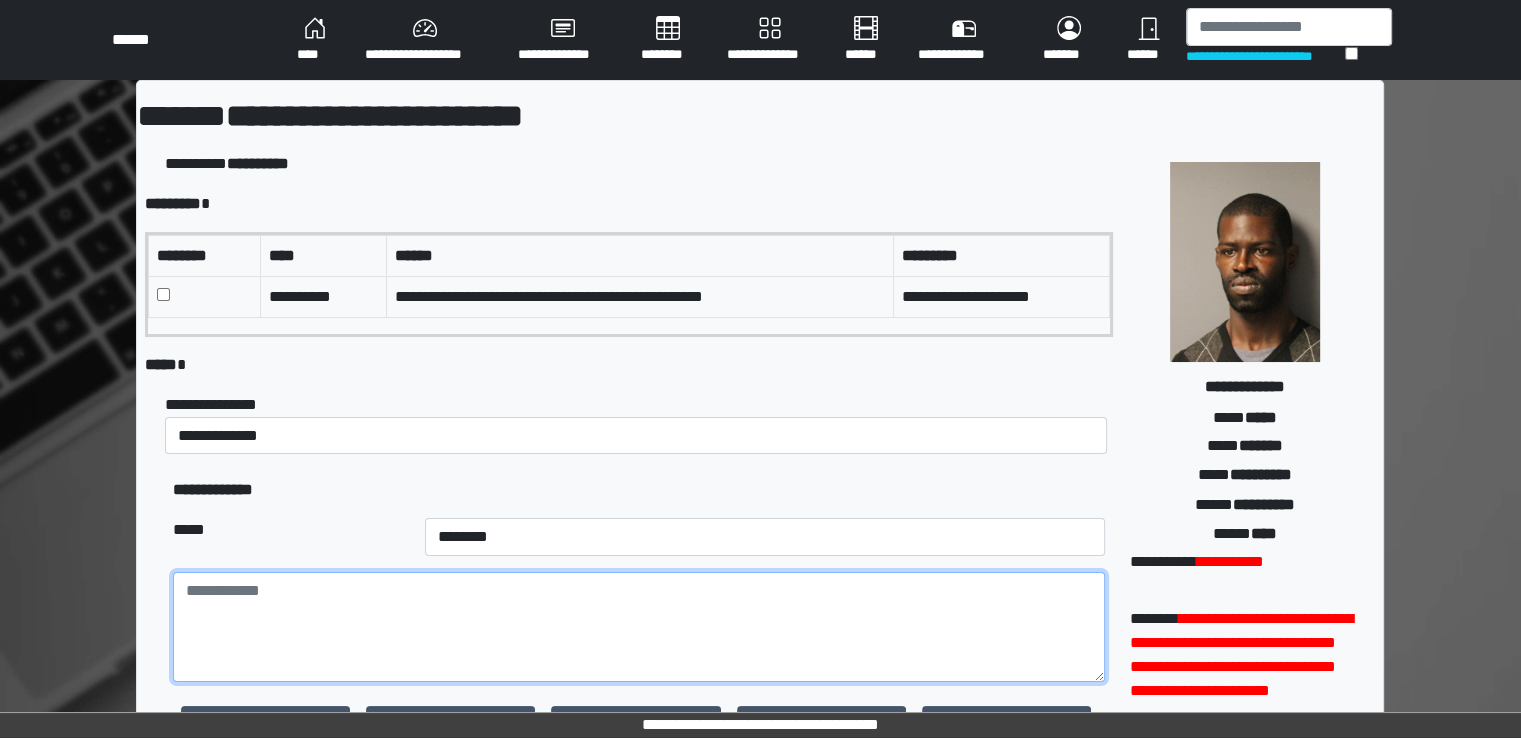 click at bounding box center [639, 627] 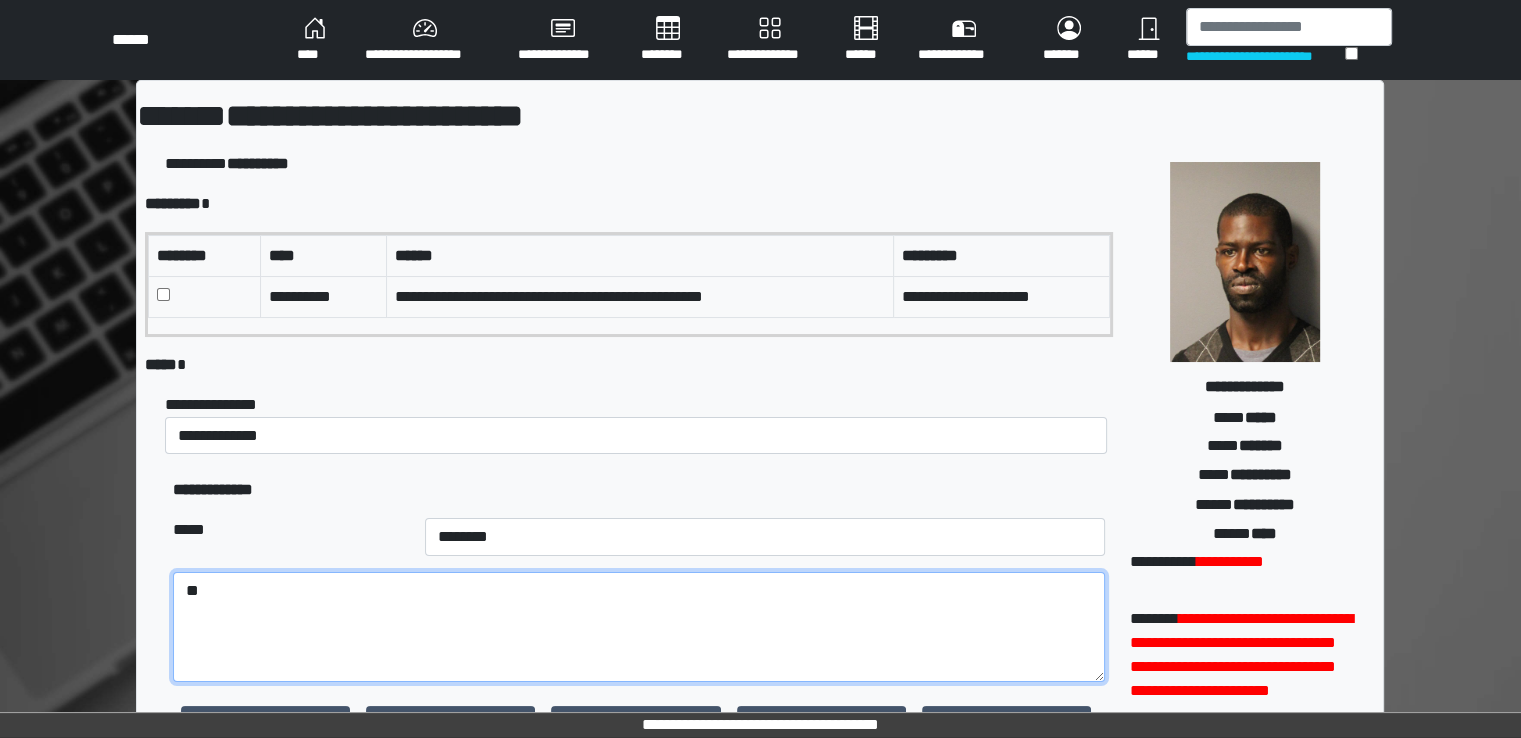 type on "*" 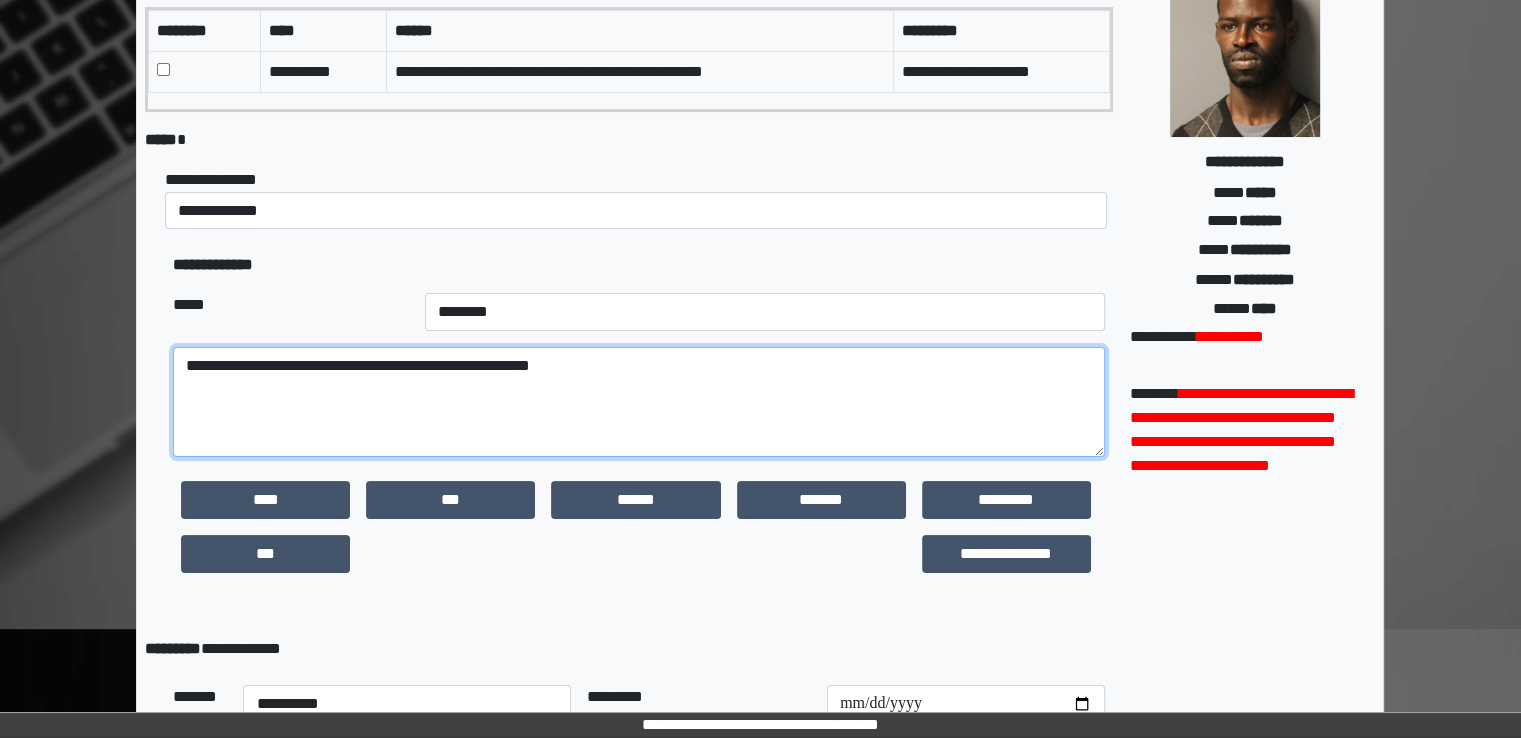 scroll, scrollTop: 467, scrollLeft: 0, axis: vertical 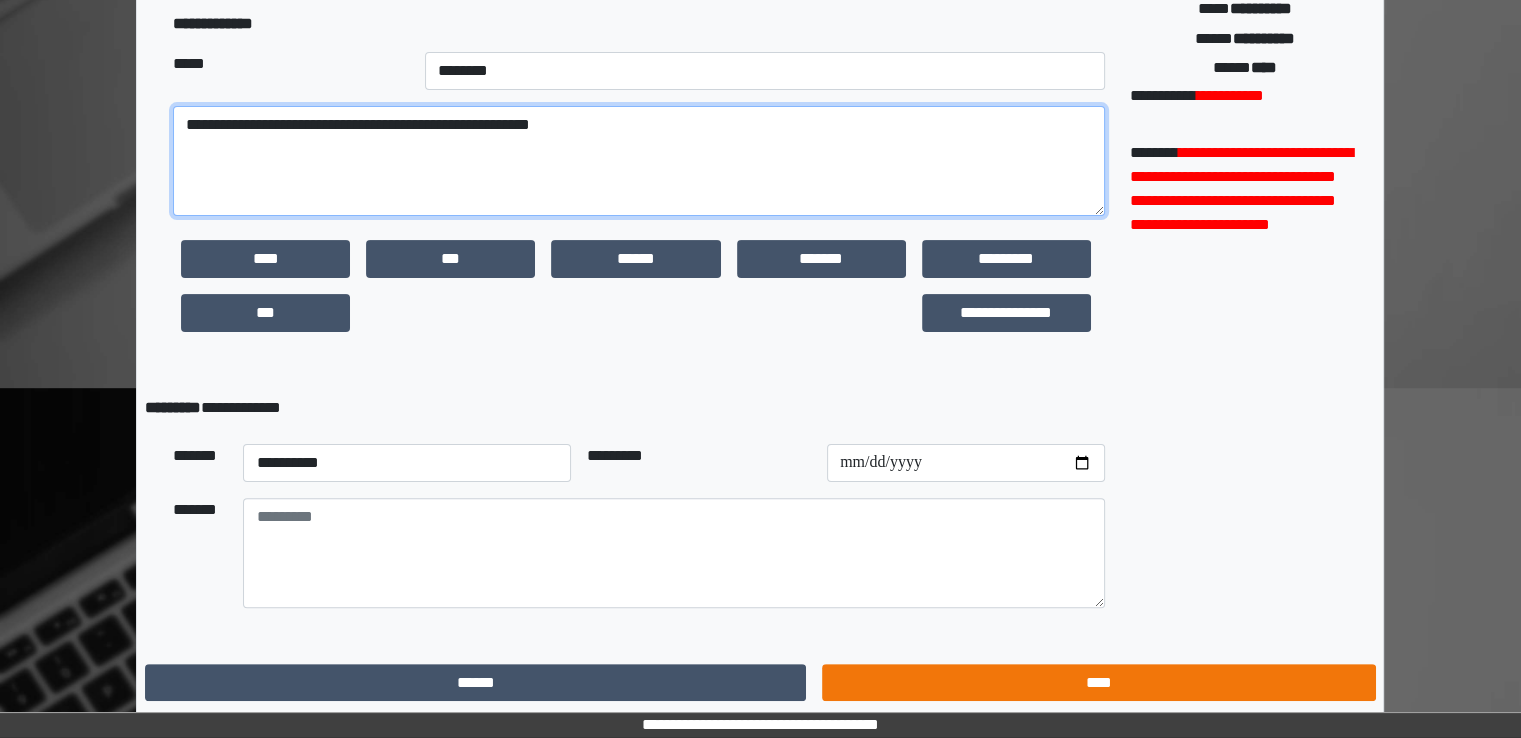 type on "**********" 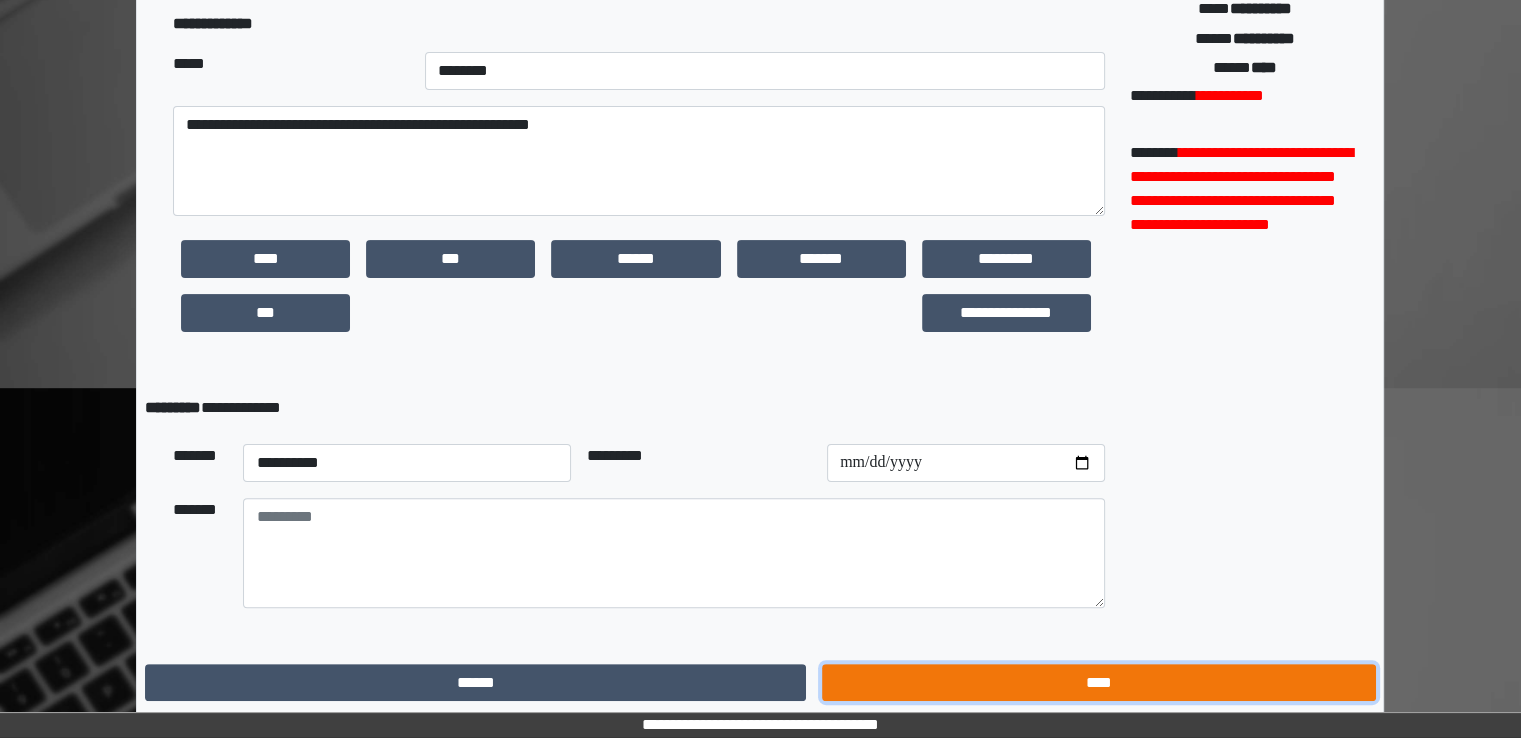 click on "****" at bounding box center (1098, 683) 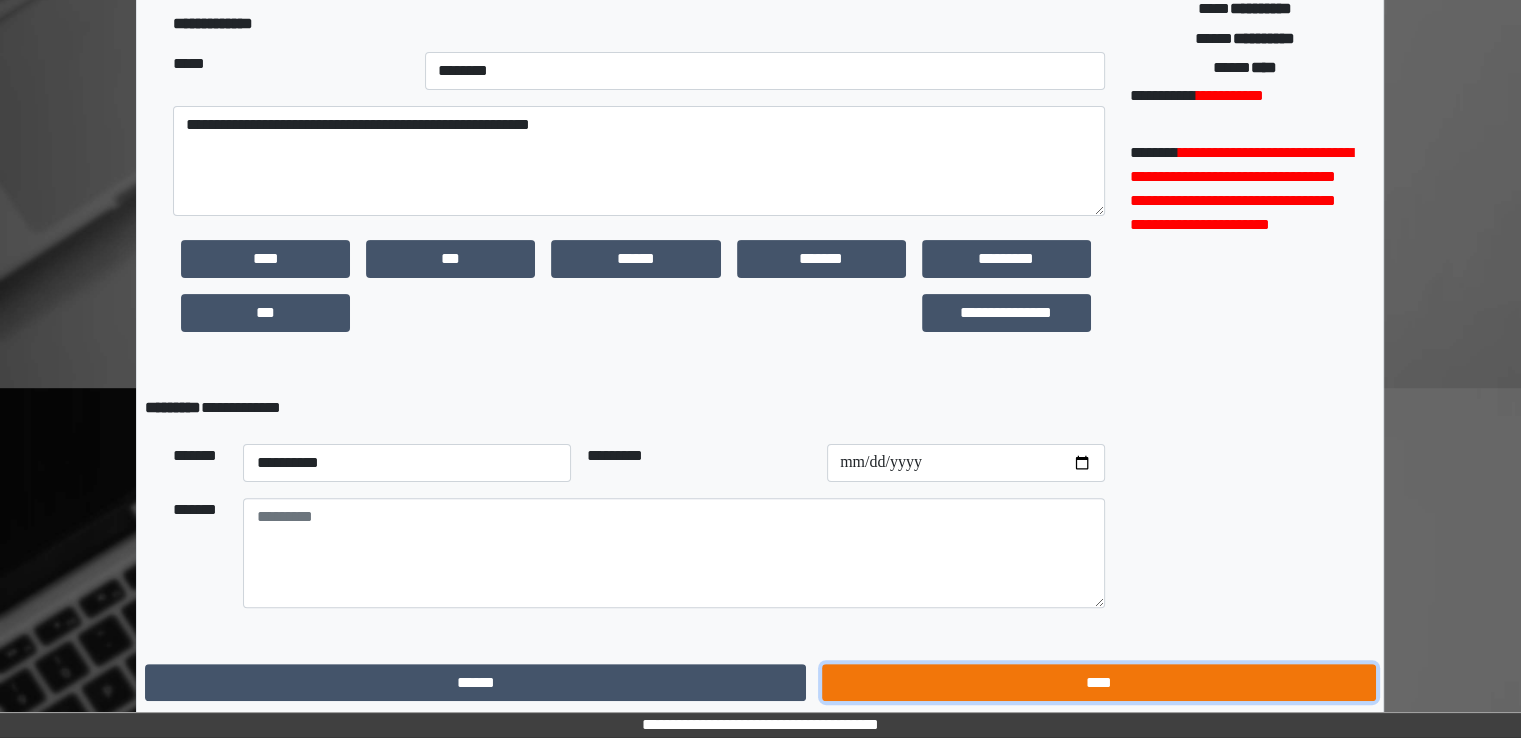 click on "****" at bounding box center [1098, 683] 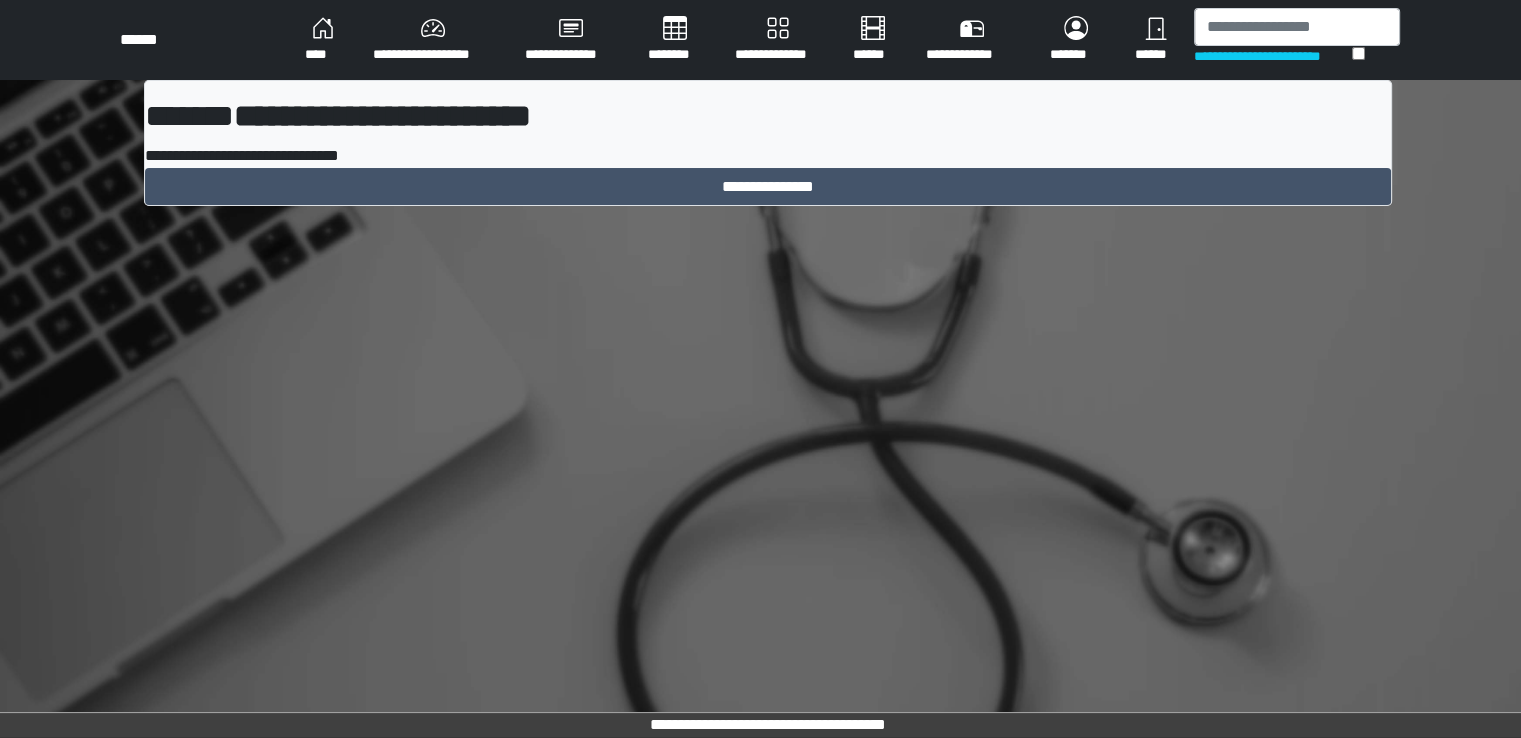scroll, scrollTop: 0, scrollLeft: 0, axis: both 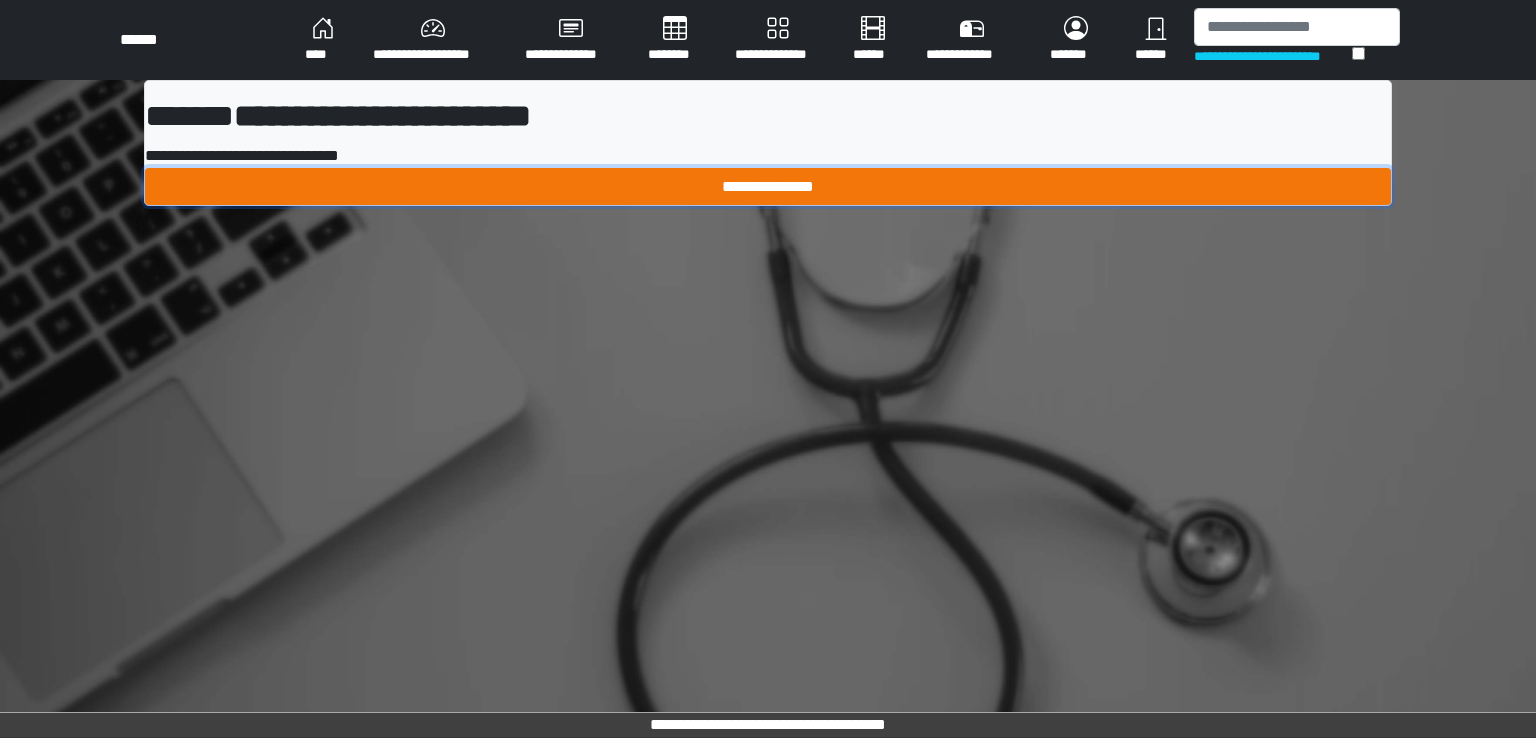 click on "**********" at bounding box center (768, 187) 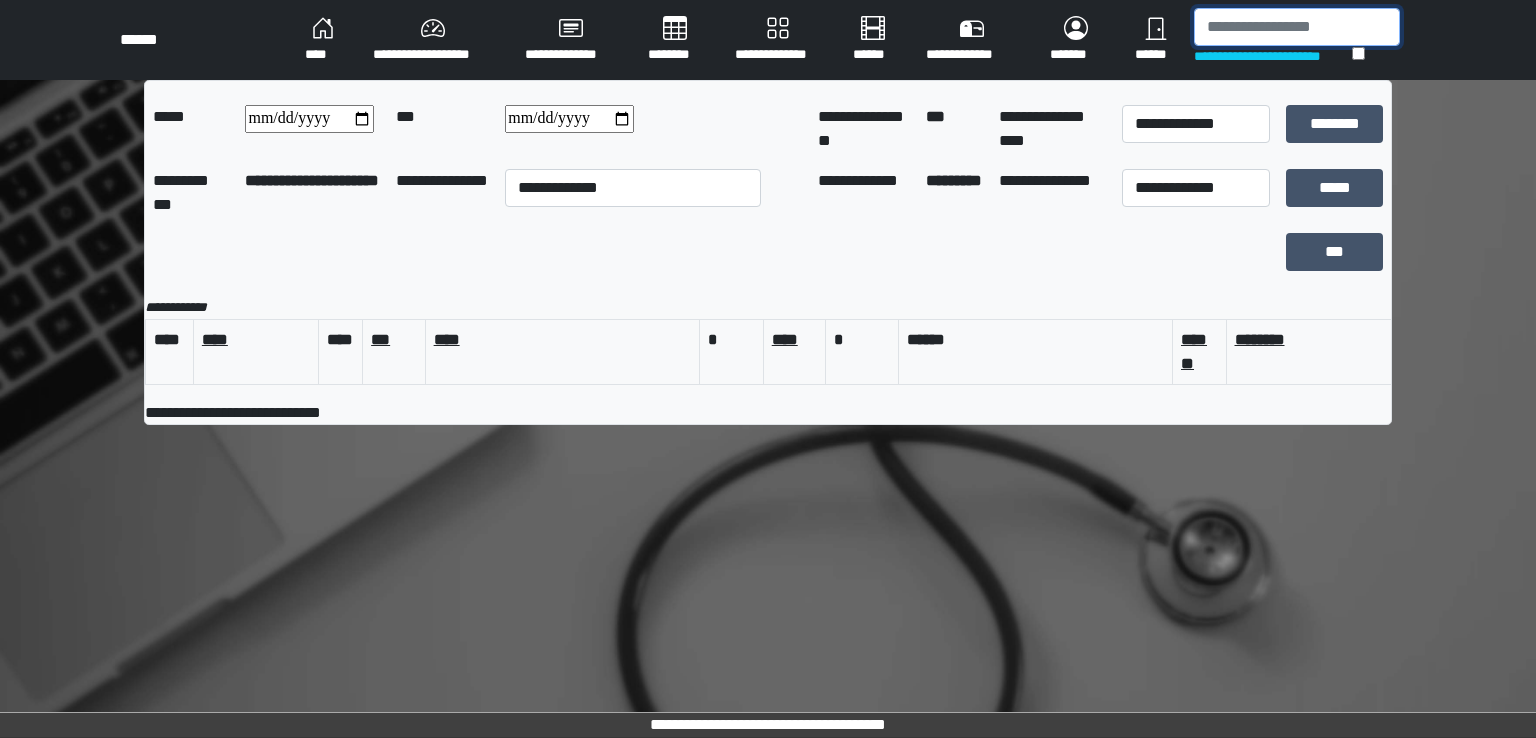 click at bounding box center [1297, 27] 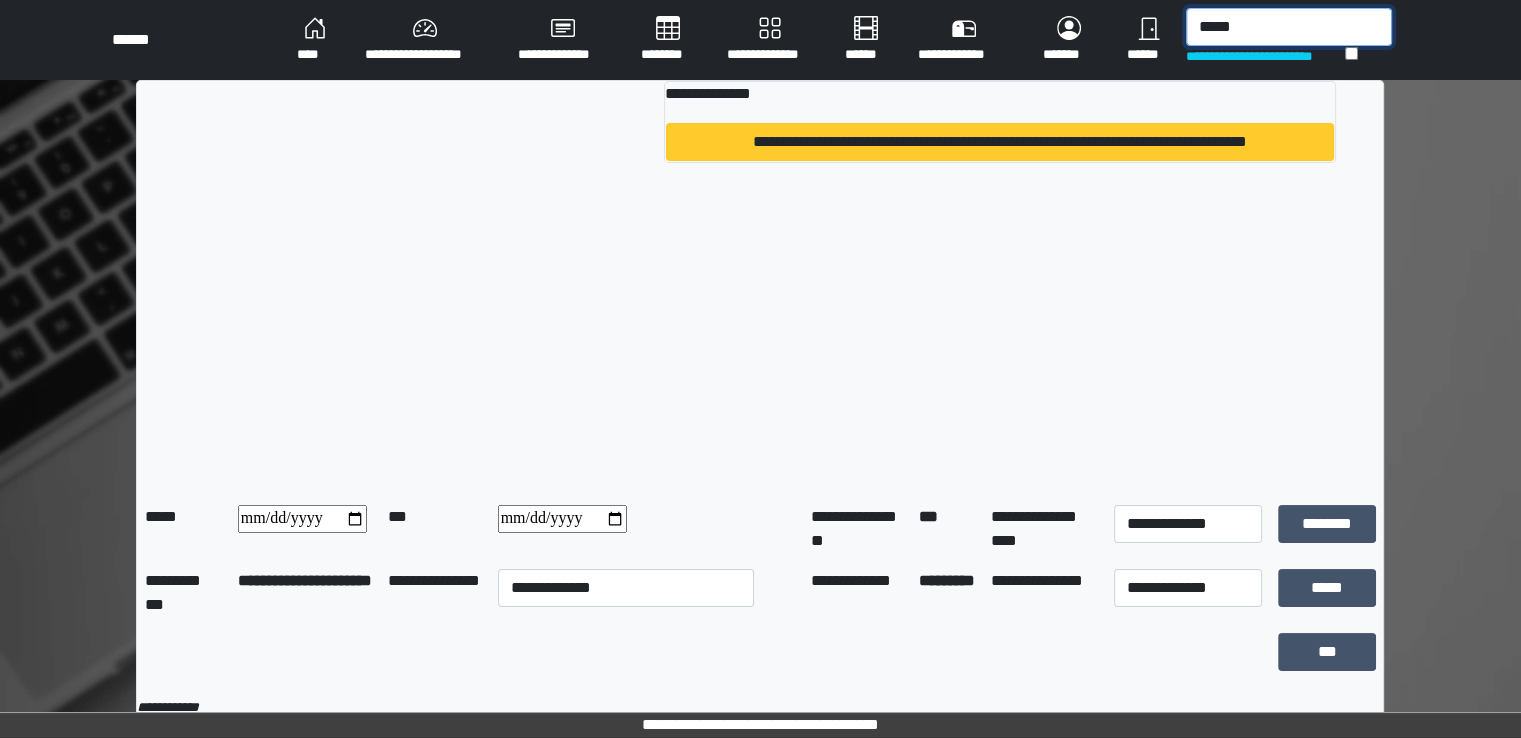 type on "*****" 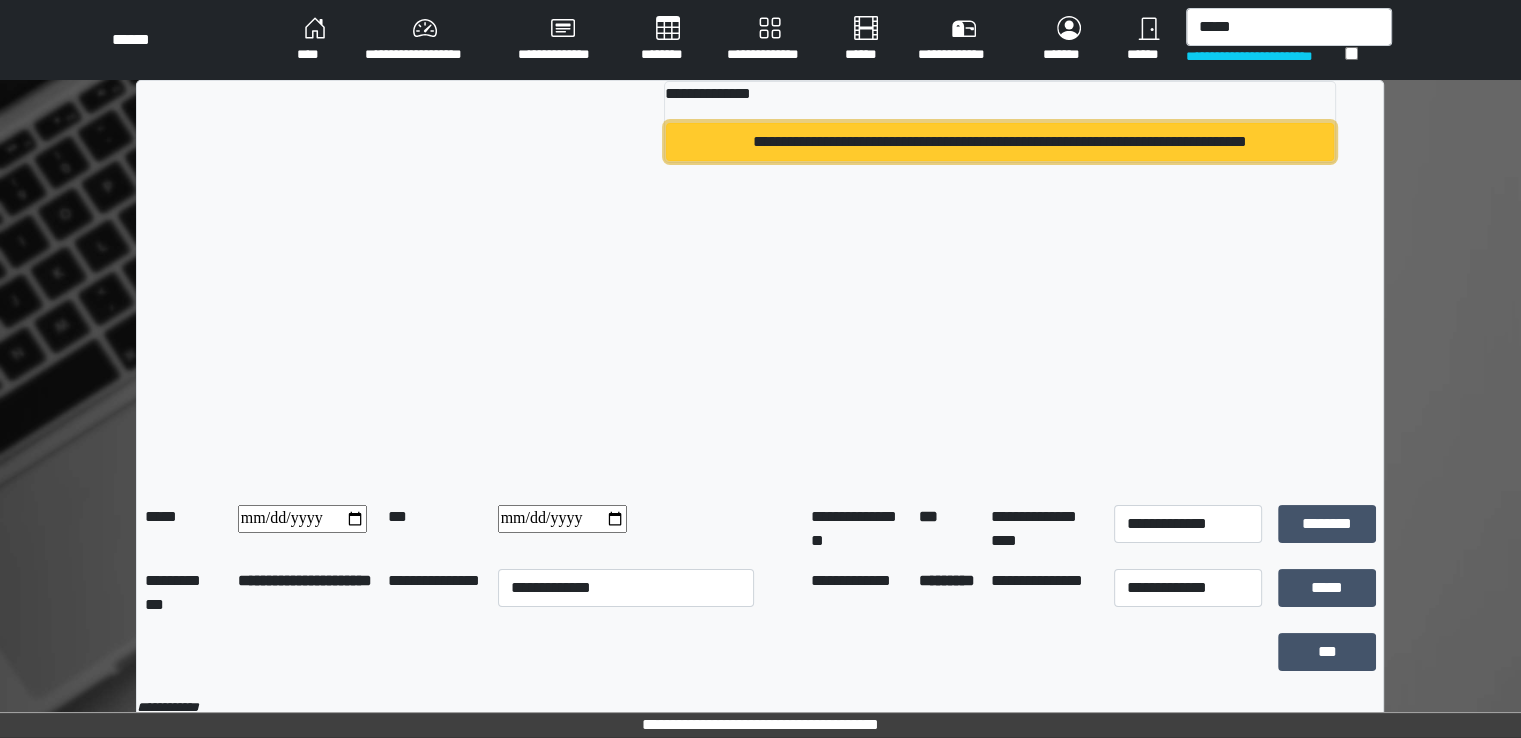 click on "**********" at bounding box center [1000, 142] 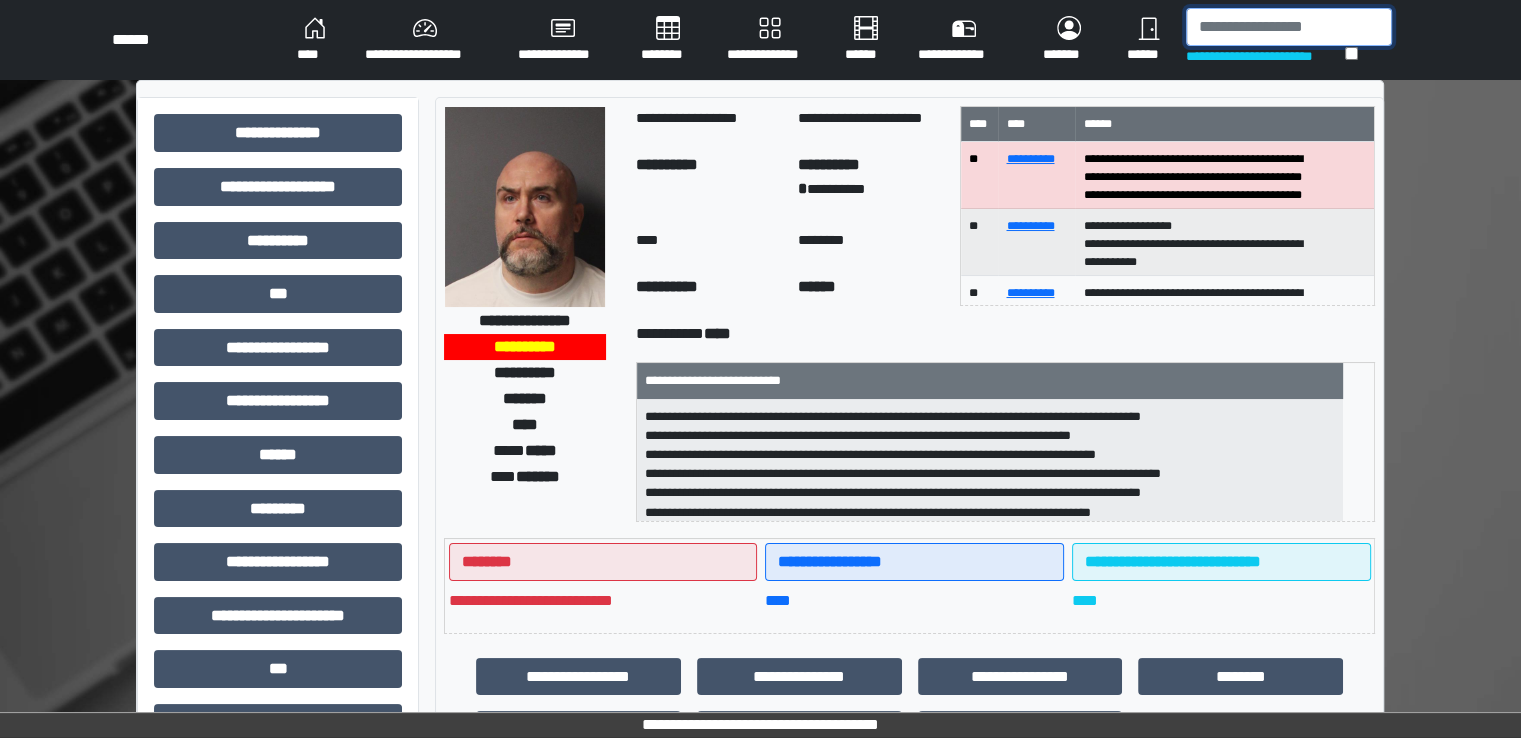 click at bounding box center [1289, 27] 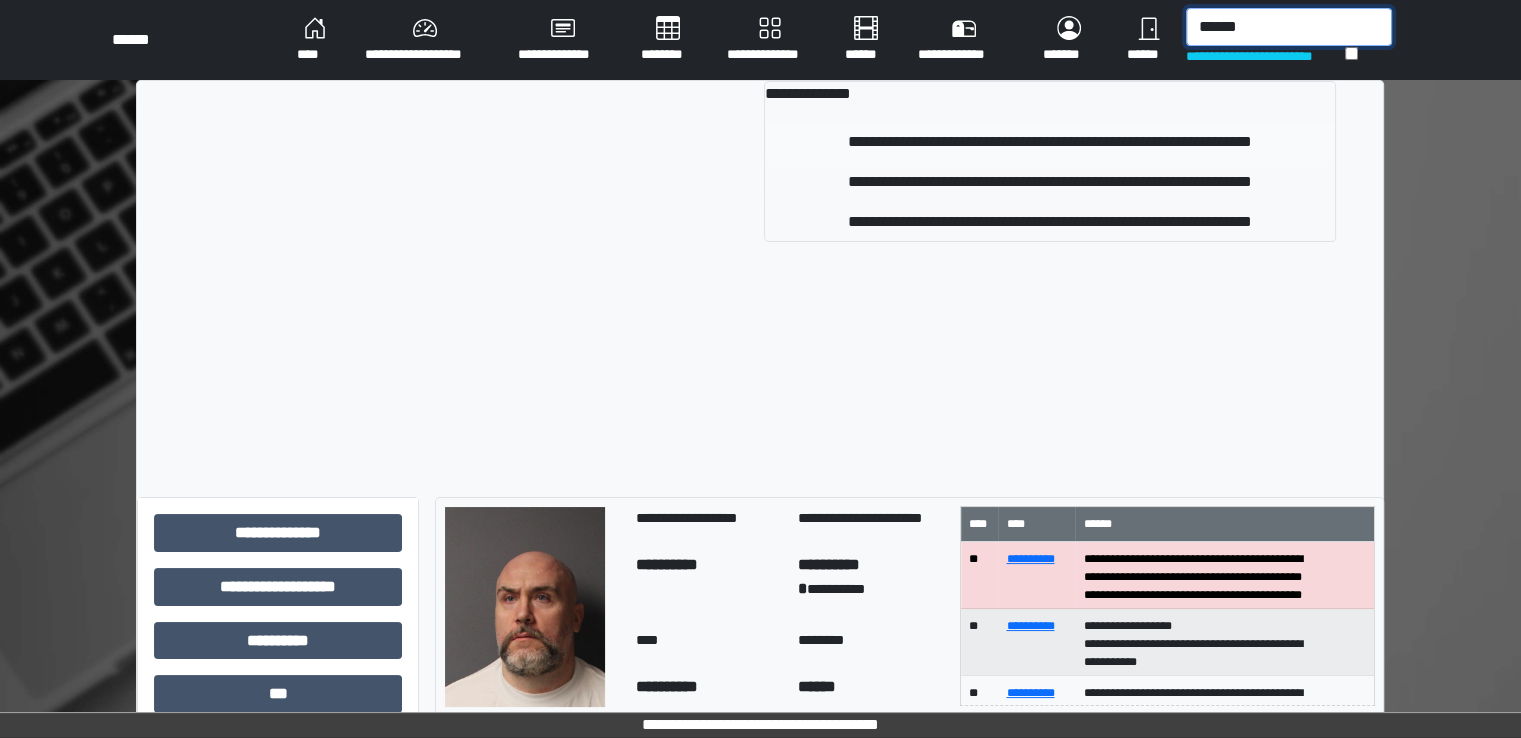 type on "******" 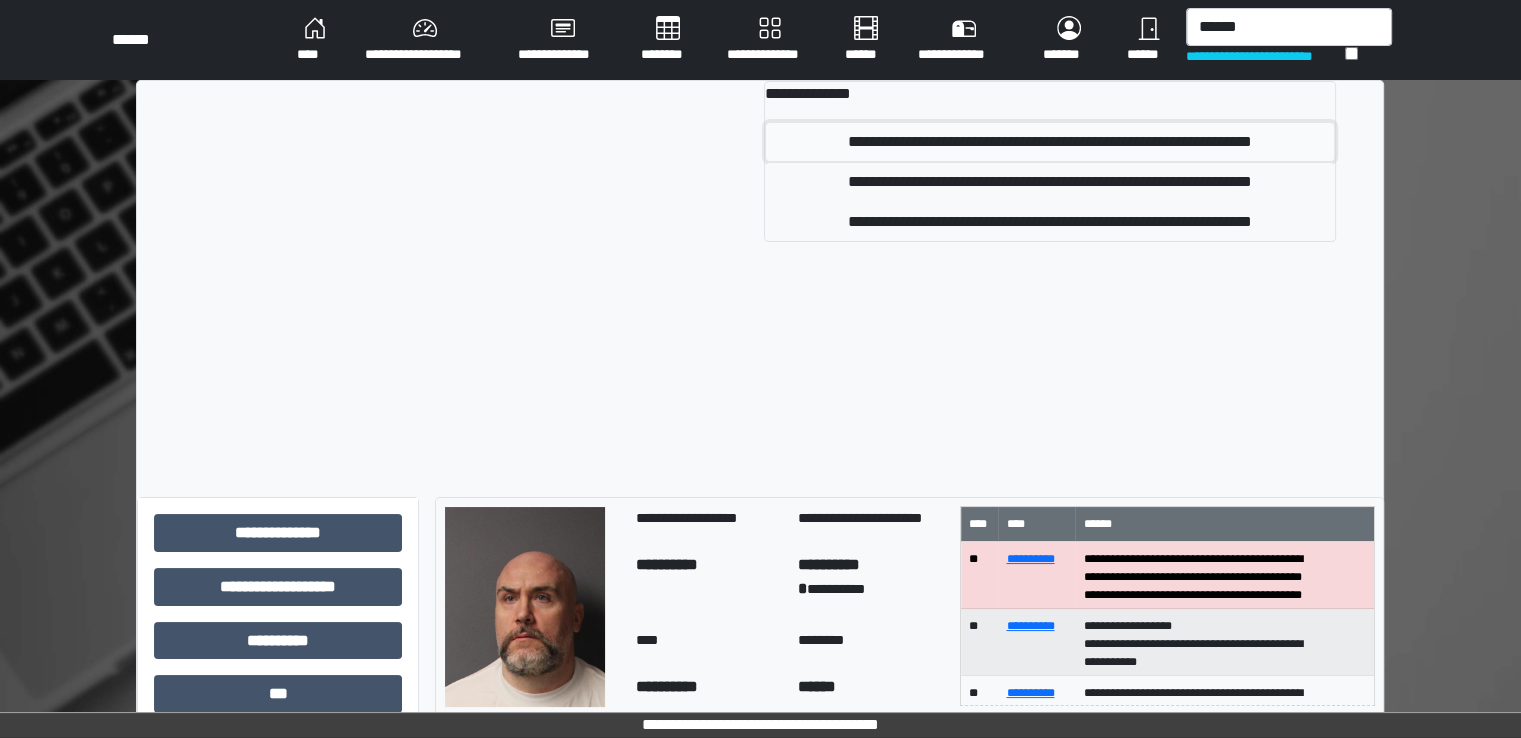 click on "**********" at bounding box center (1050, 142) 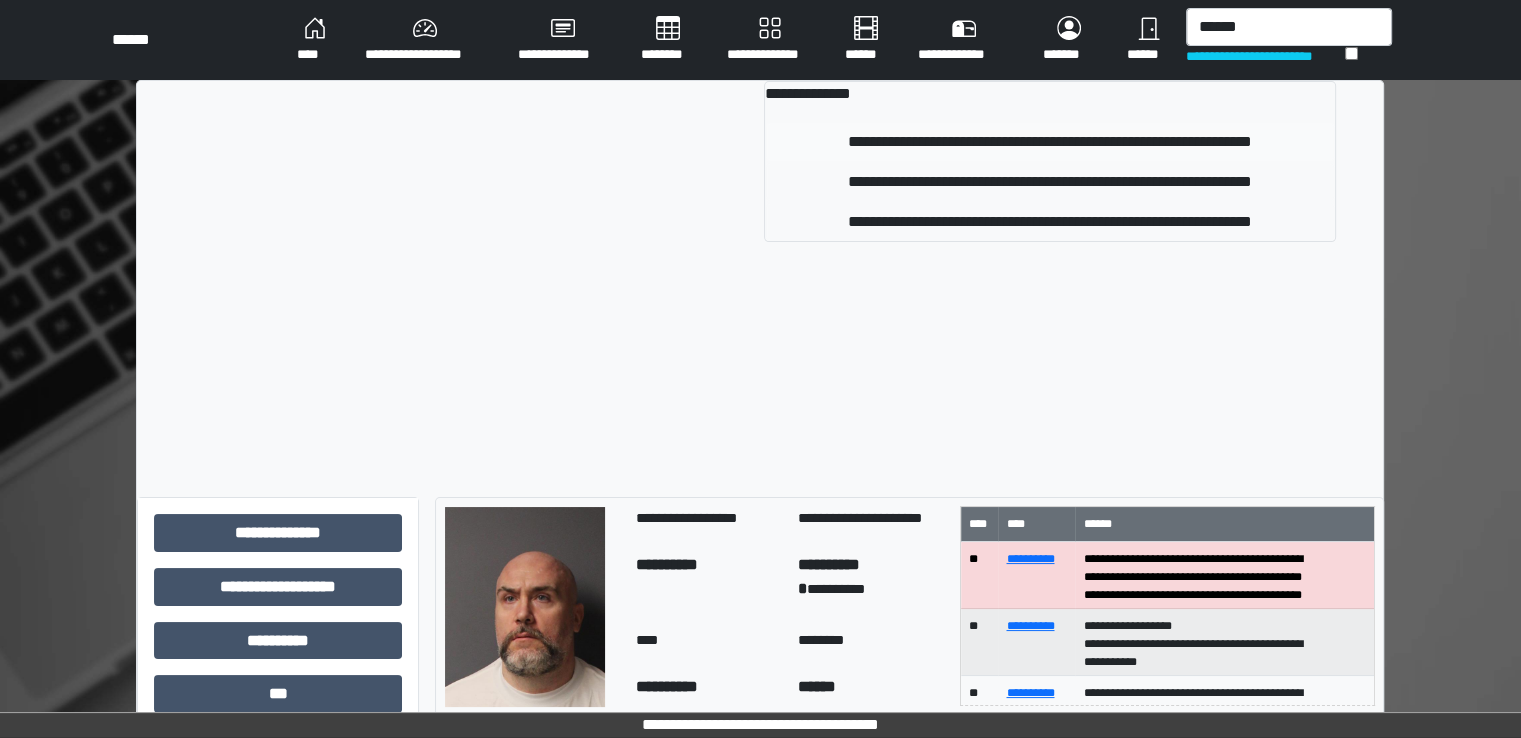 type 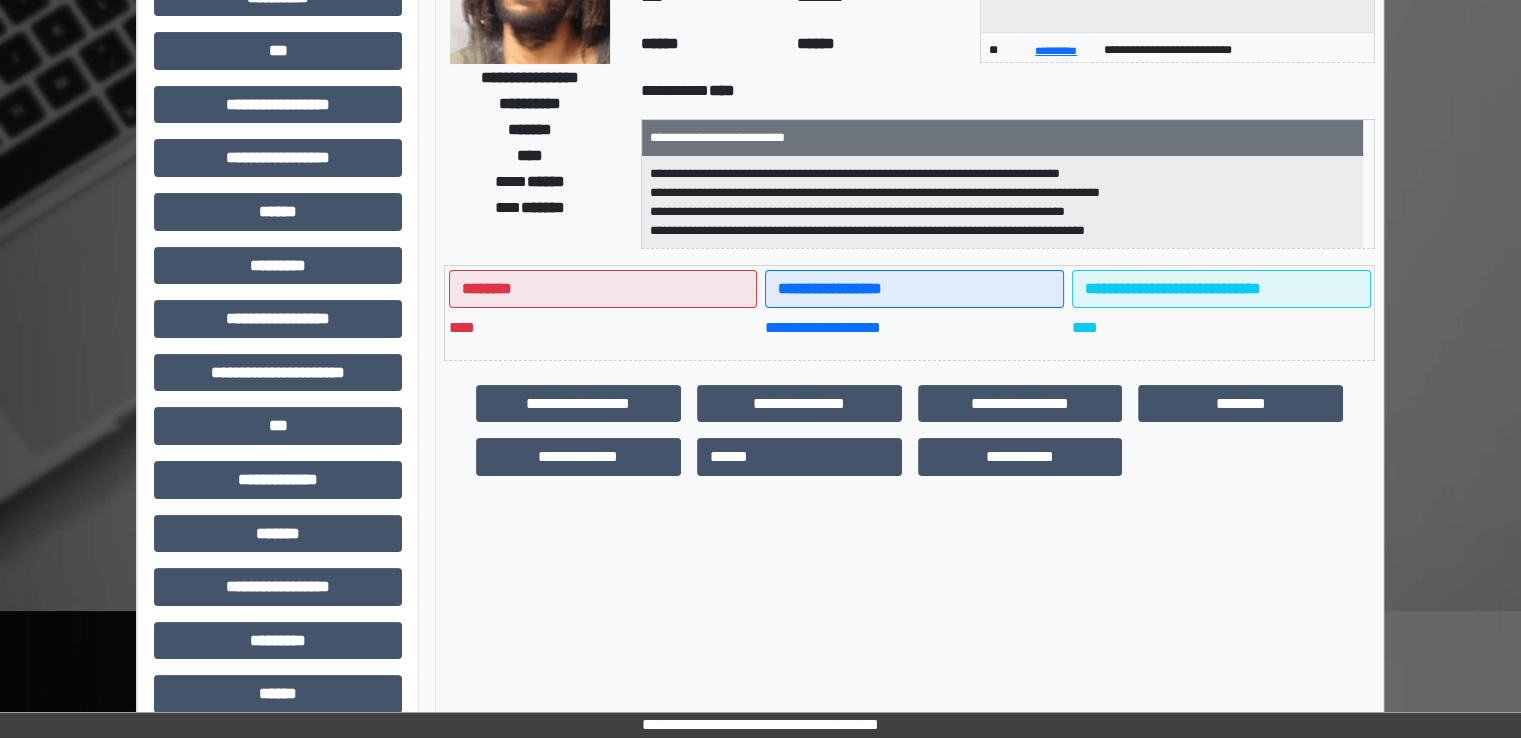 scroll, scrollTop: 428, scrollLeft: 0, axis: vertical 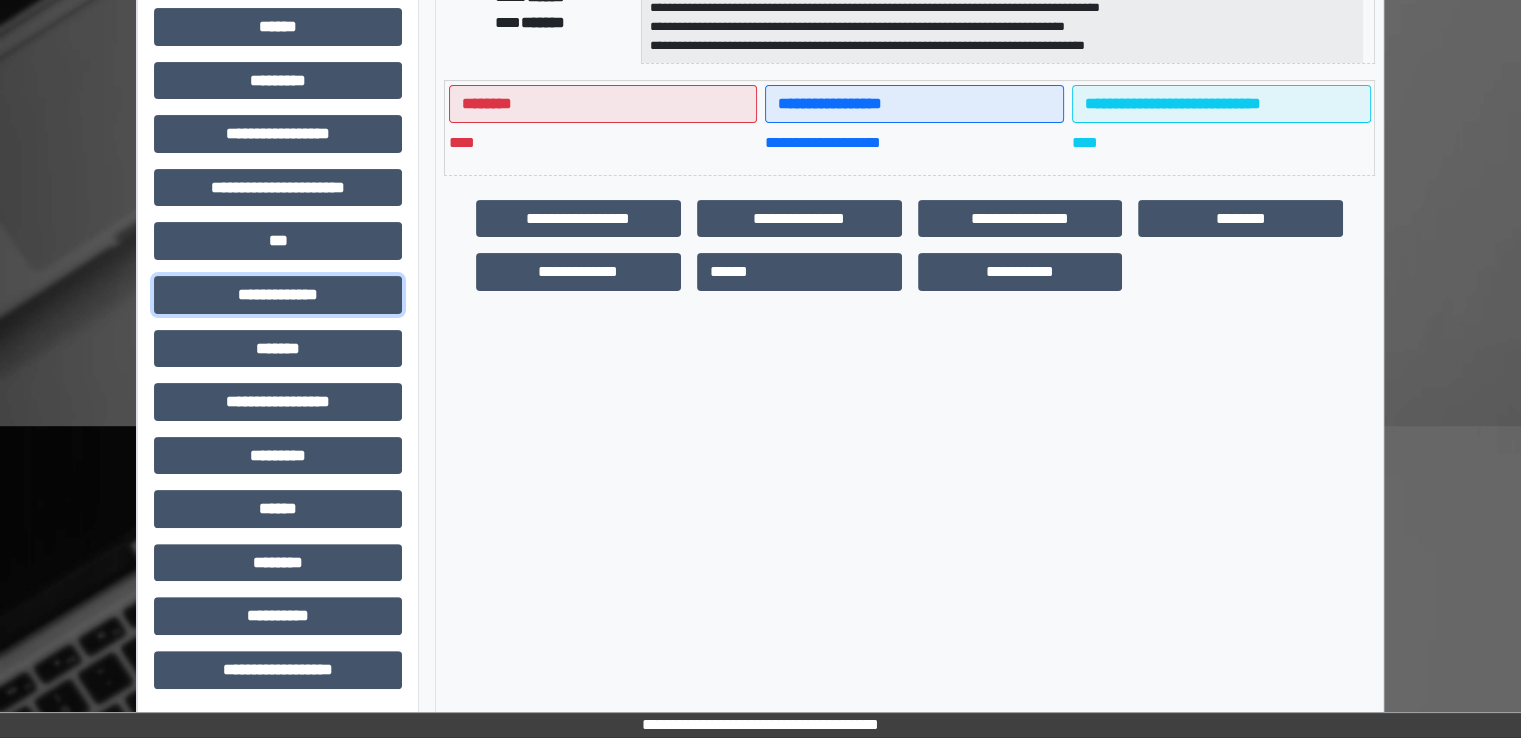 drag, startPoint x: 307, startPoint y: 286, endPoint x: 302, endPoint y: 426, distance: 140.08926 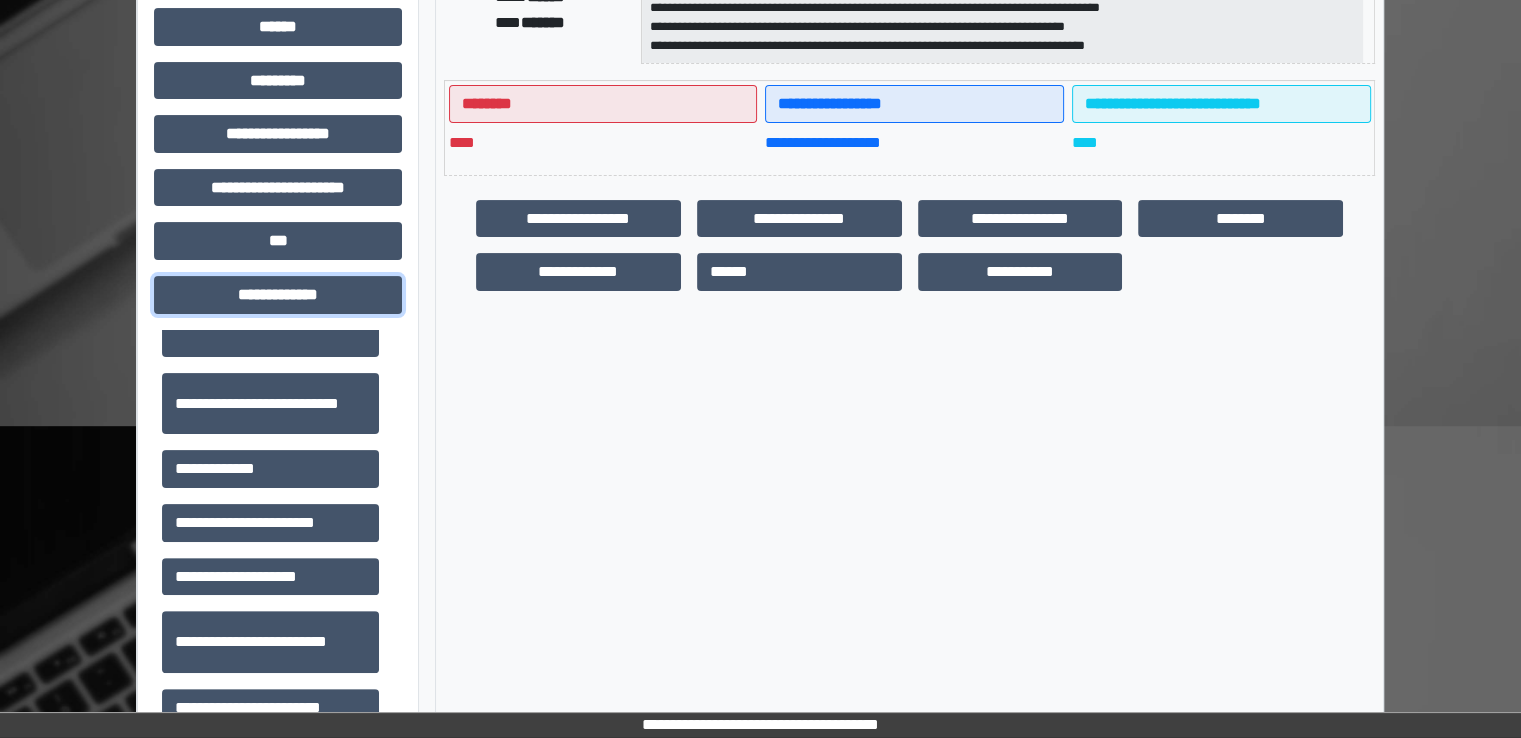 scroll, scrollTop: 700, scrollLeft: 0, axis: vertical 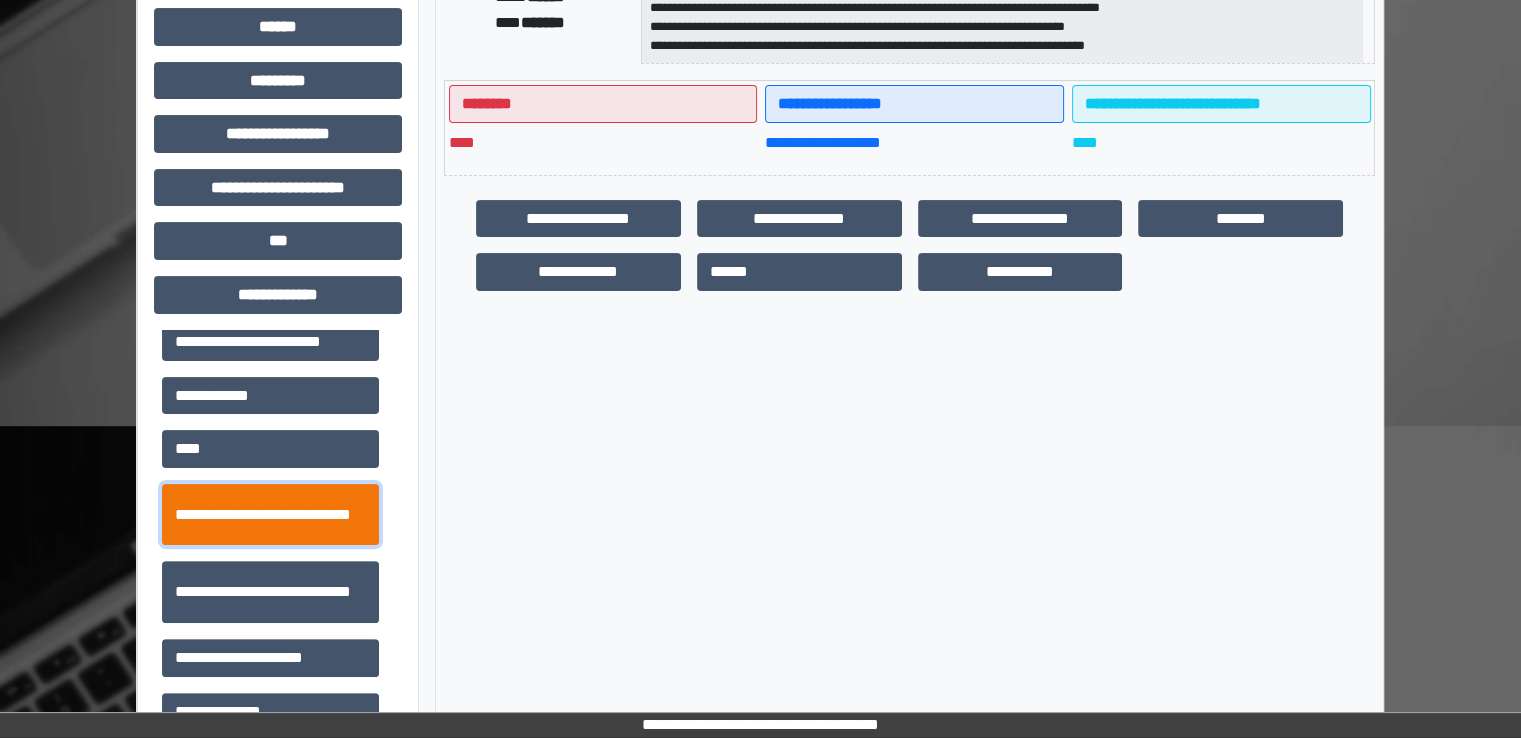 click on "**********" at bounding box center [270, 515] 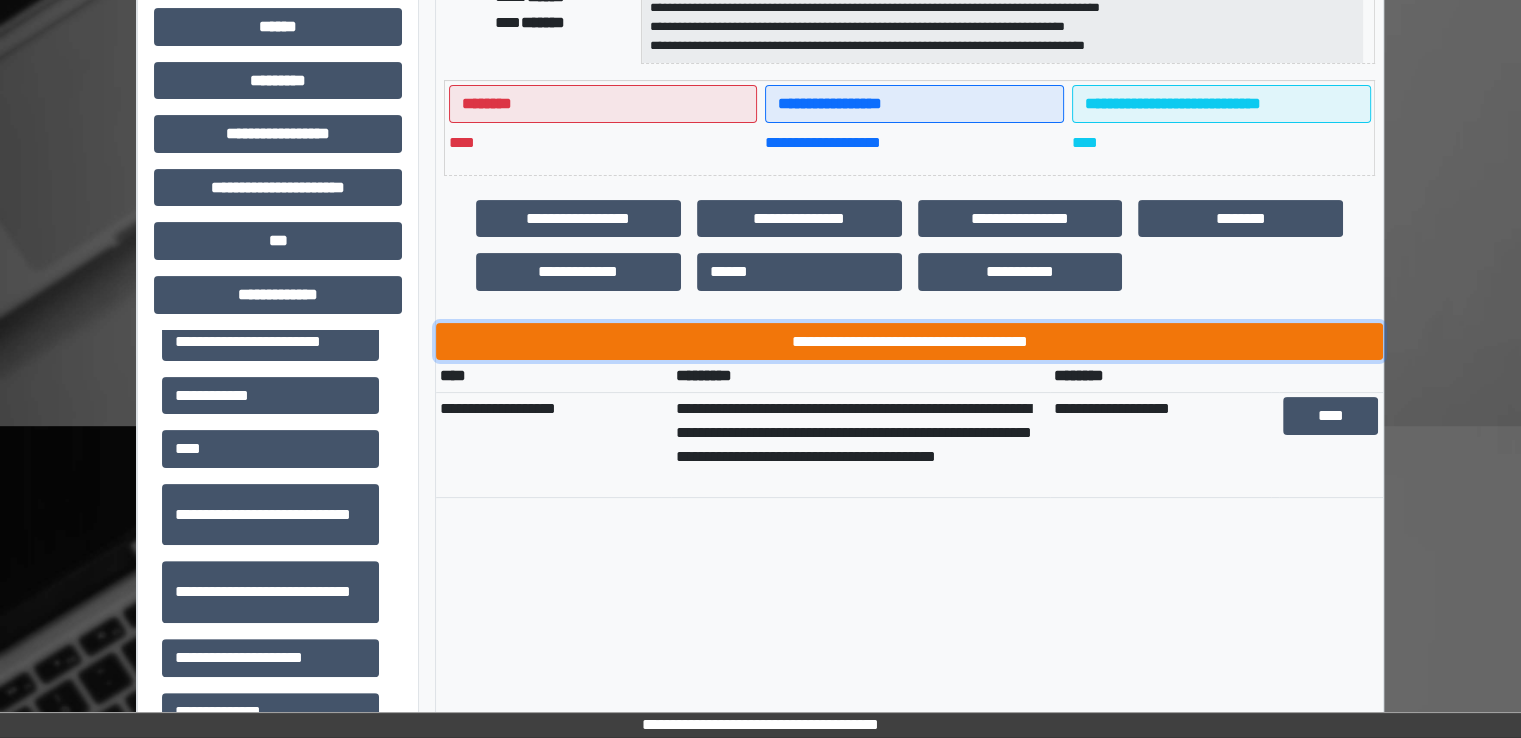click on "**********" at bounding box center [909, 342] 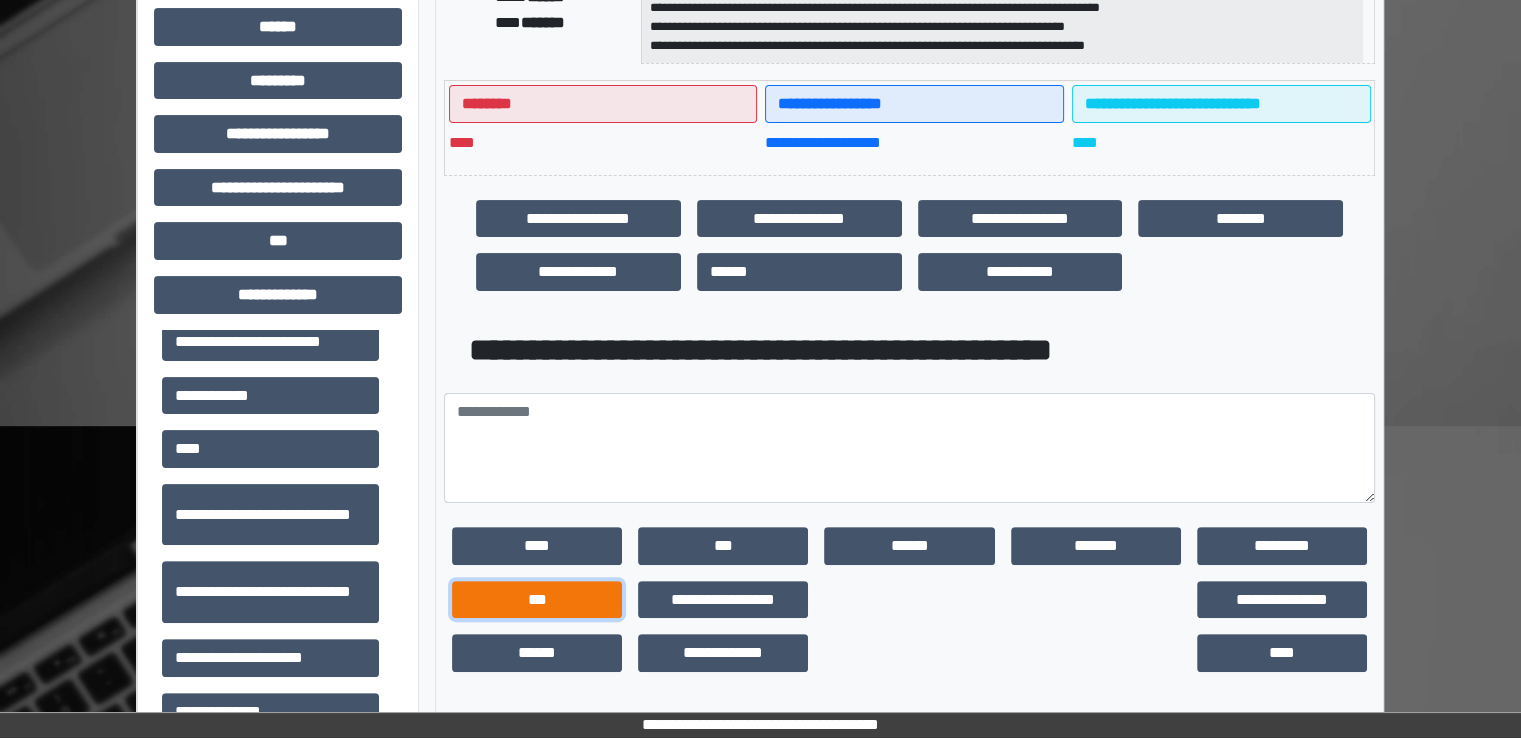 click on "***" at bounding box center (537, 600) 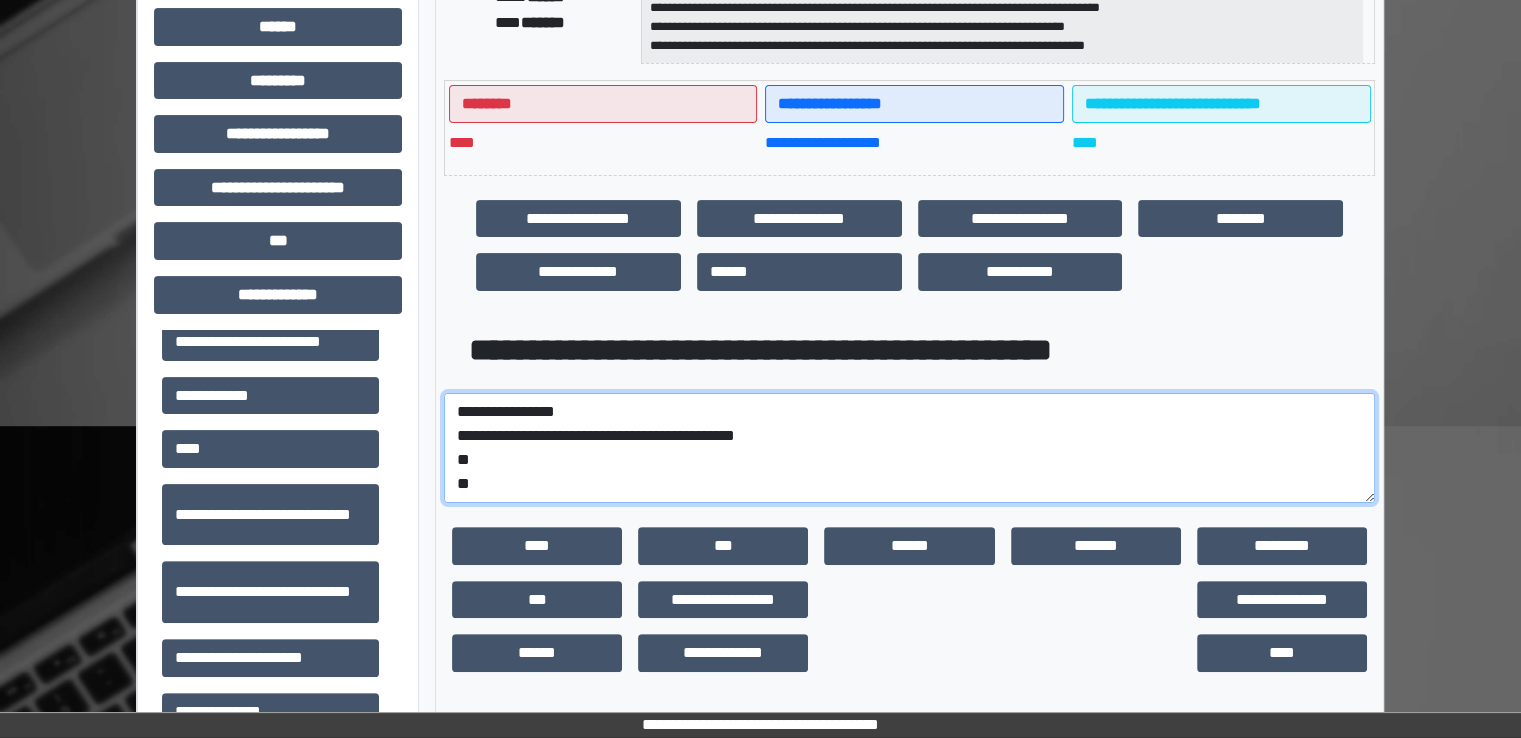 click on "**********" at bounding box center (909, 448) 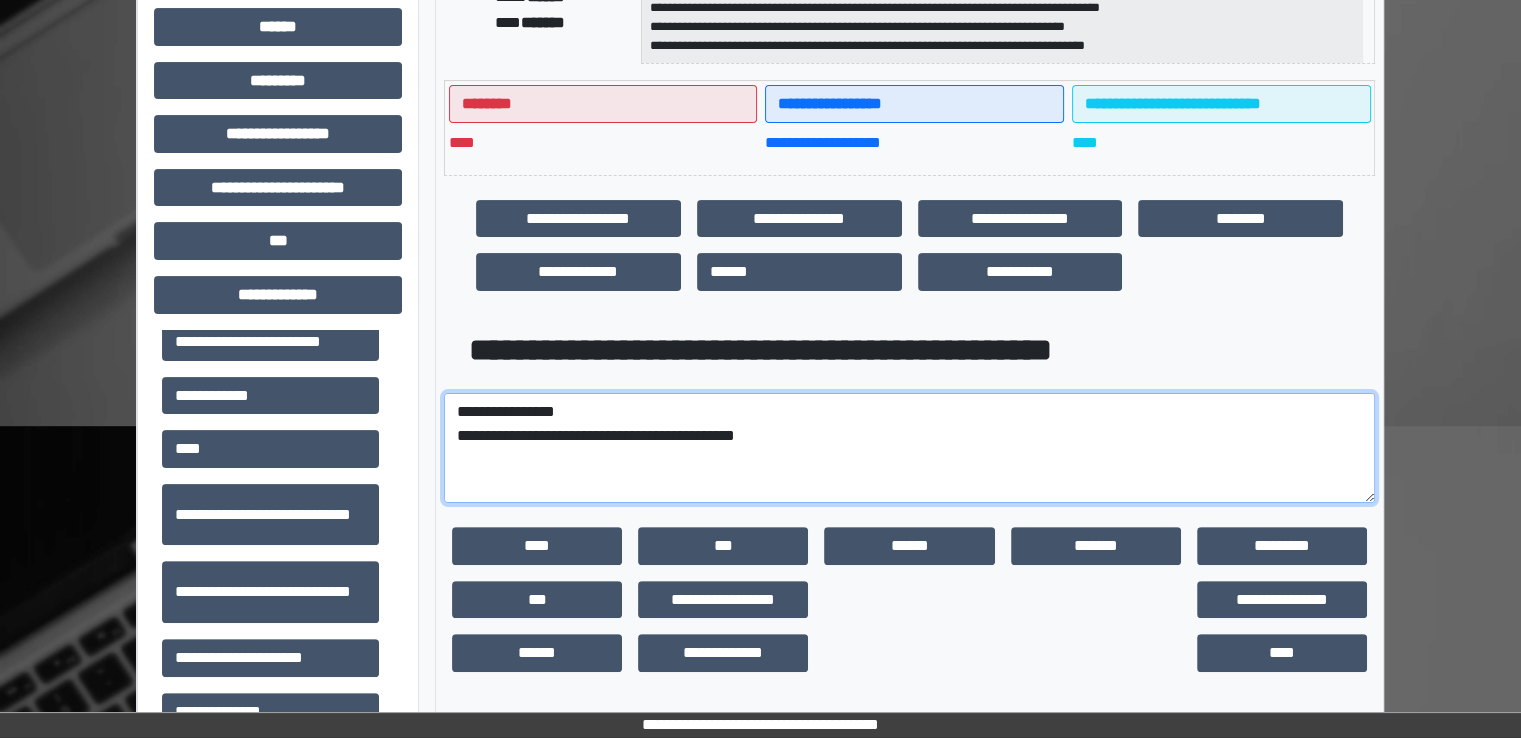 paste on "**********" 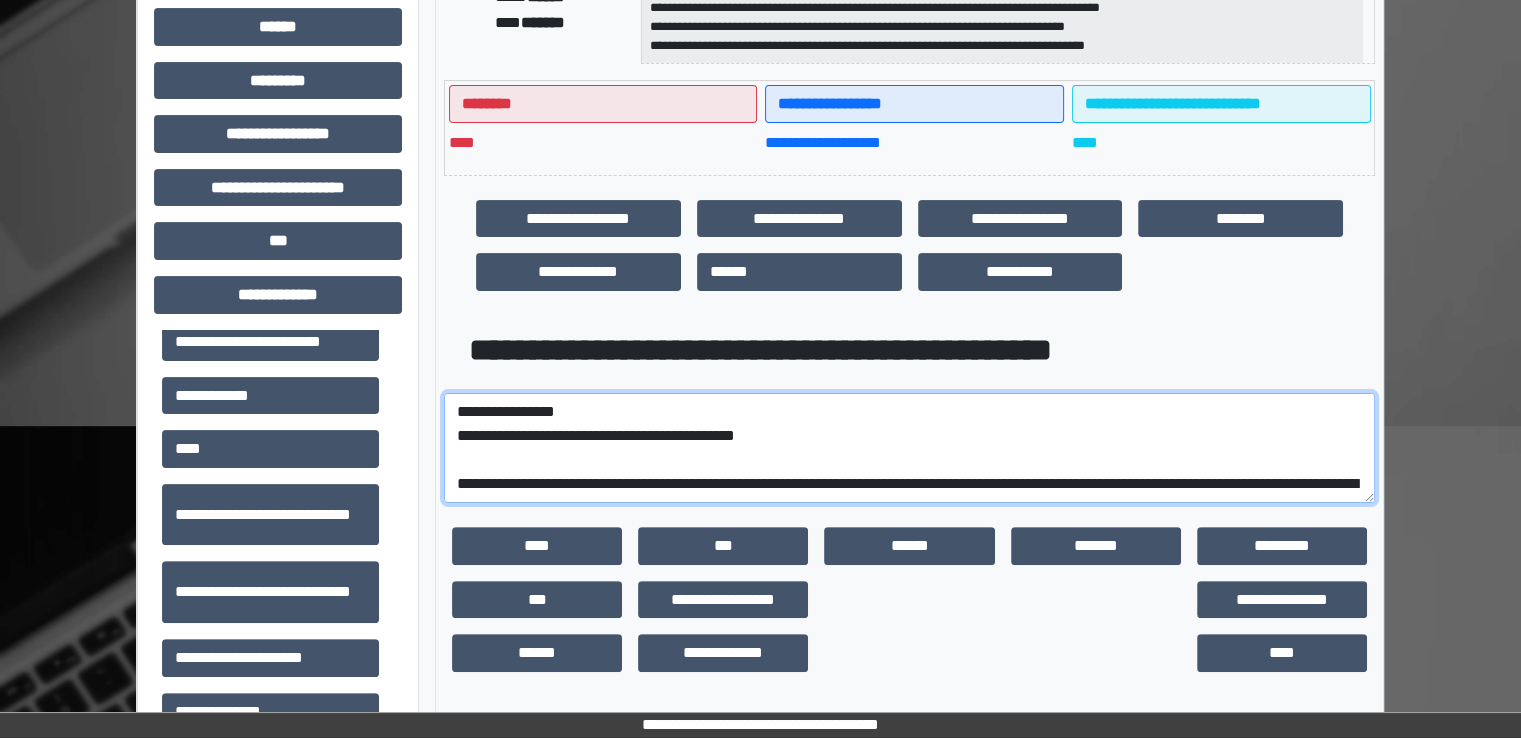 scroll, scrollTop: 256, scrollLeft: 0, axis: vertical 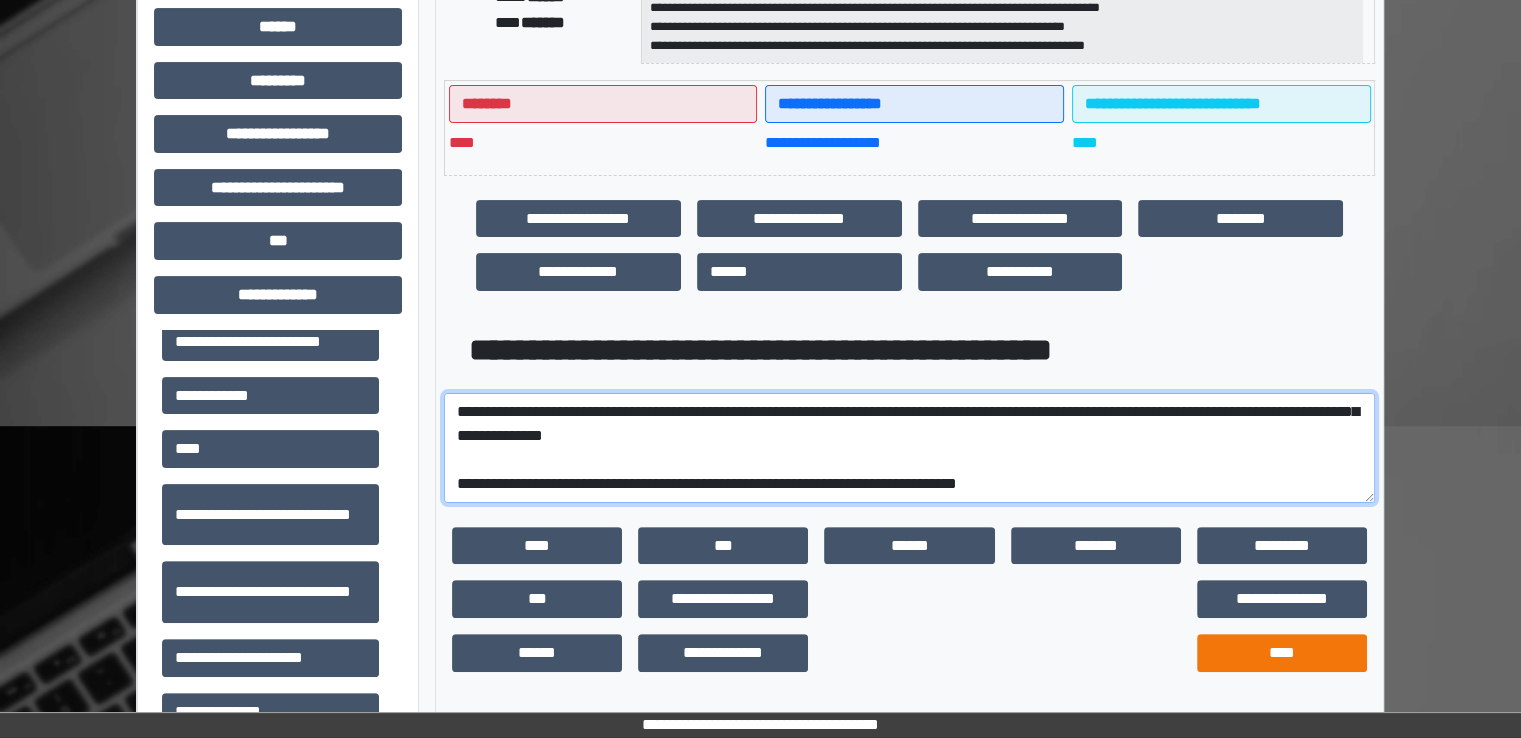 type on "**********" 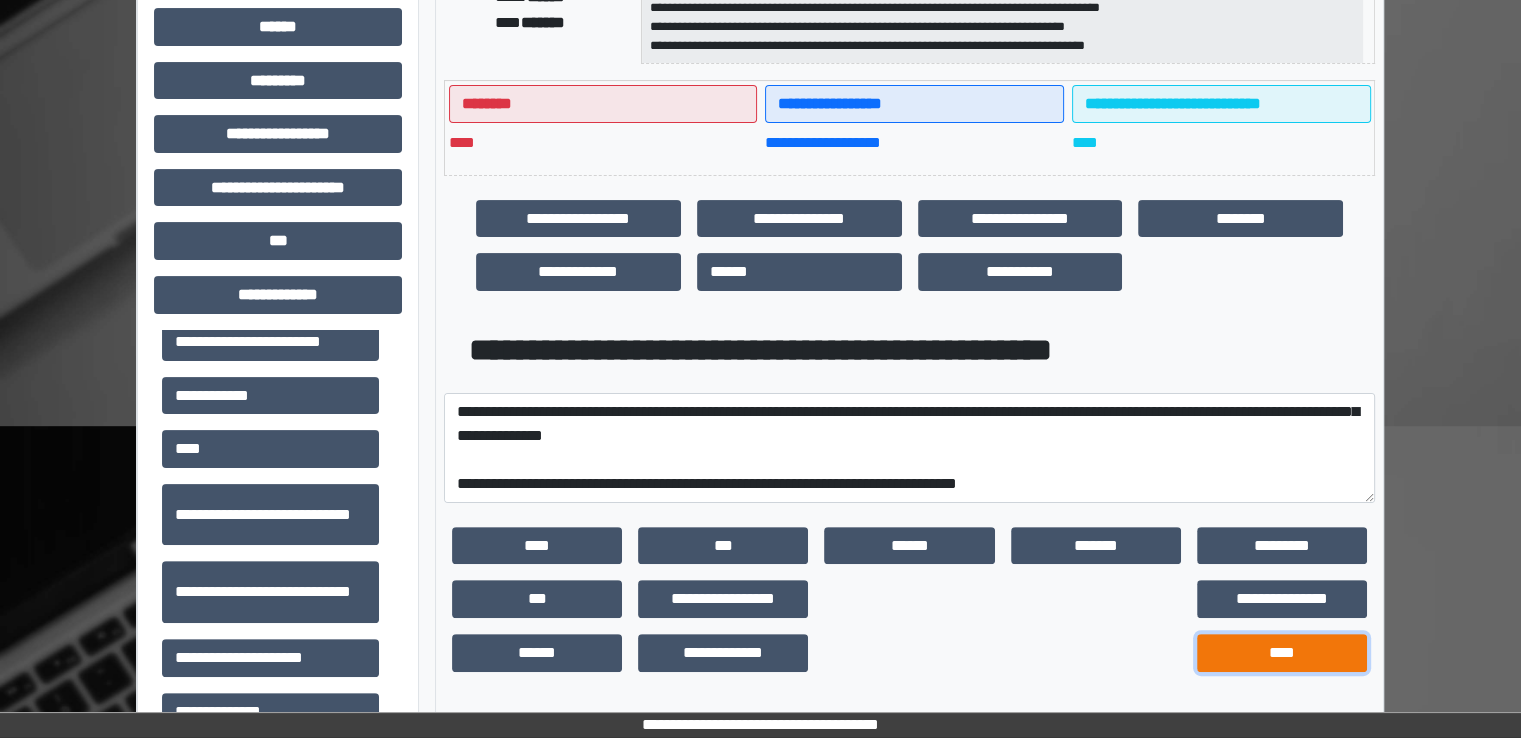 click on "****" at bounding box center (1282, 653) 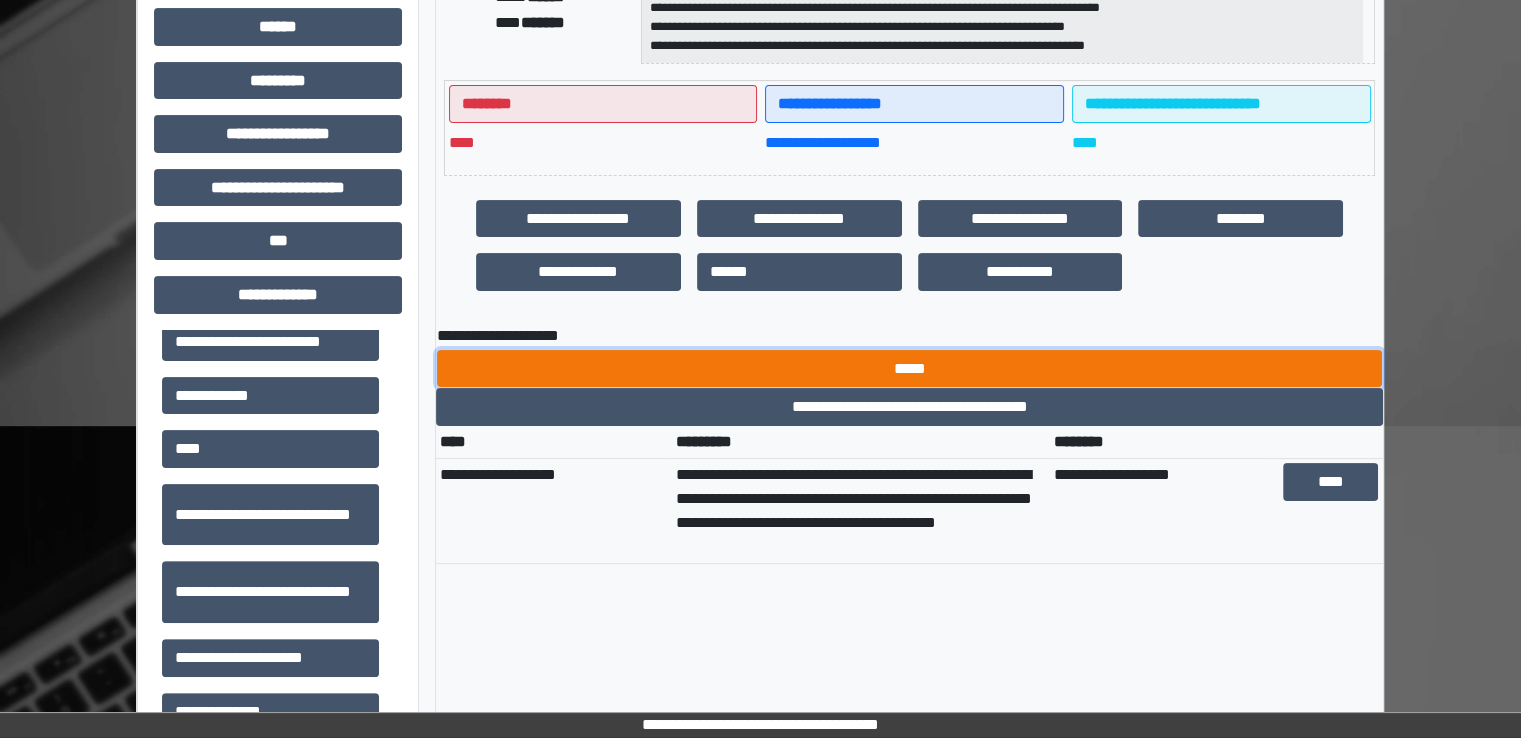 click on "*****" at bounding box center (909, 369) 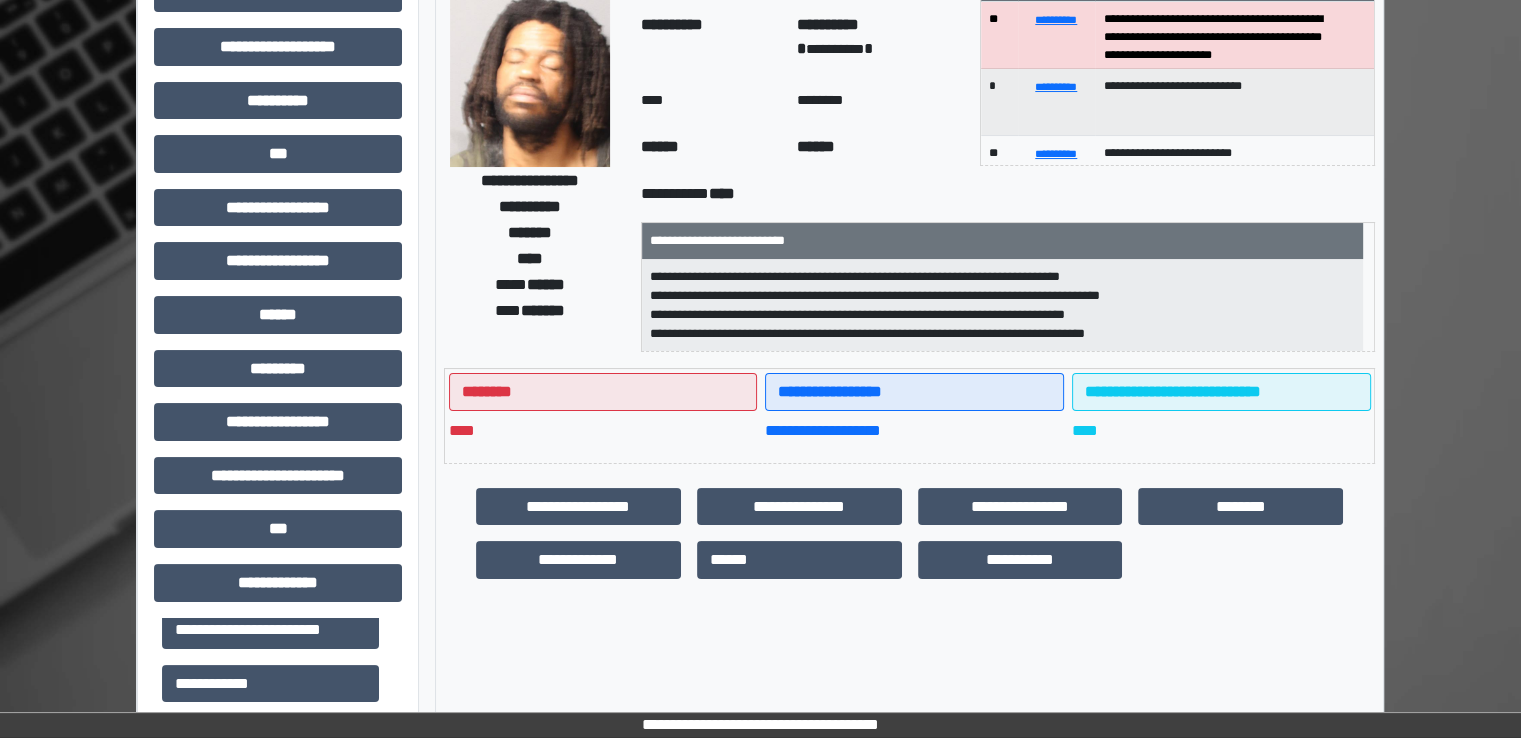 scroll, scrollTop: 200, scrollLeft: 0, axis: vertical 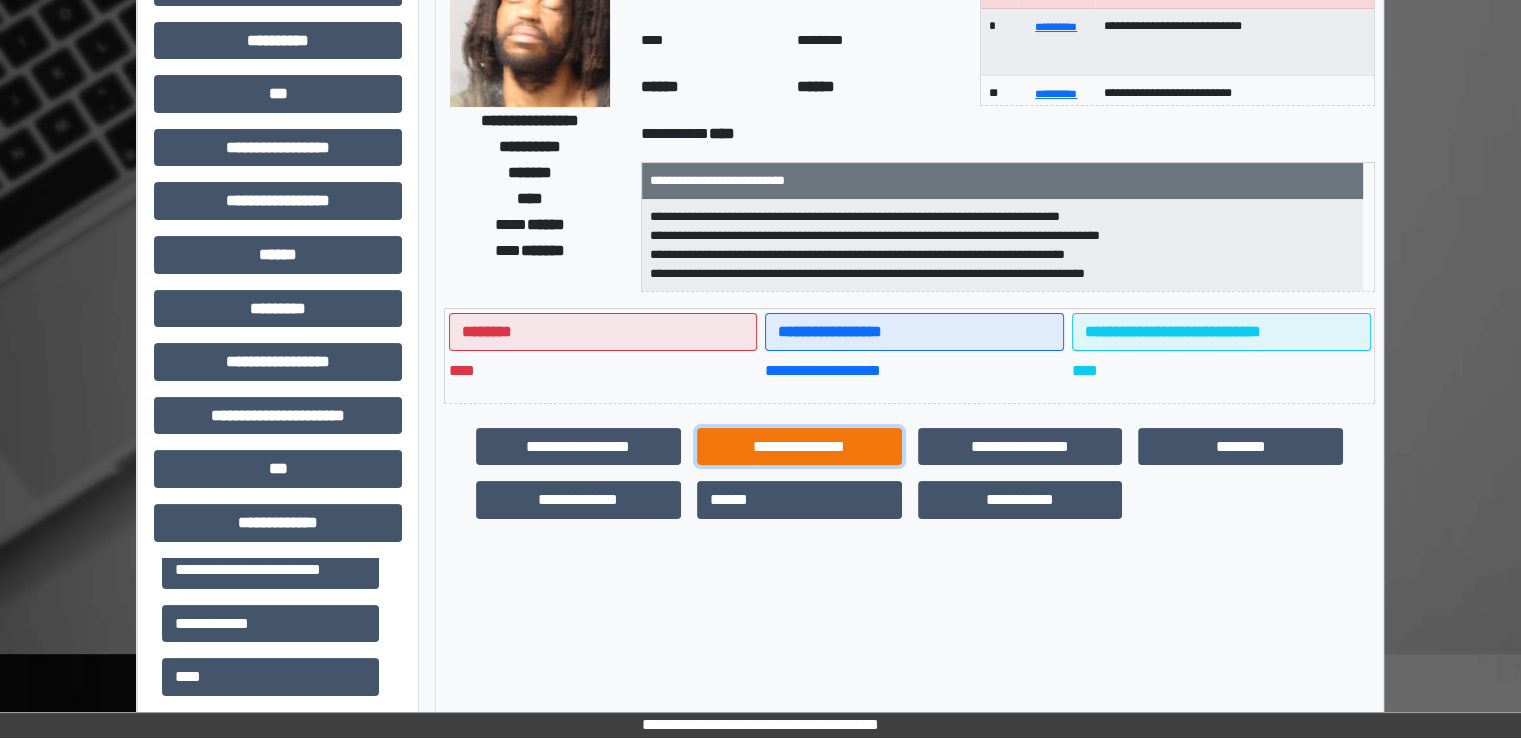 click on "**********" at bounding box center (799, 447) 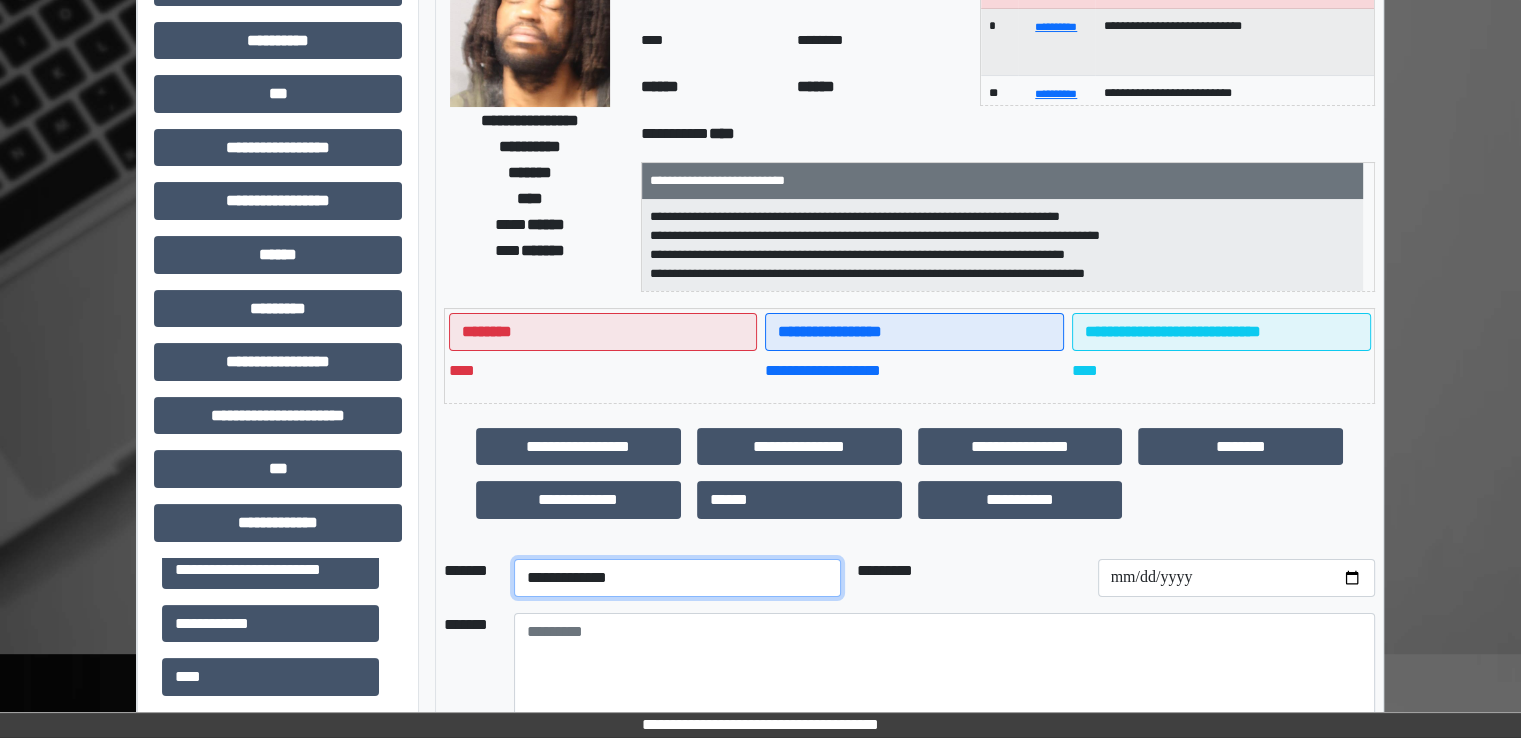 click on "**********" at bounding box center [677, 578] 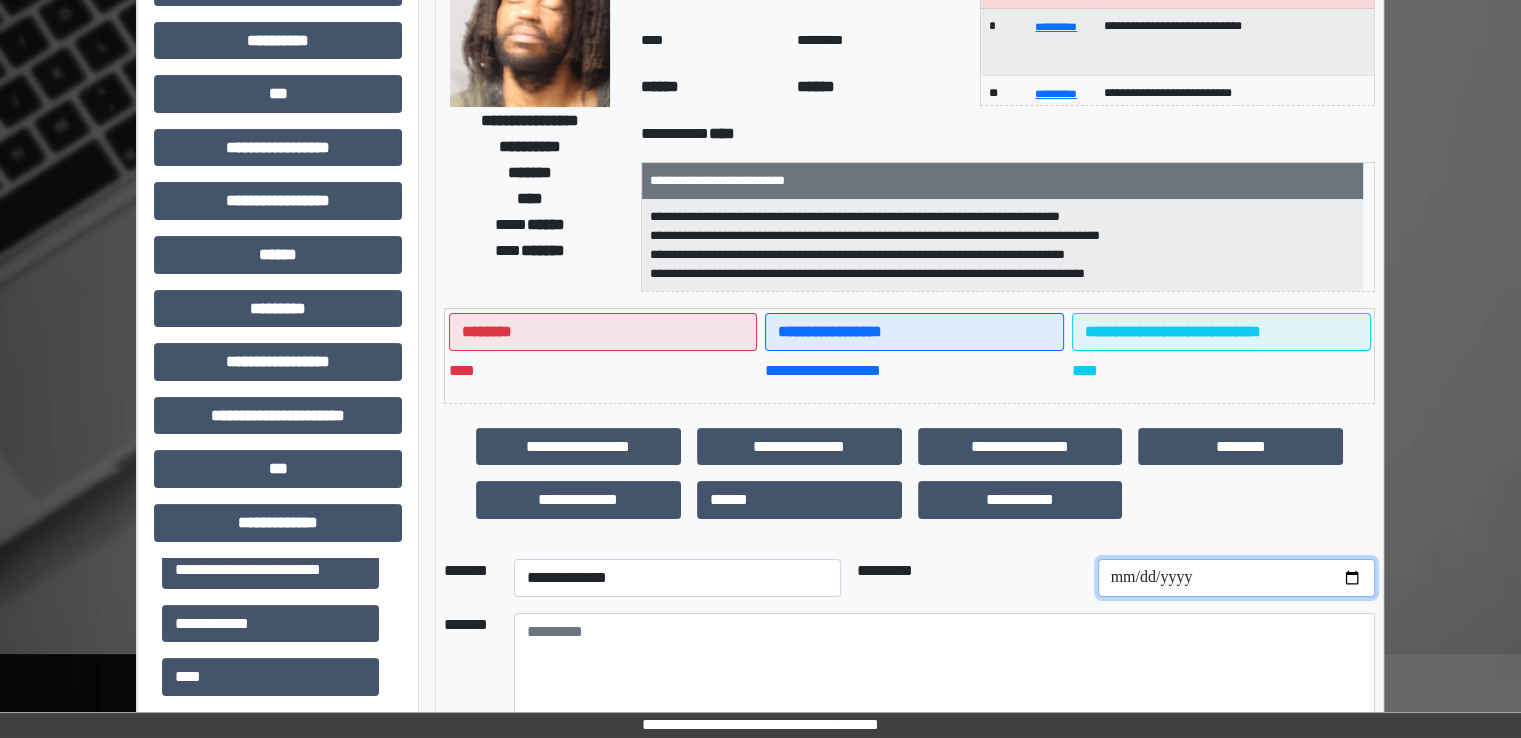click at bounding box center (1236, 578) 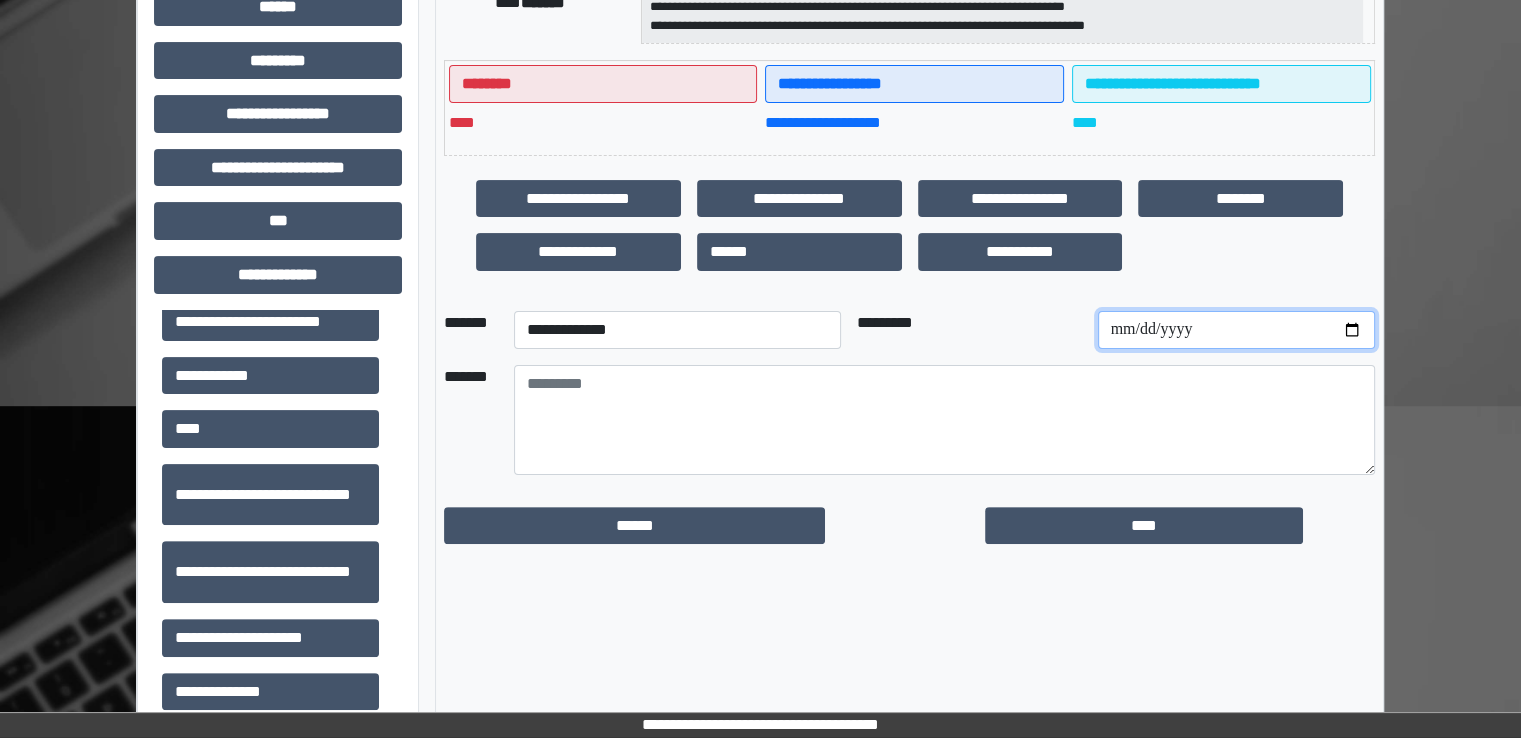 scroll, scrollTop: 500, scrollLeft: 0, axis: vertical 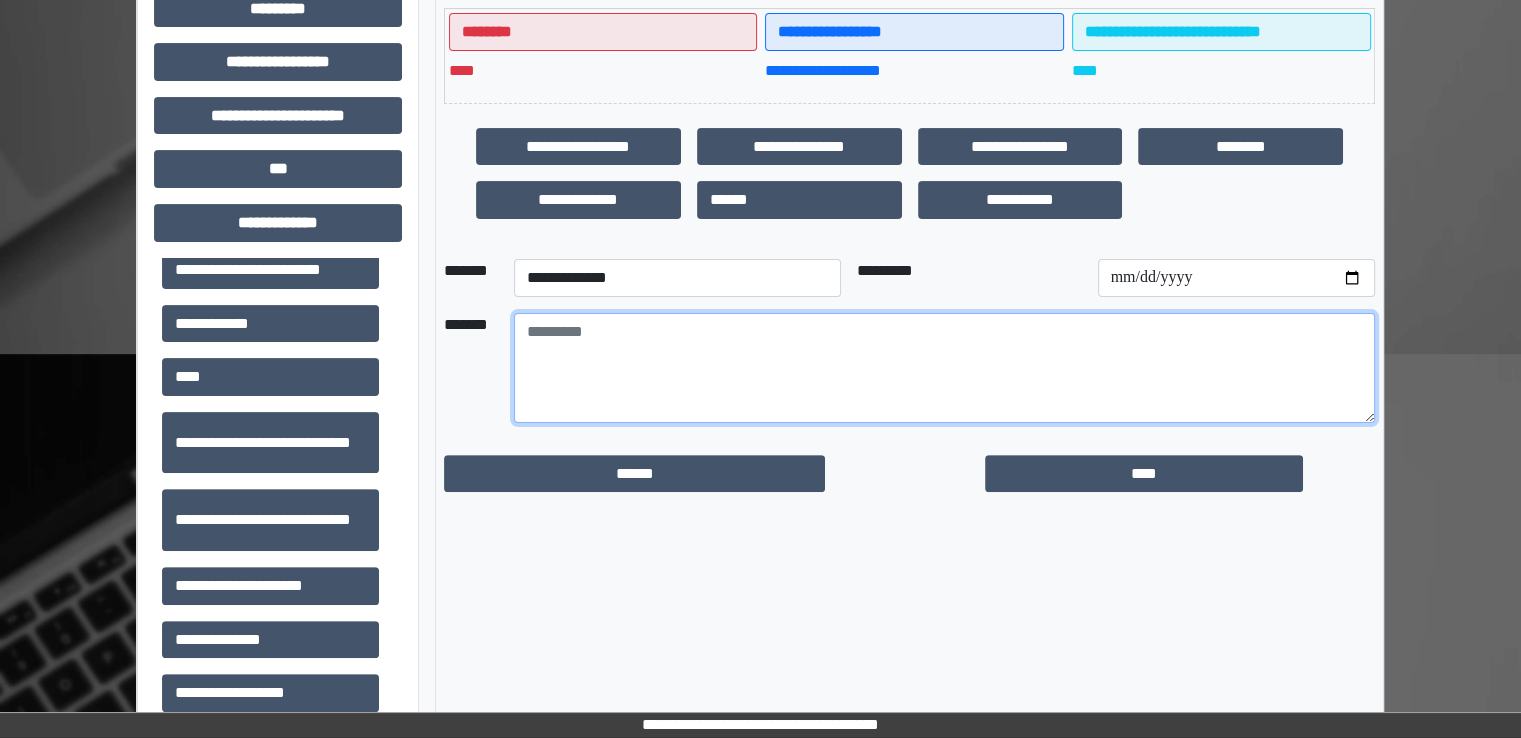 click at bounding box center (944, 368) 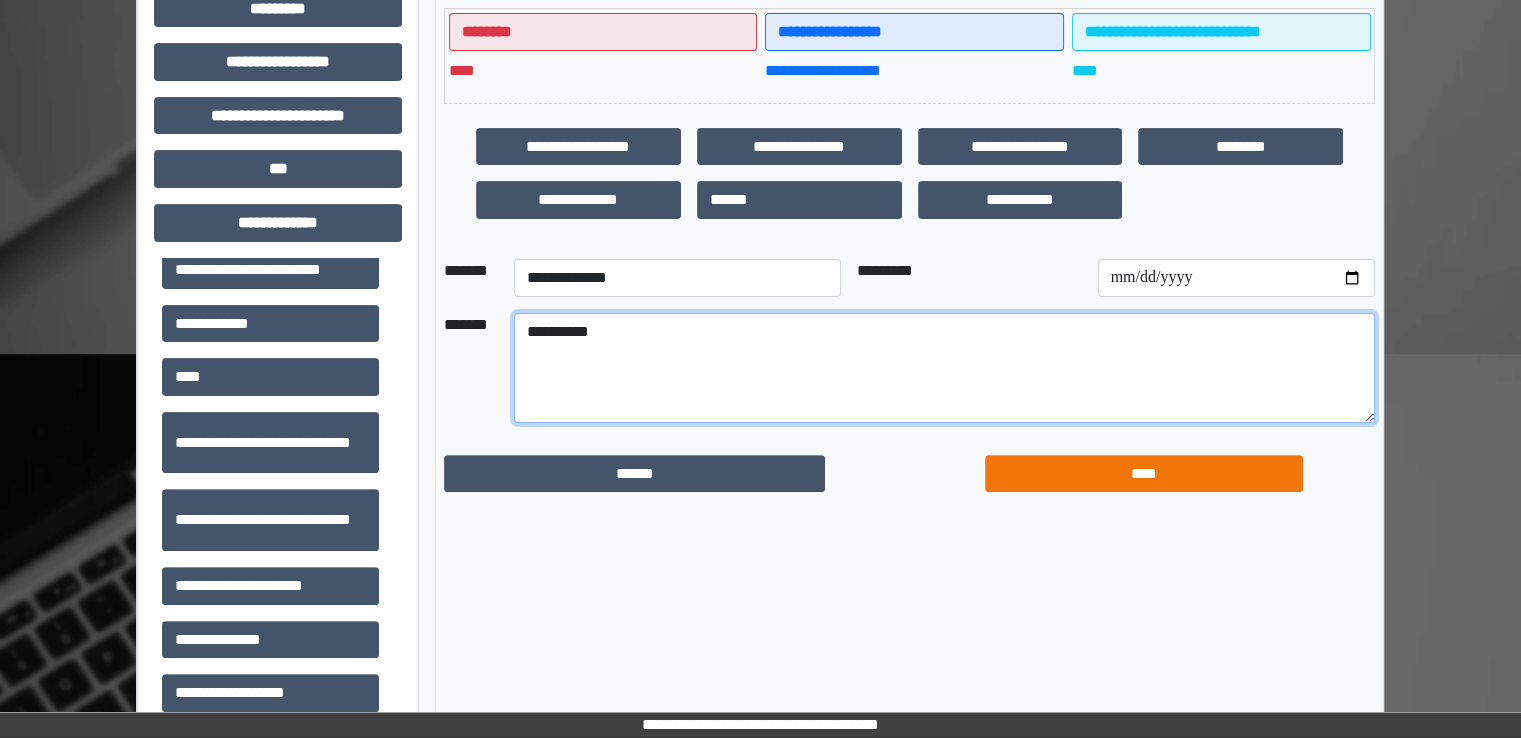 type on "**********" 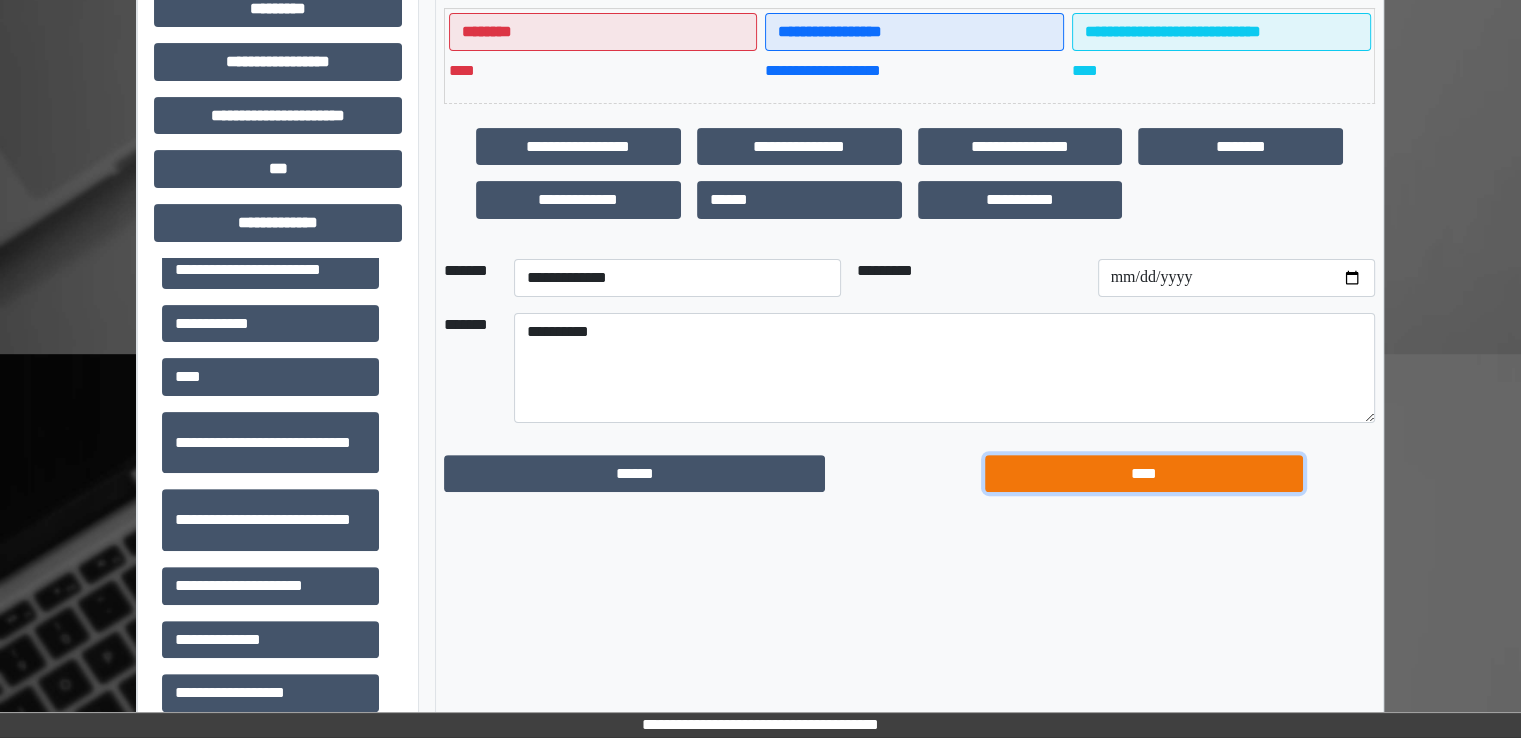click on "****" at bounding box center [1144, 474] 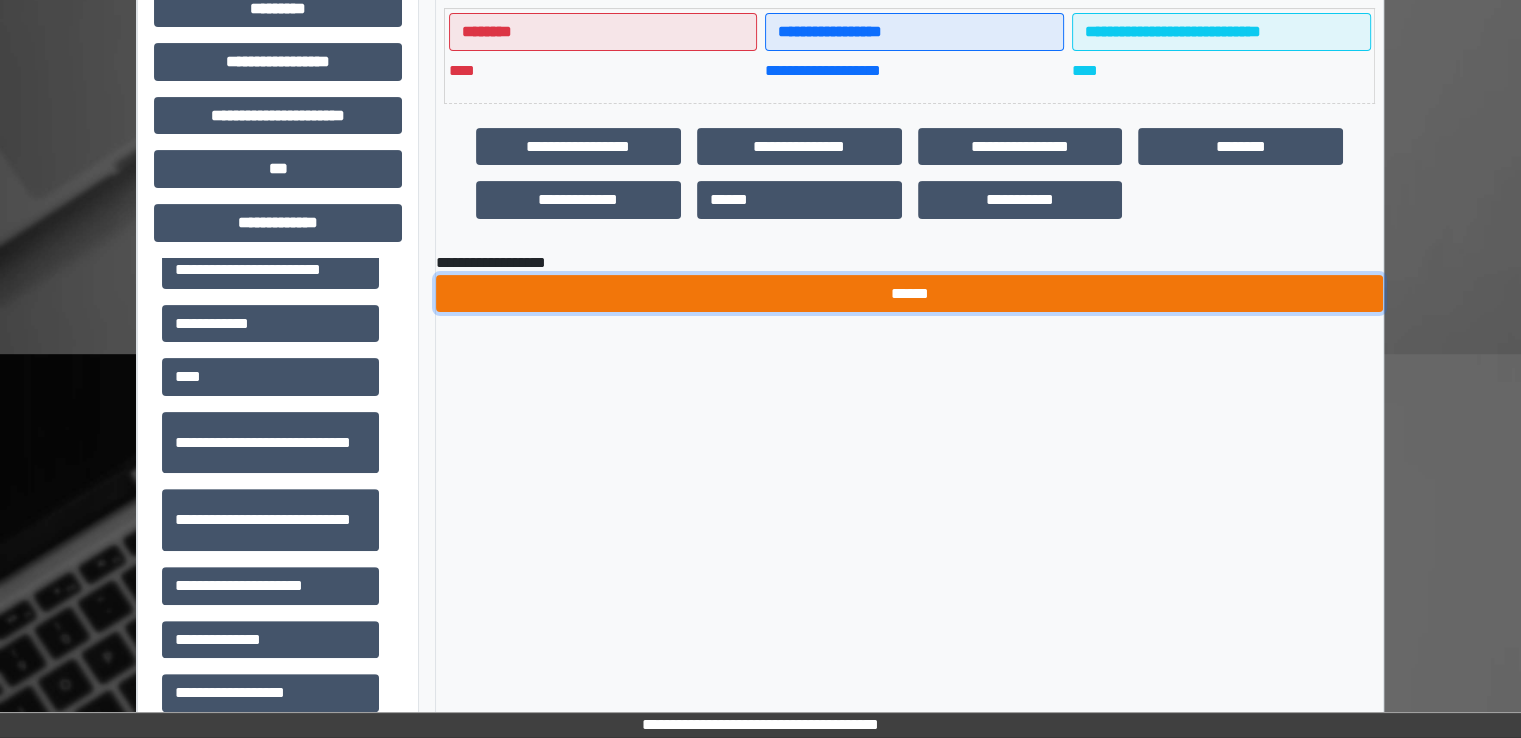 click on "******" at bounding box center (909, 294) 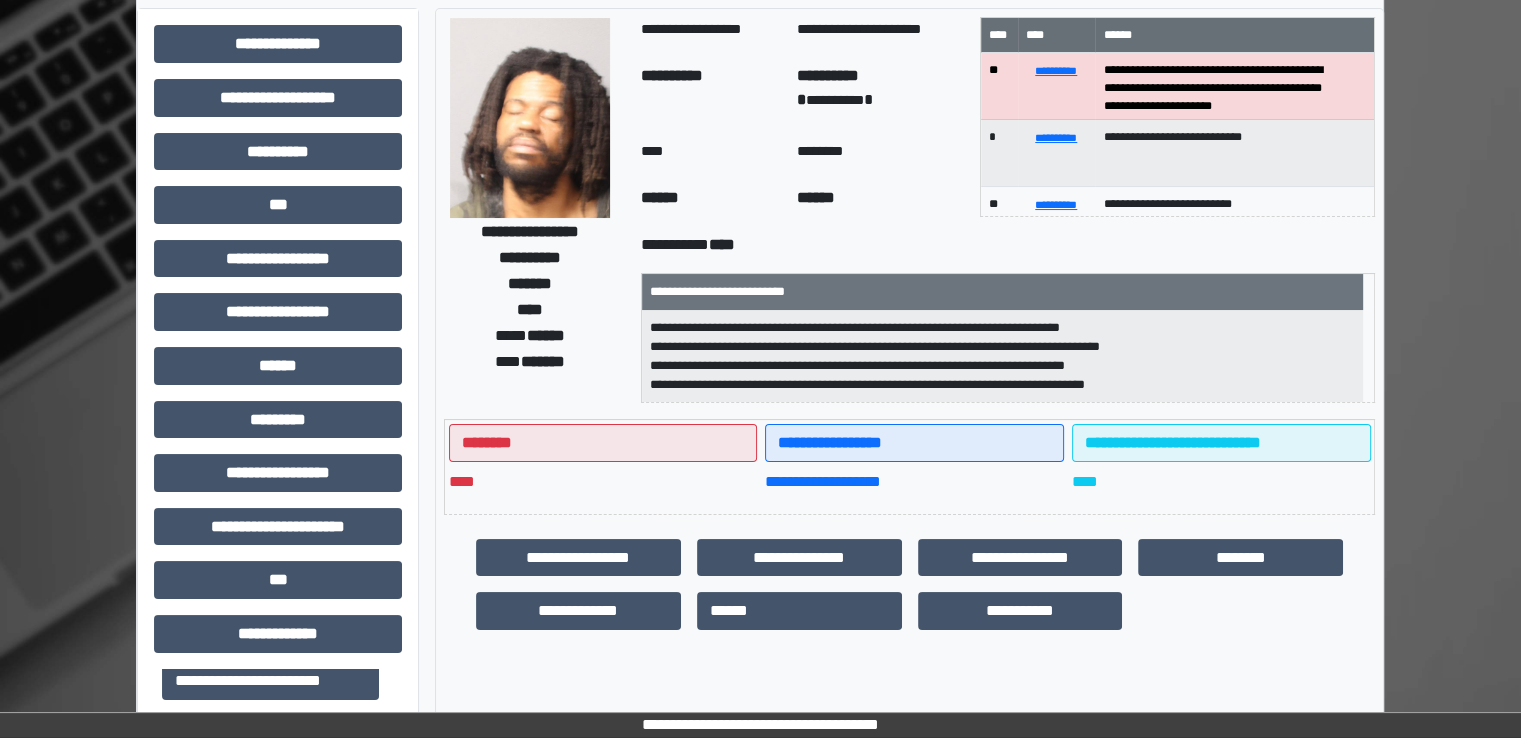 scroll, scrollTop: 0, scrollLeft: 0, axis: both 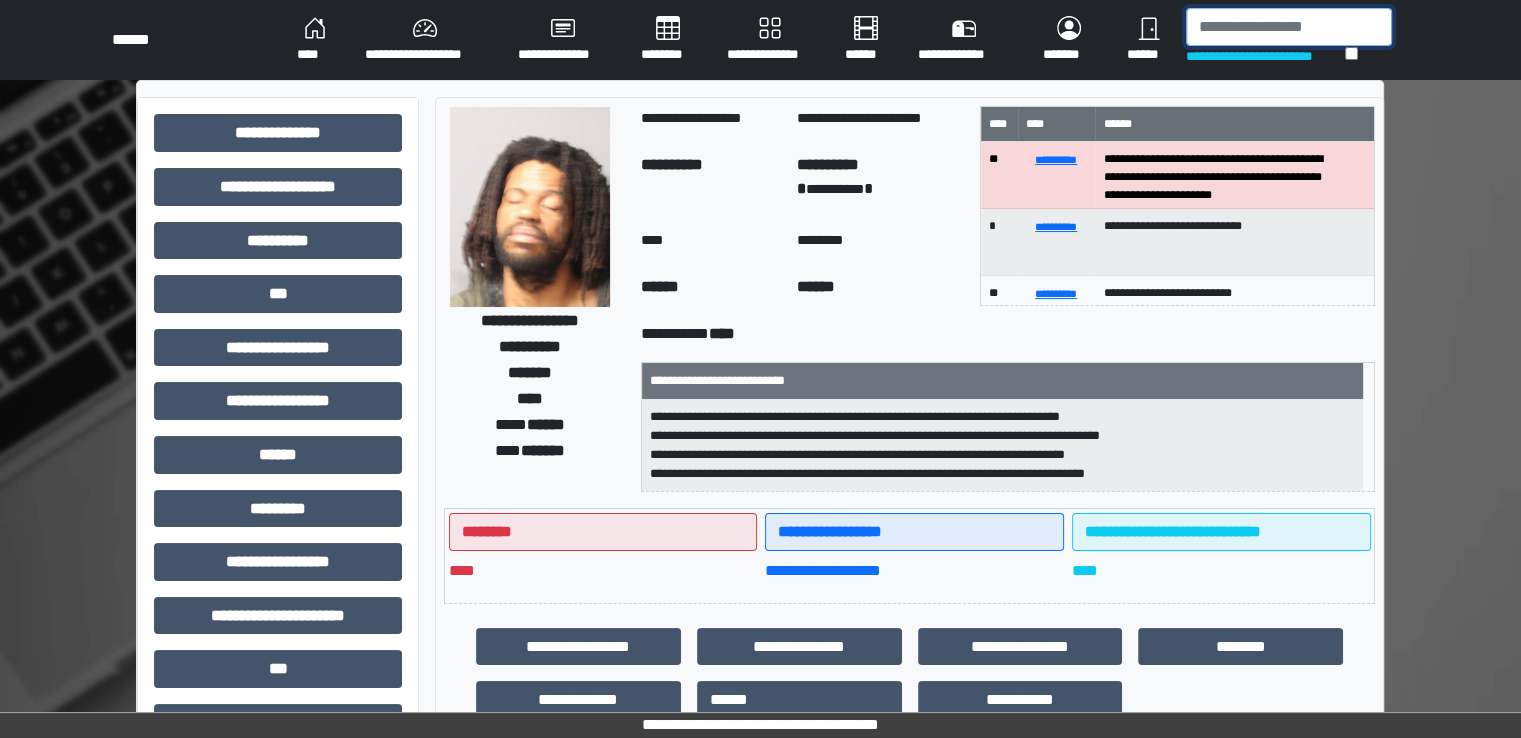 click at bounding box center [1289, 27] 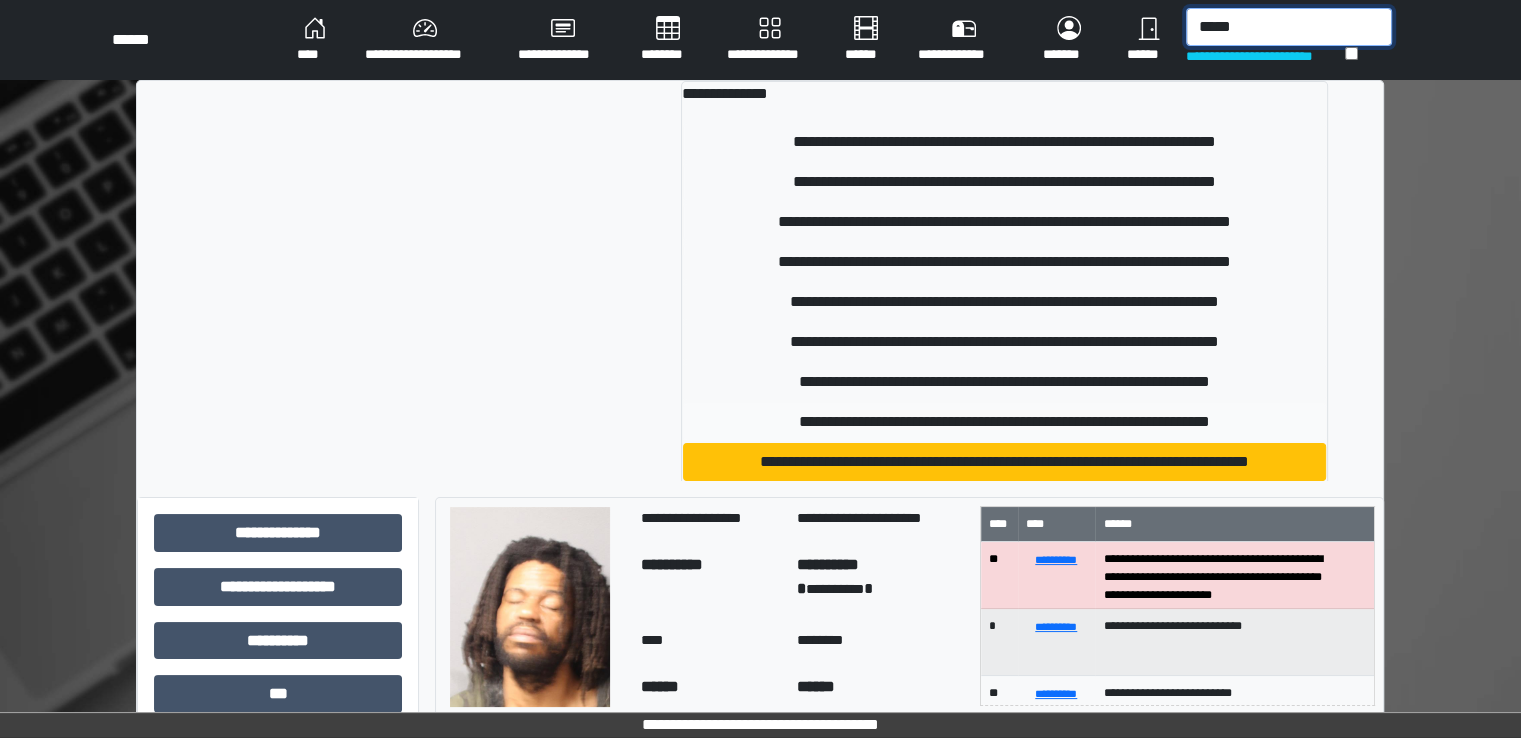 type on "*****" 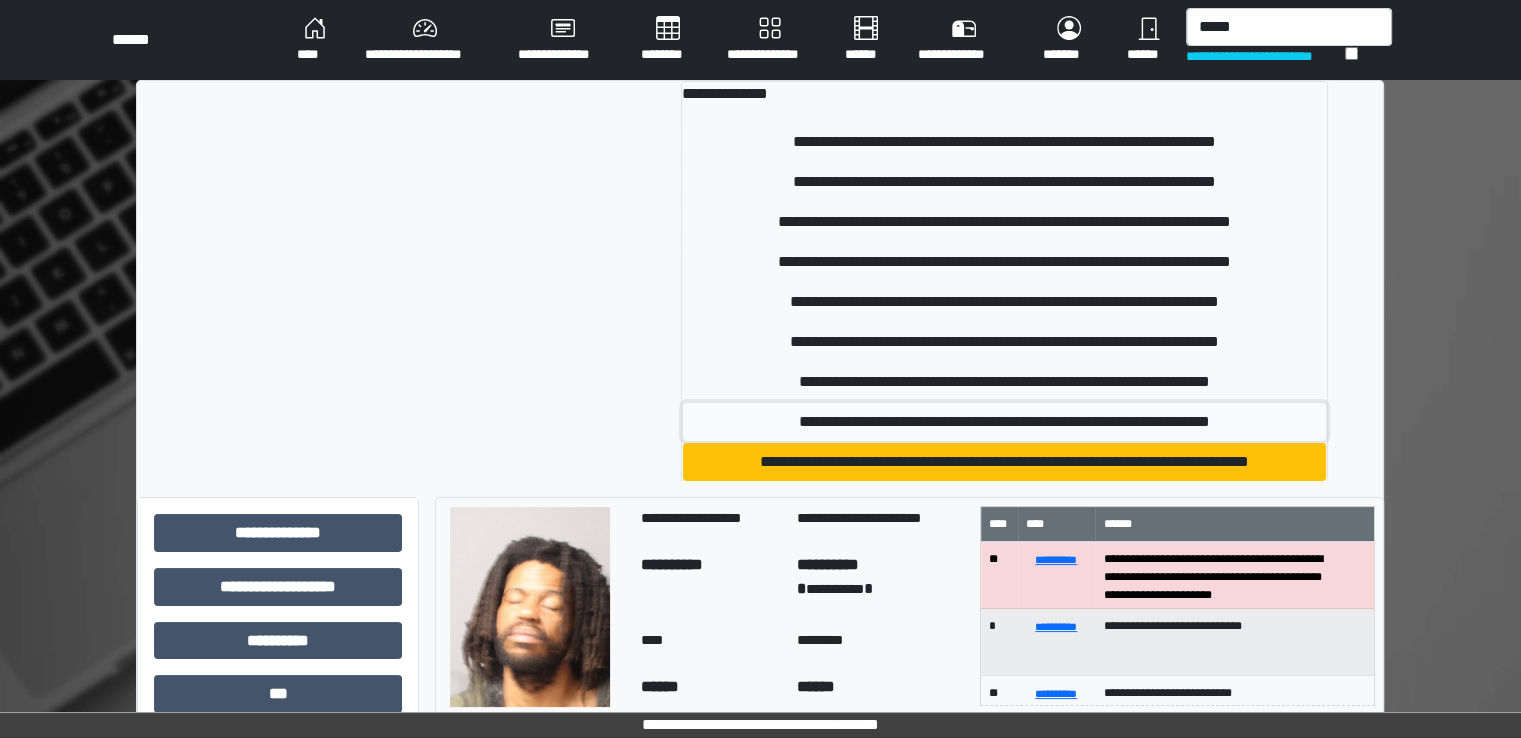 click on "**********" at bounding box center [1005, 422] 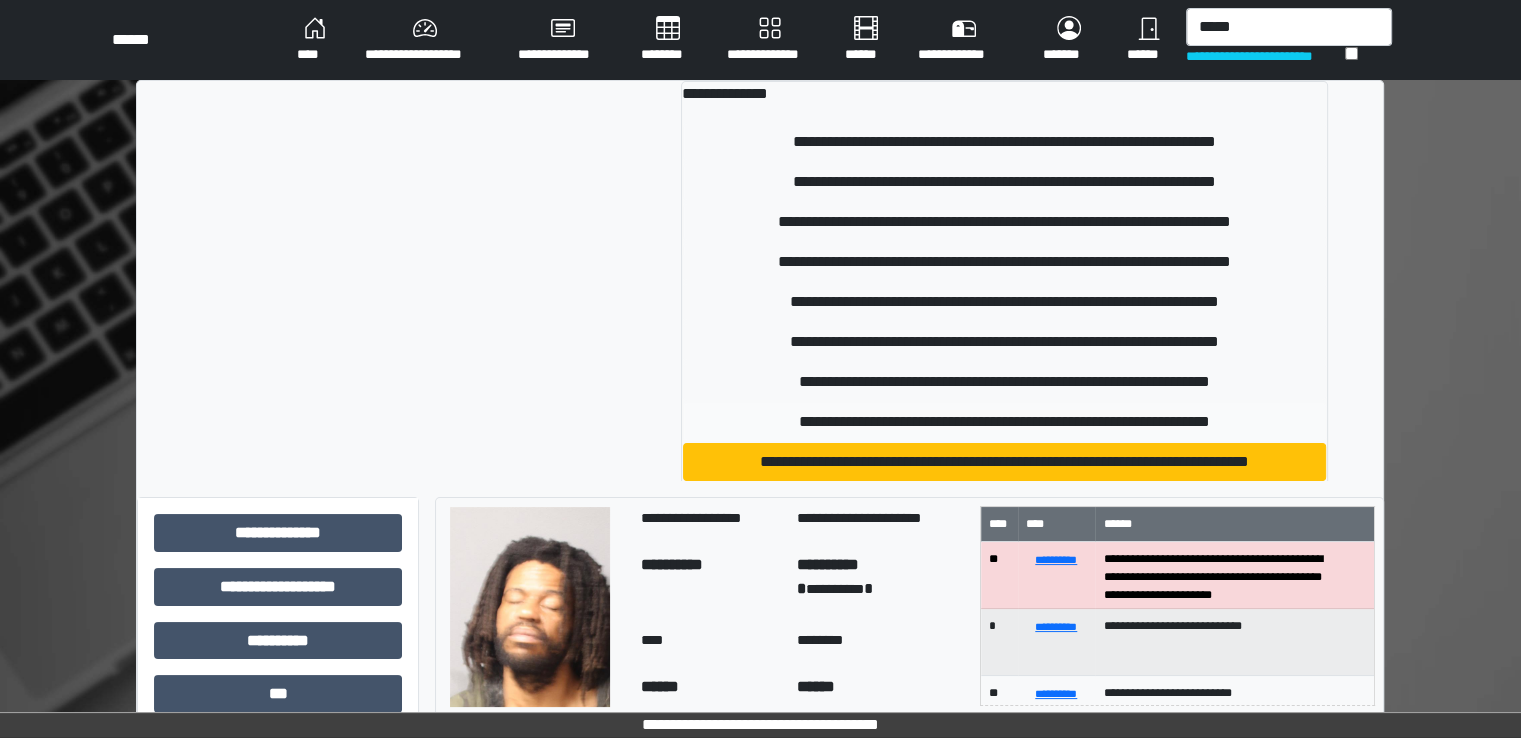 type 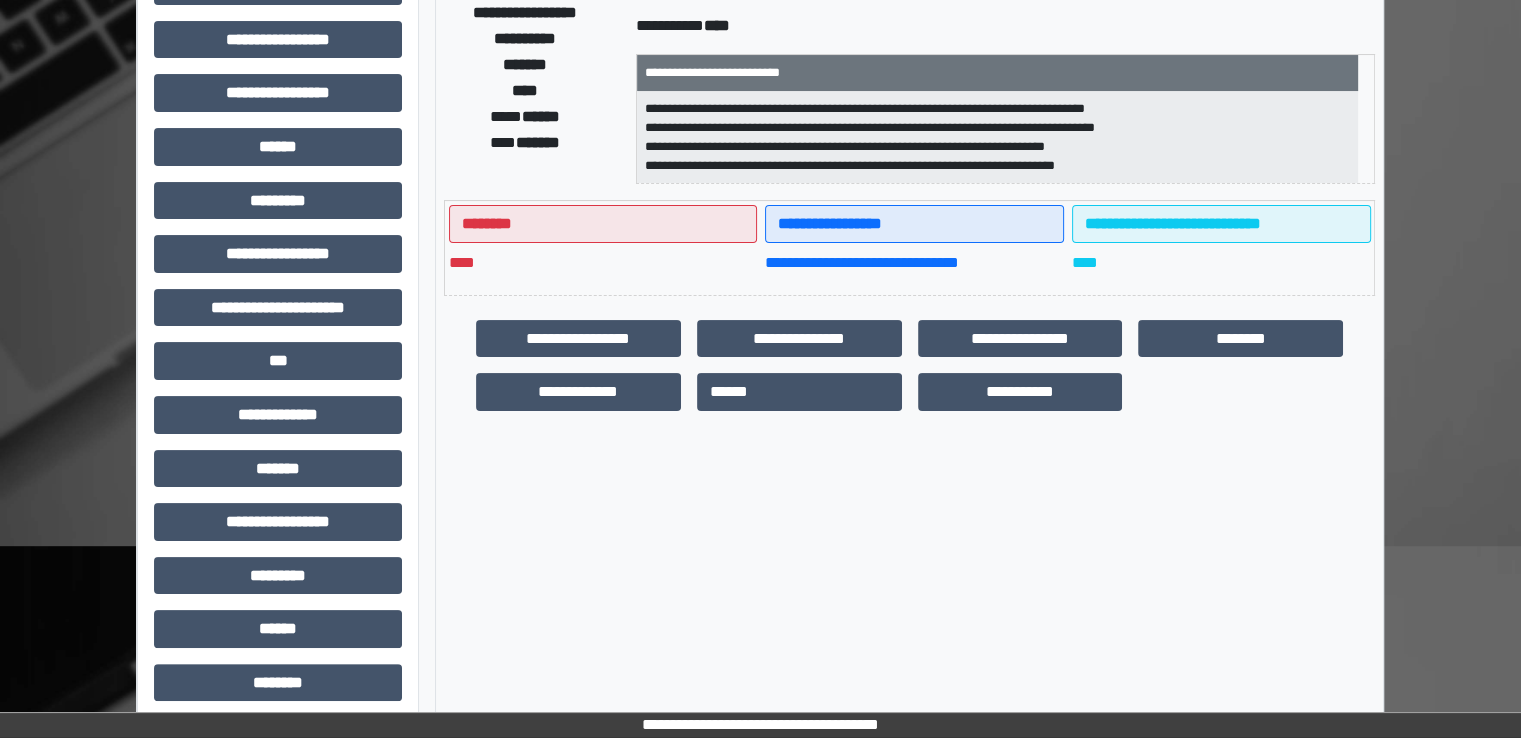 scroll, scrollTop: 428, scrollLeft: 0, axis: vertical 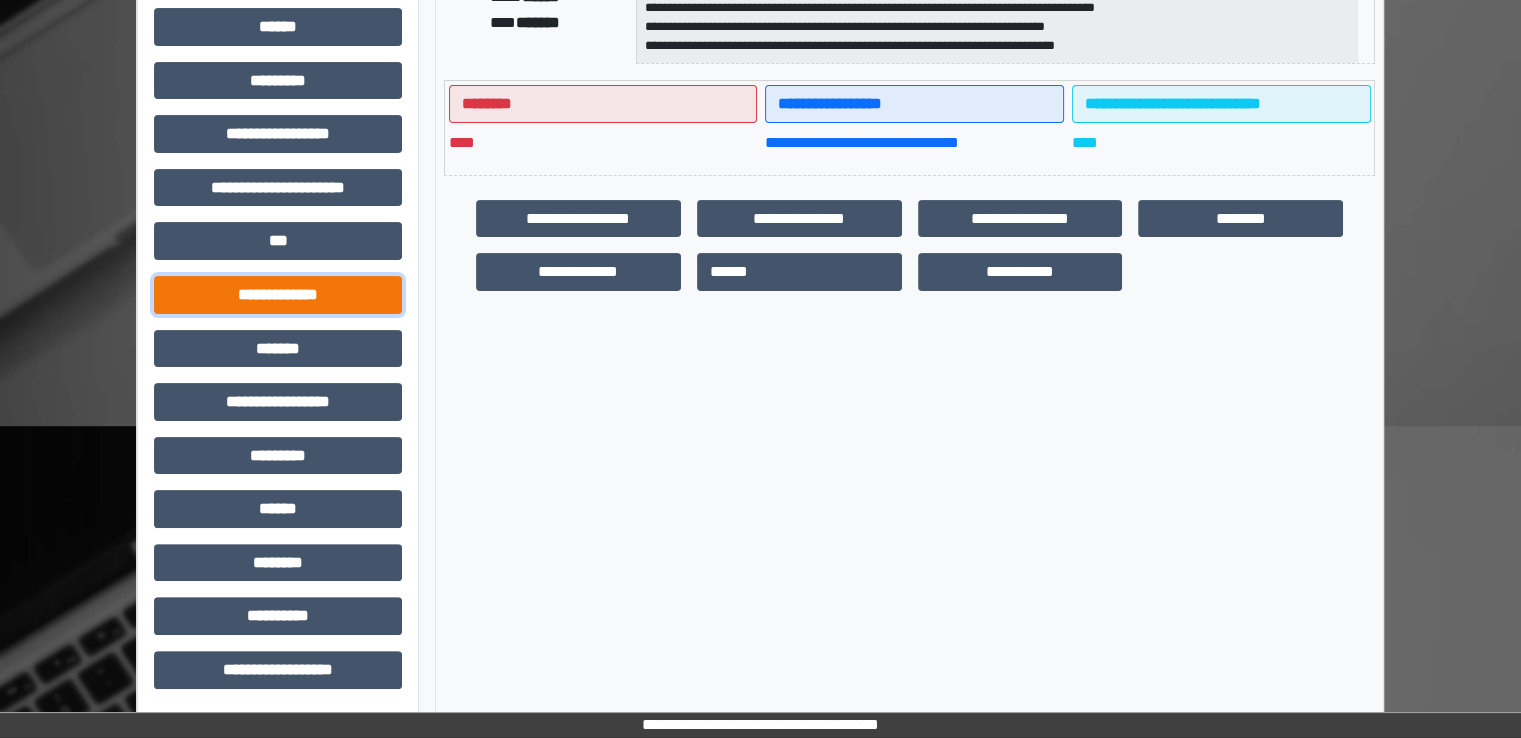 drag, startPoint x: 355, startPoint y: 298, endPoint x: 344, endPoint y: 304, distance: 12.529964 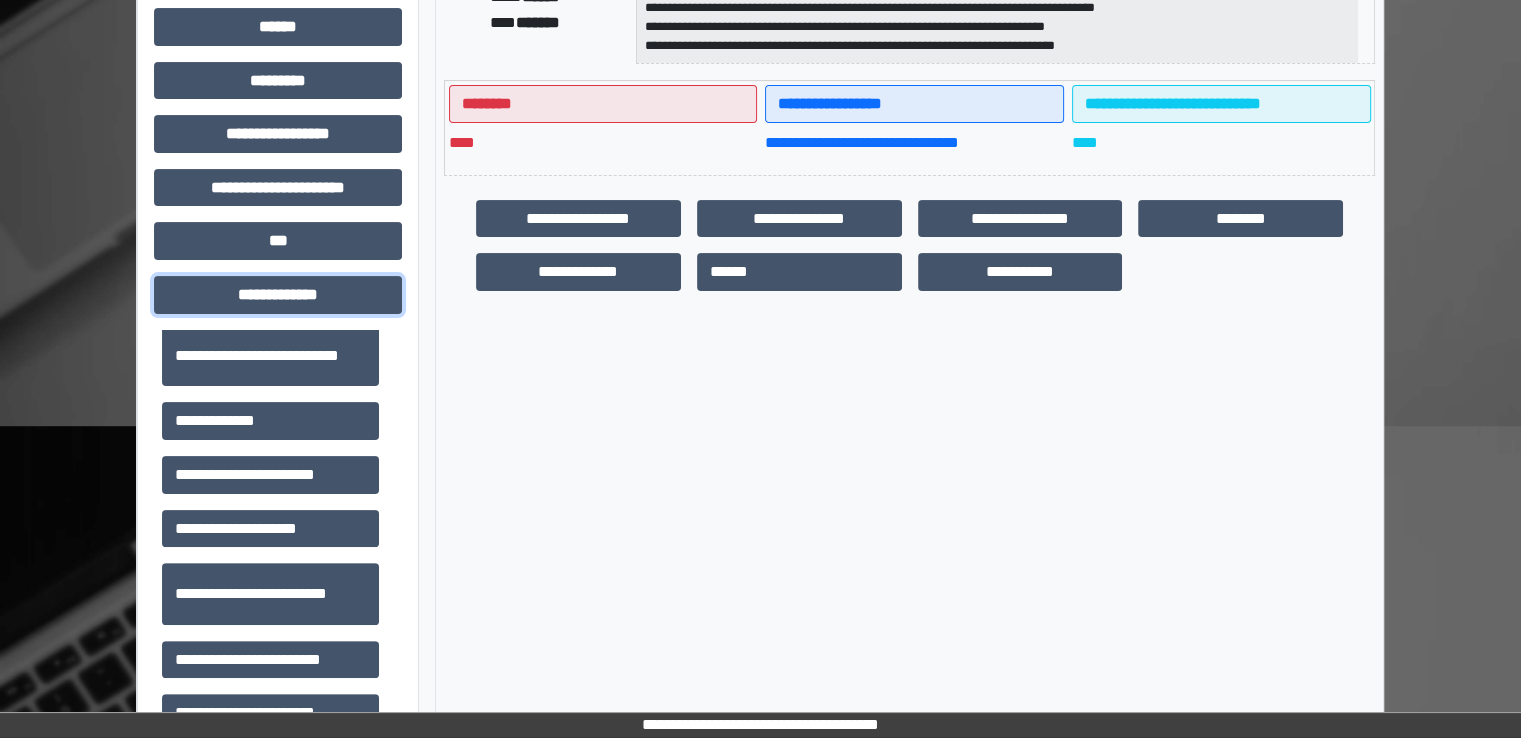 scroll, scrollTop: 600, scrollLeft: 0, axis: vertical 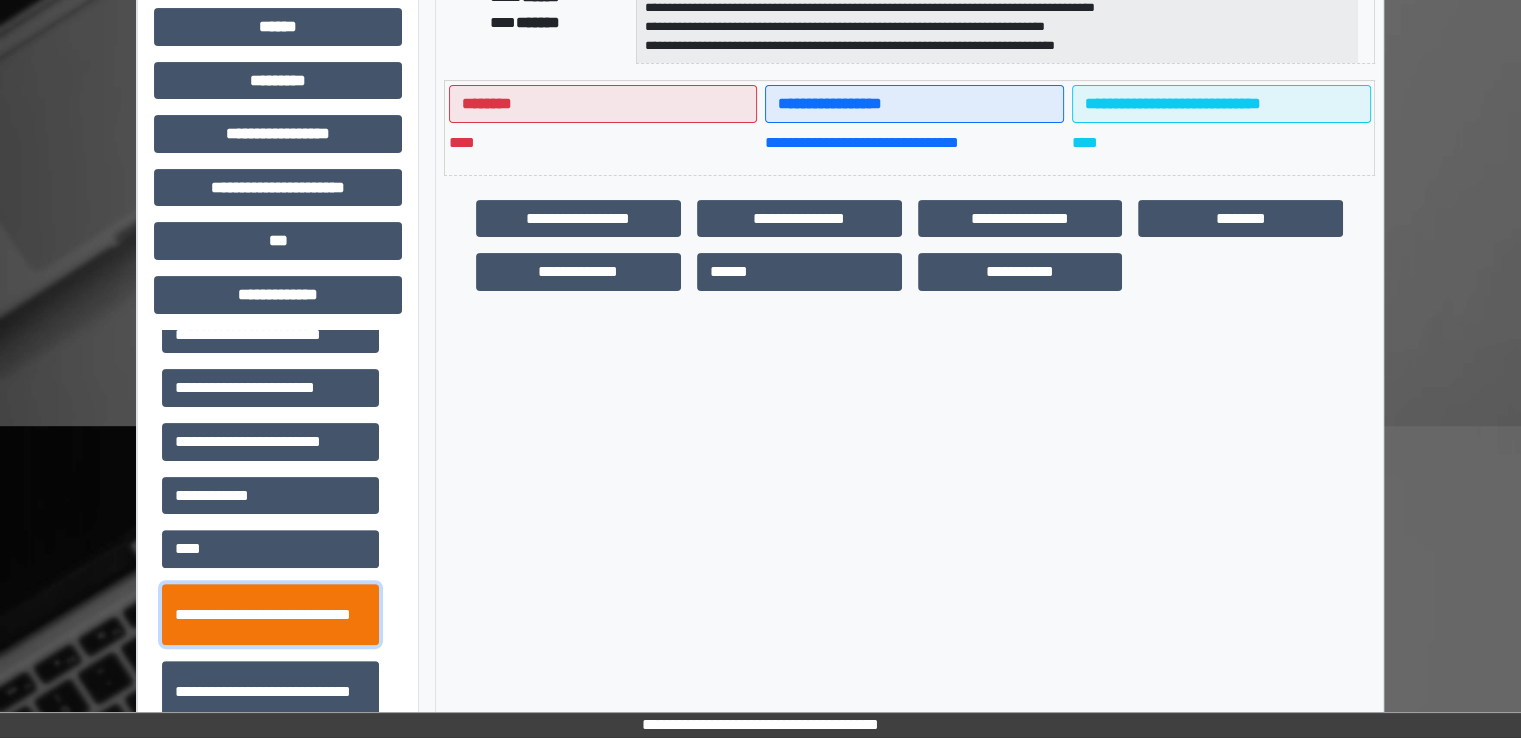 click on "**********" at bounding box center [270, 615] 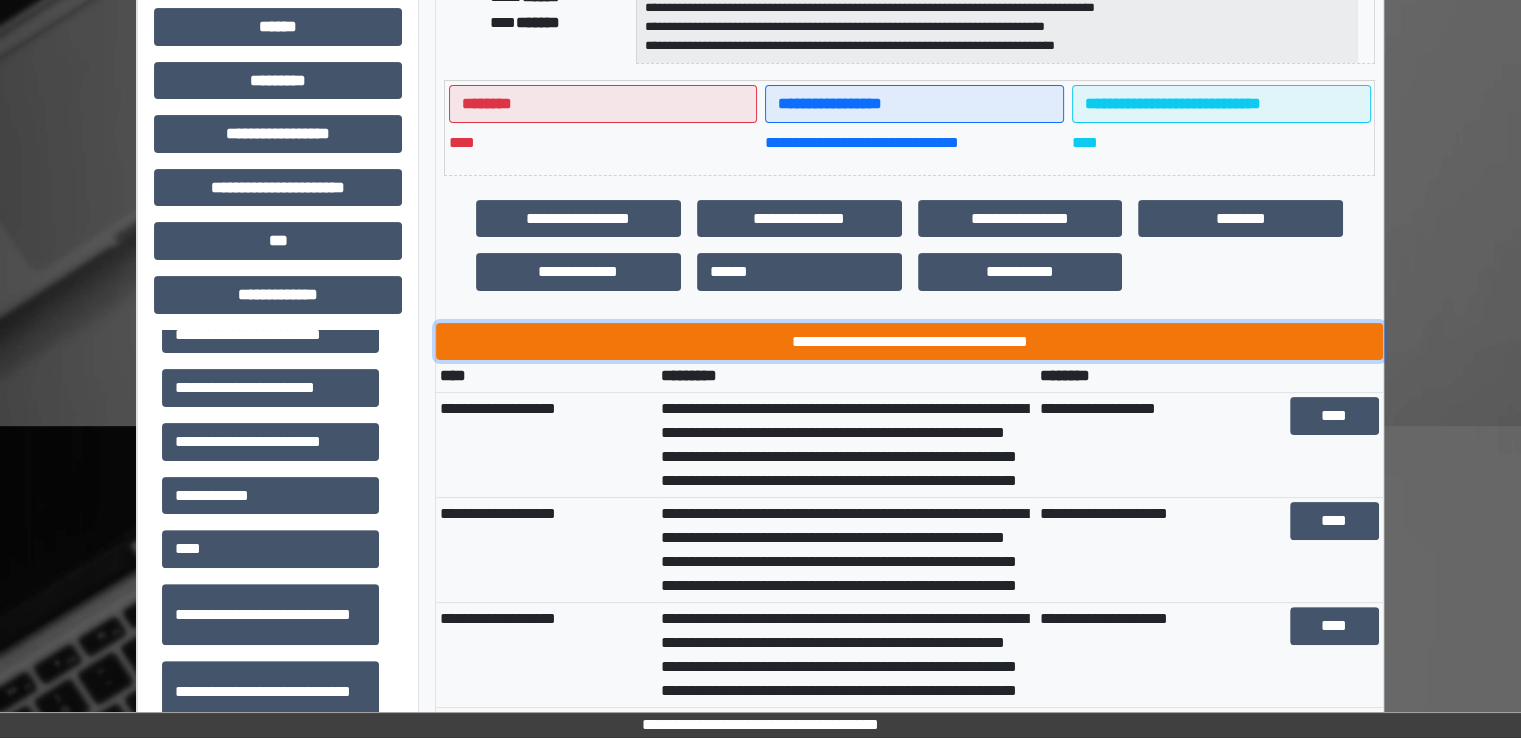 click on "**********" at bounding box center (909, 342) 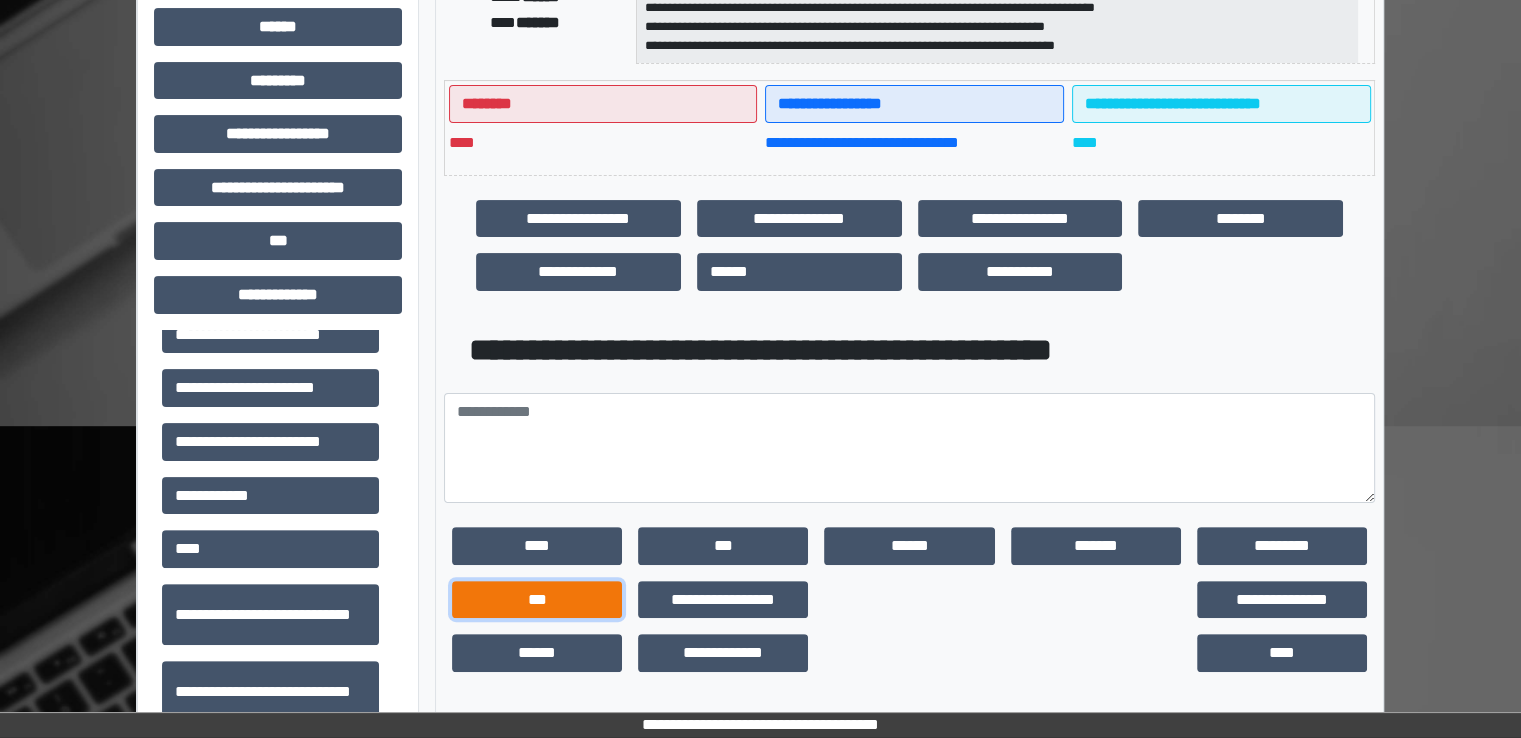 click on "***" at bounding box center [537, 600] 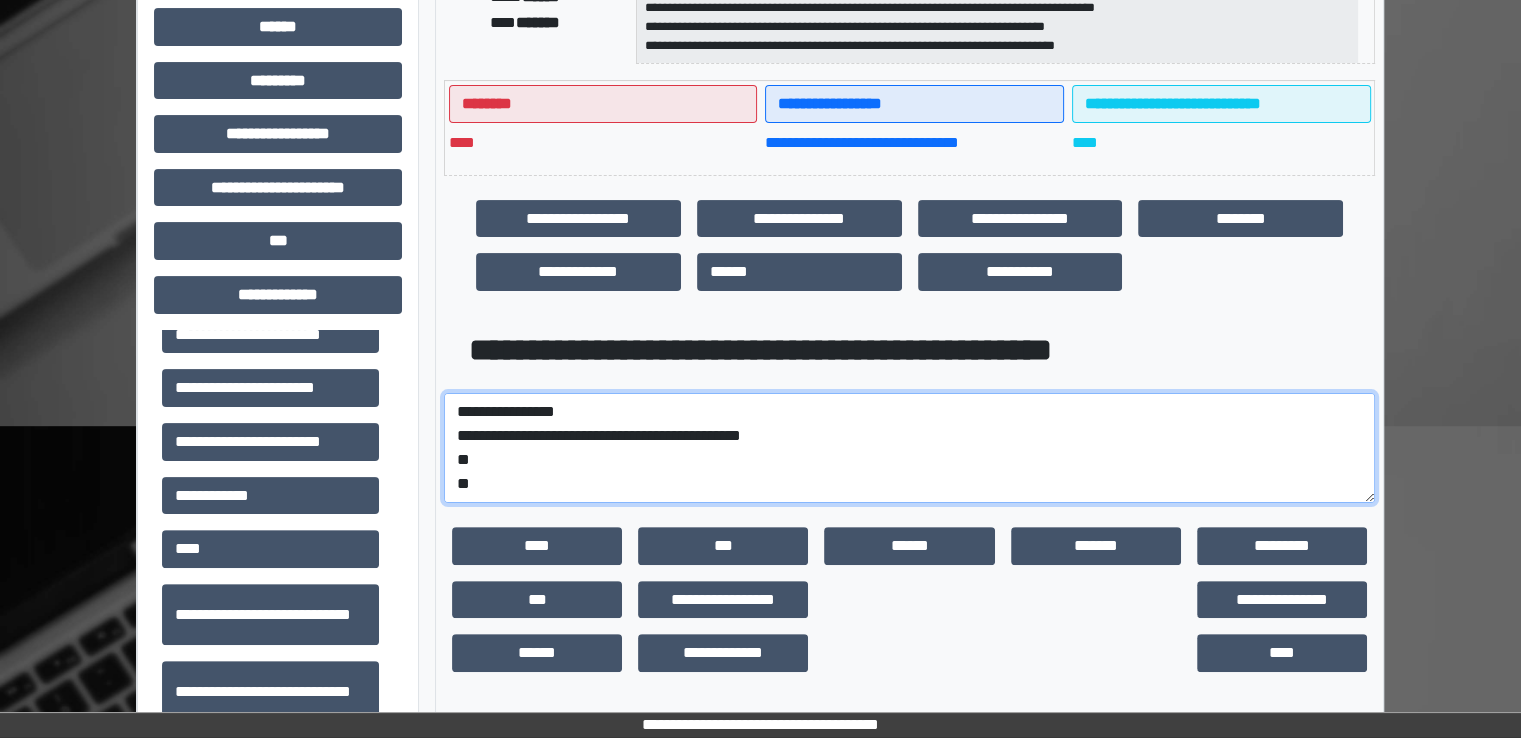 click on "**********" at bounding box center (909, 448) 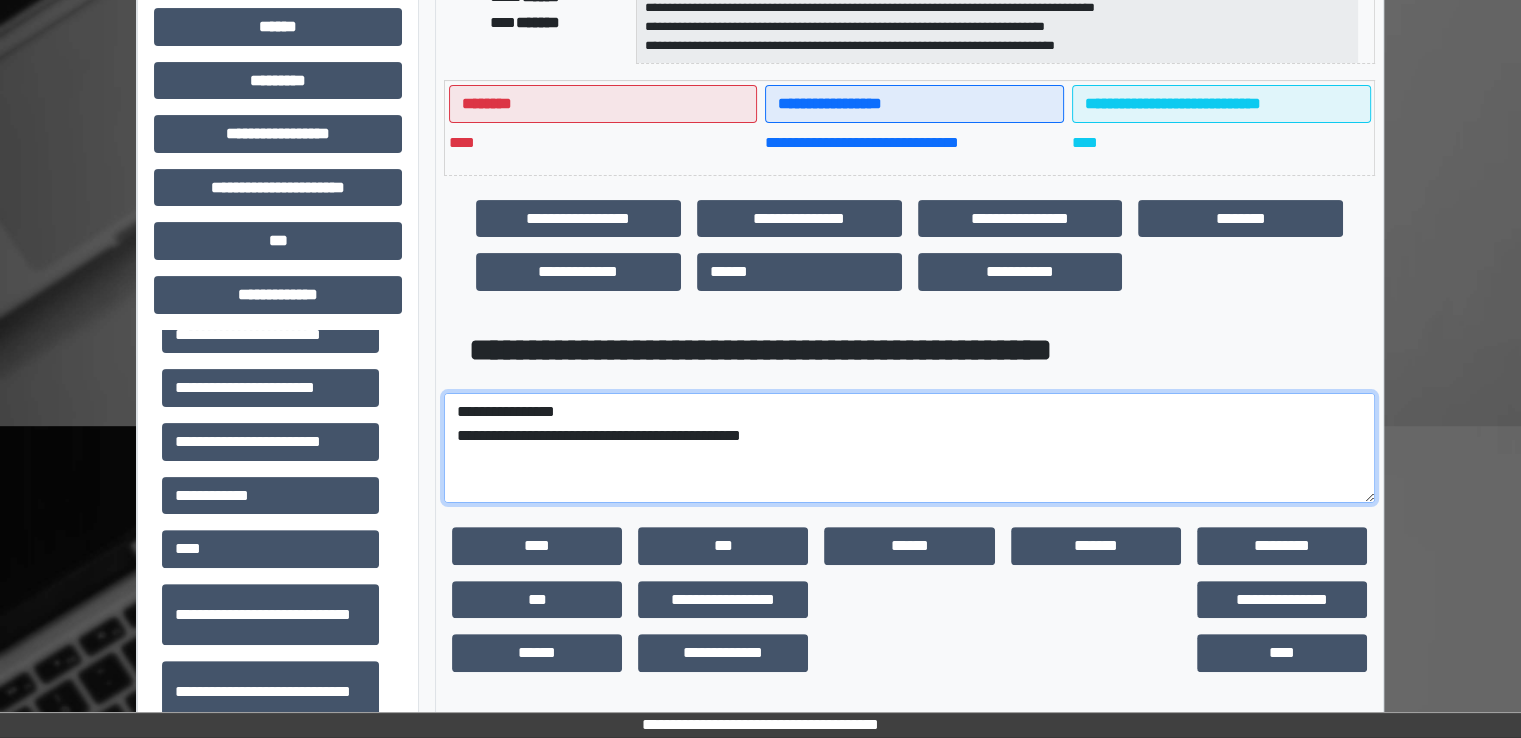 paste on "**********" 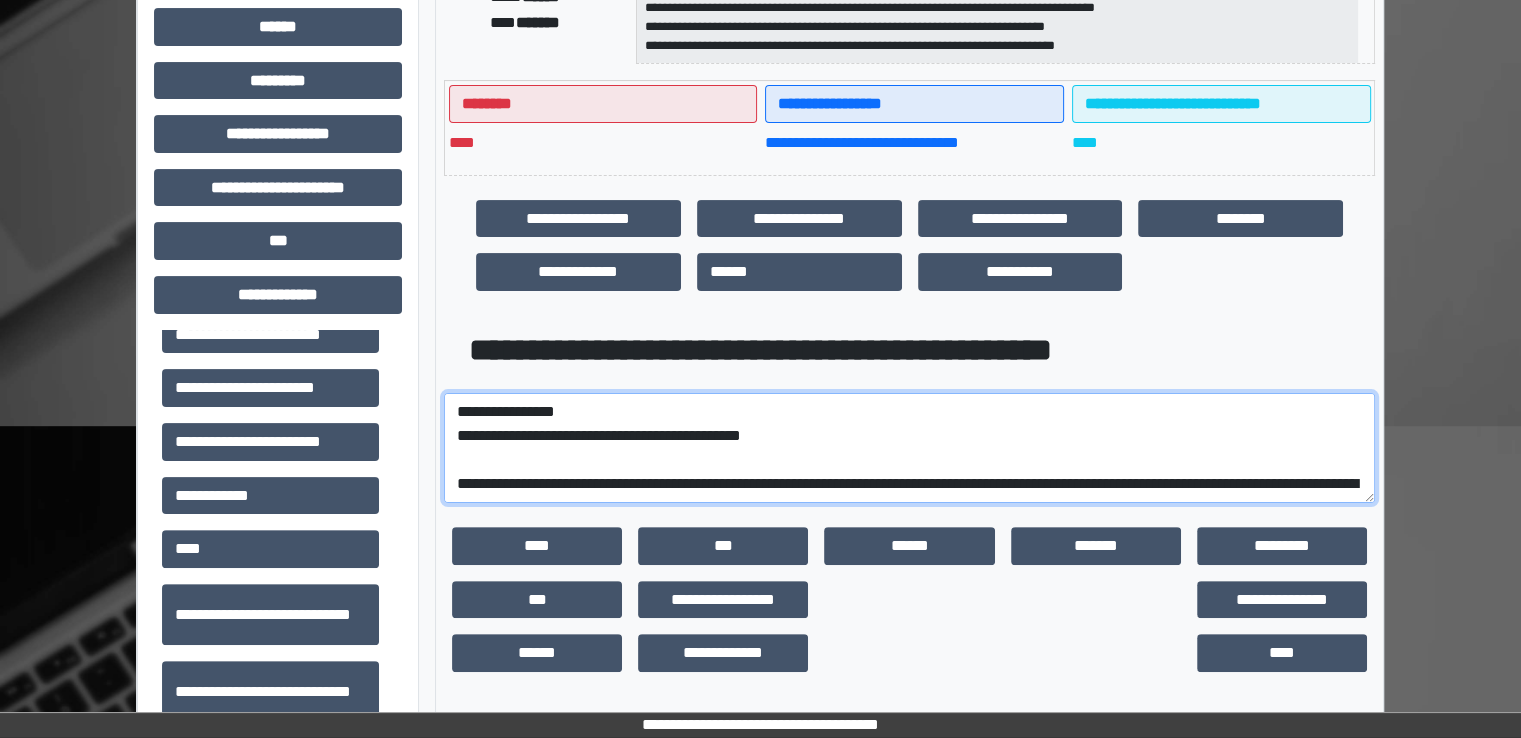 scroll, scrollTop: 232, scrollLeft: 0, axis: vertical 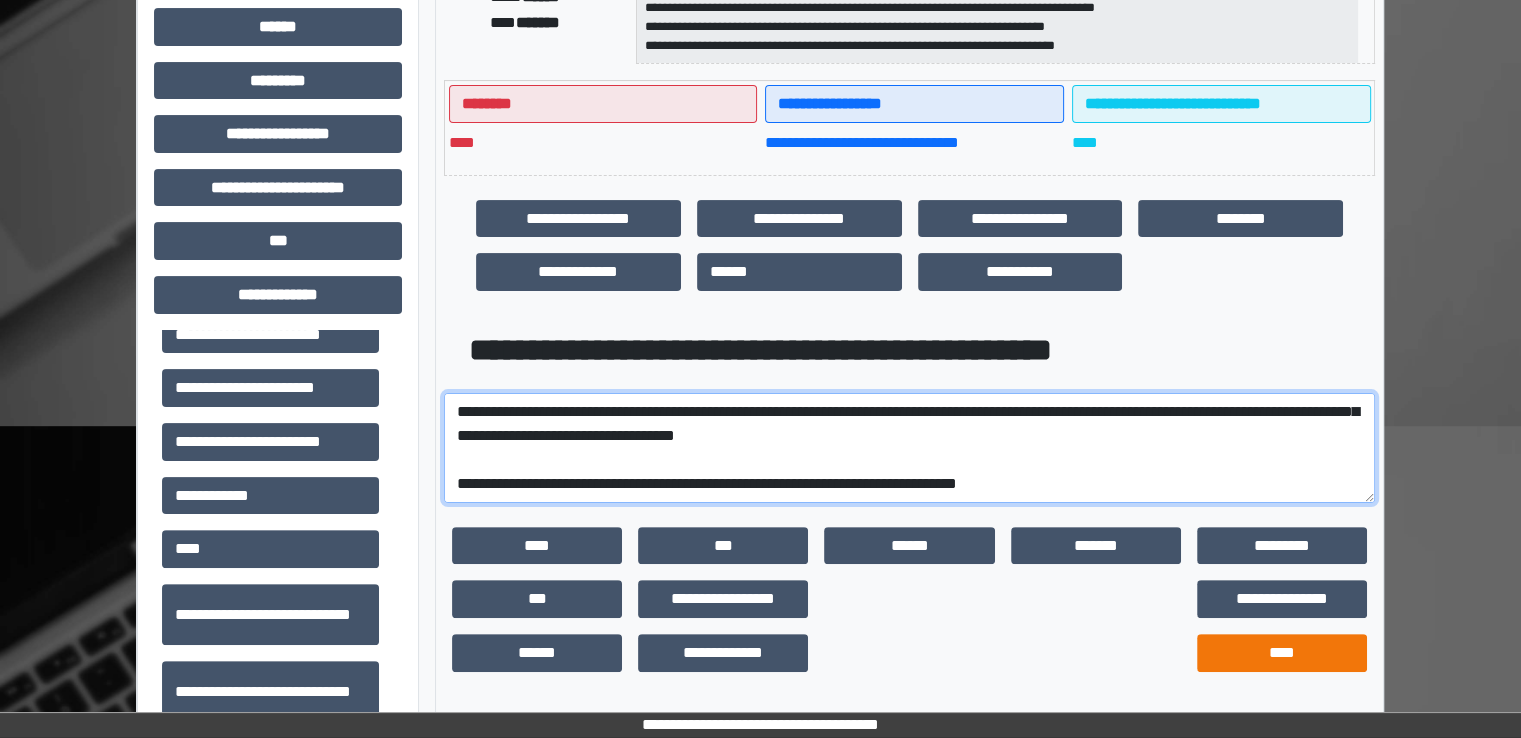 type on "**********" 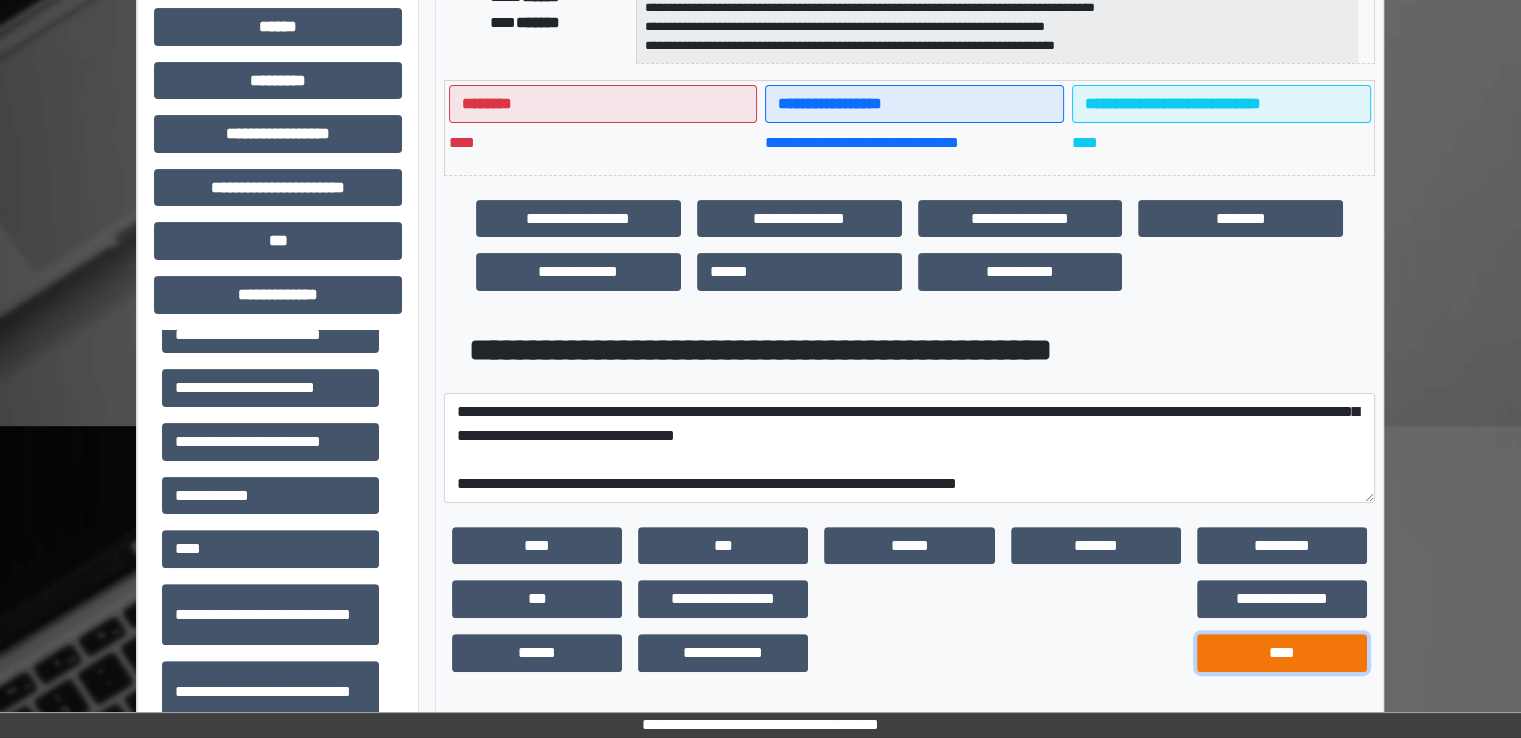 click on "****" at bounding box center (1282, 653) 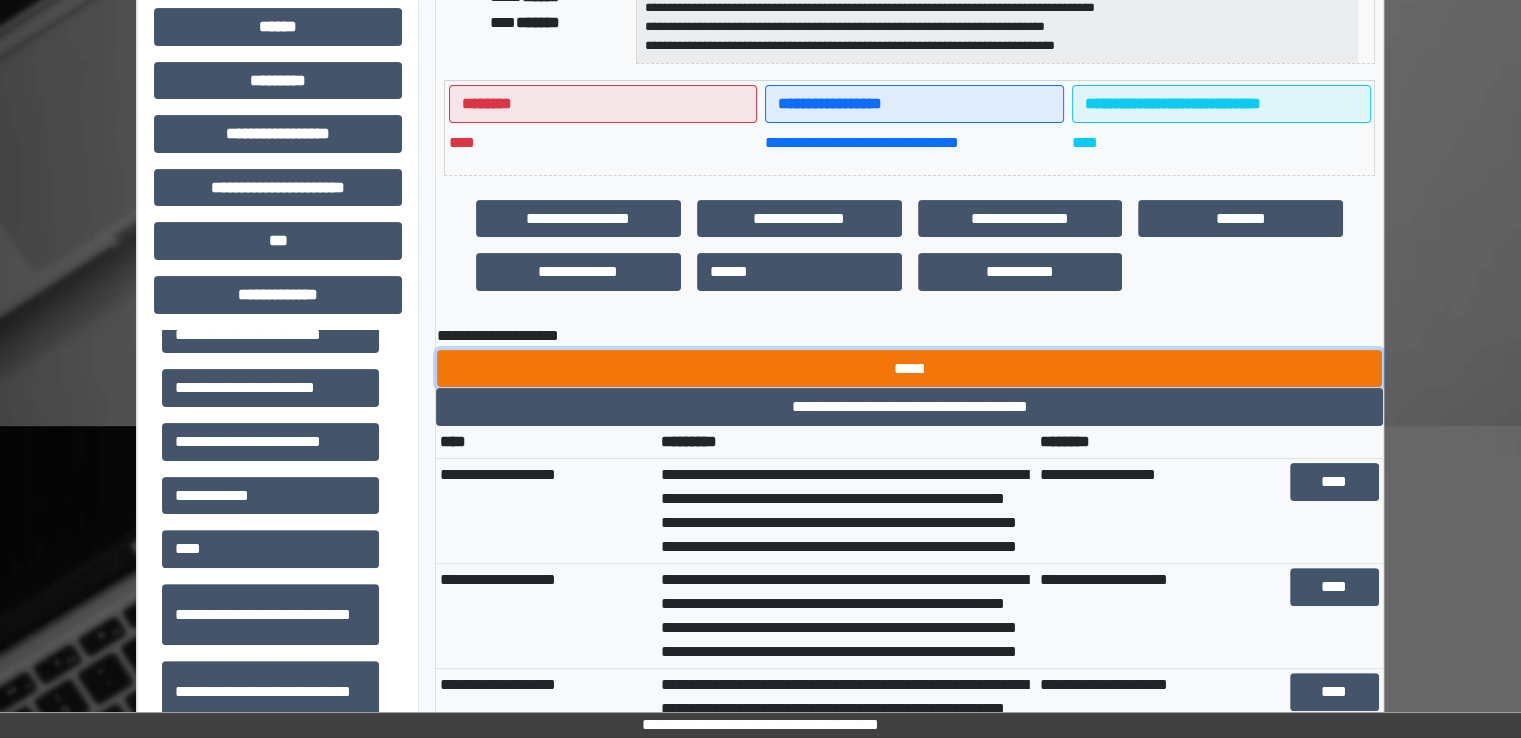 click on "*****" at bounding box center (909, 369) 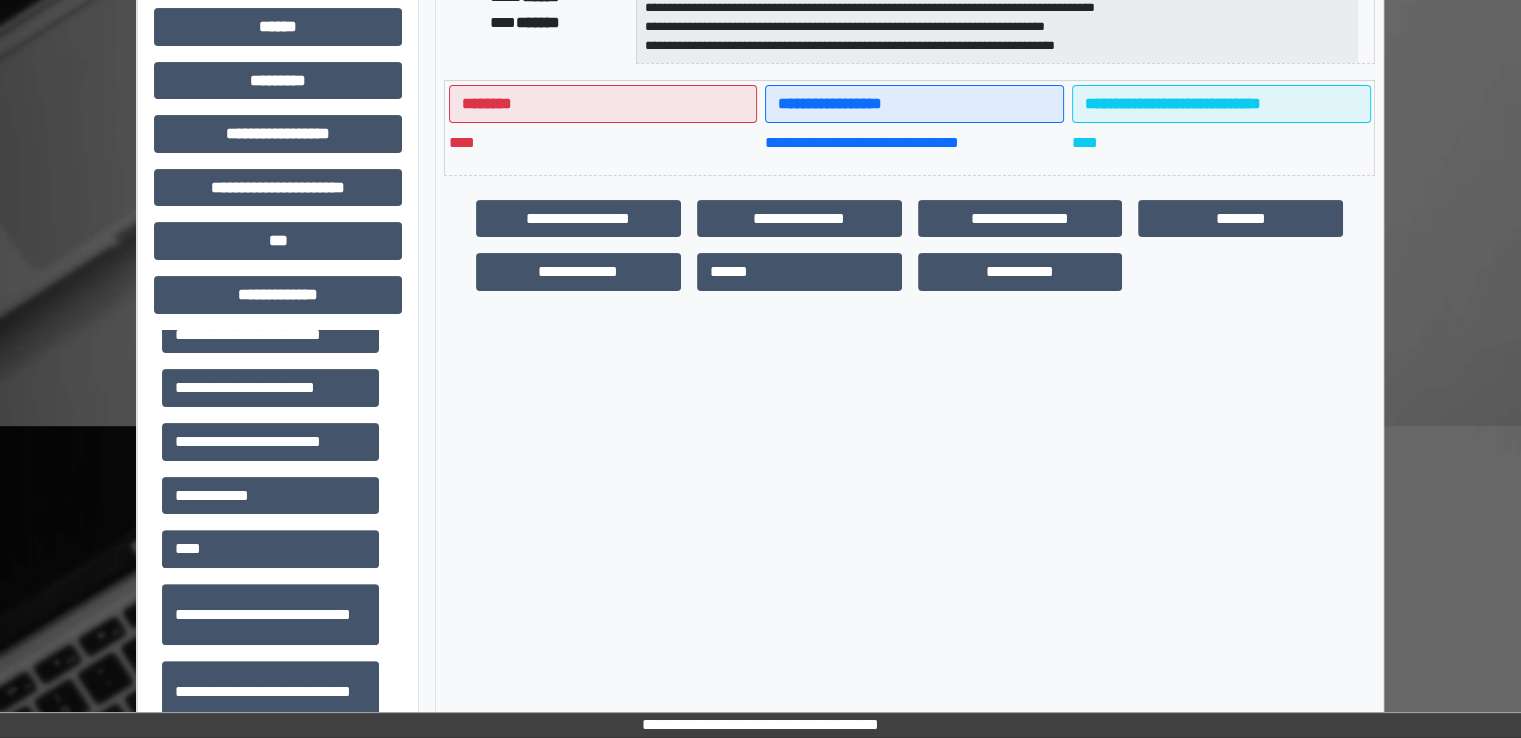 scroll, scrollTop: 0, scrollLeft: 0, axis: both 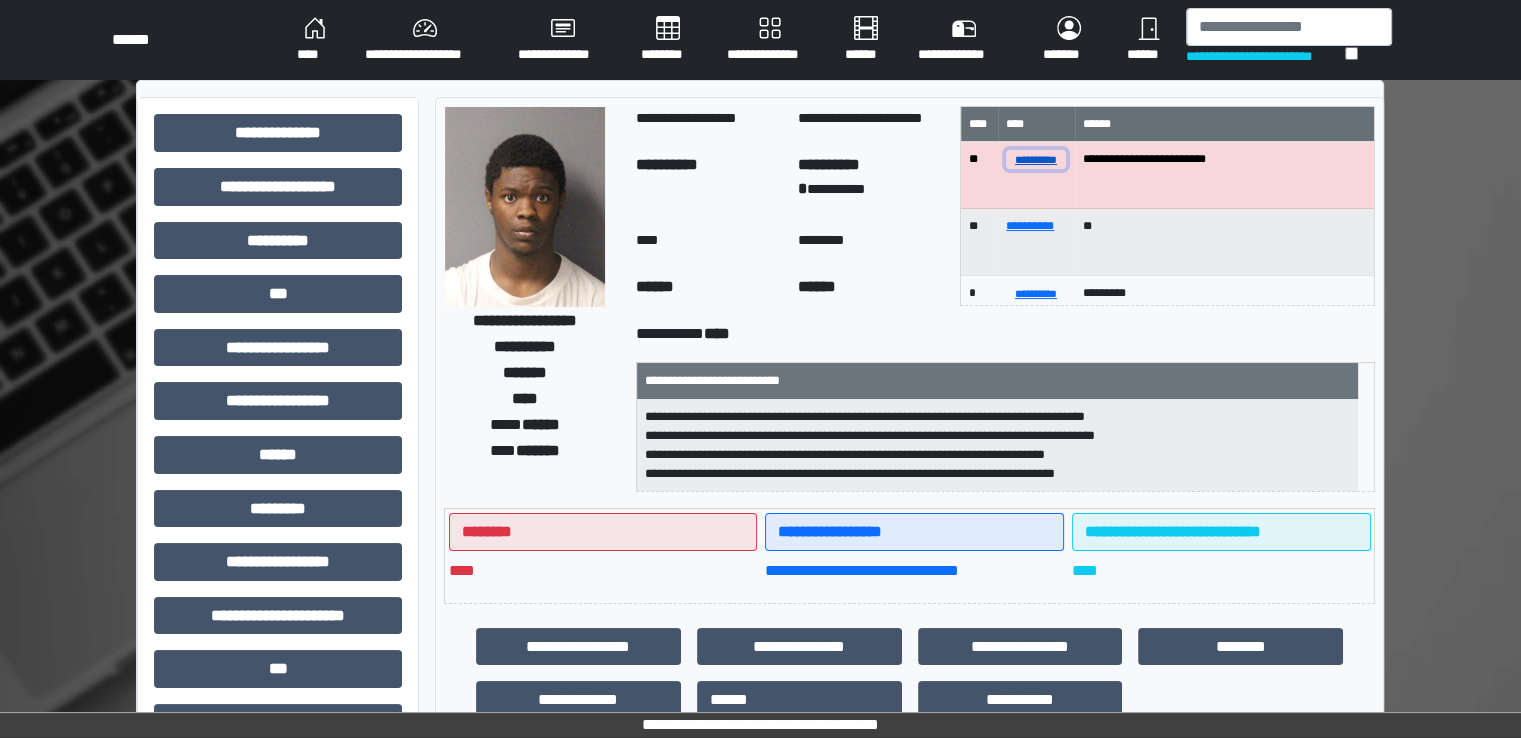 click on "**********" at bounding box center (1036, 159) 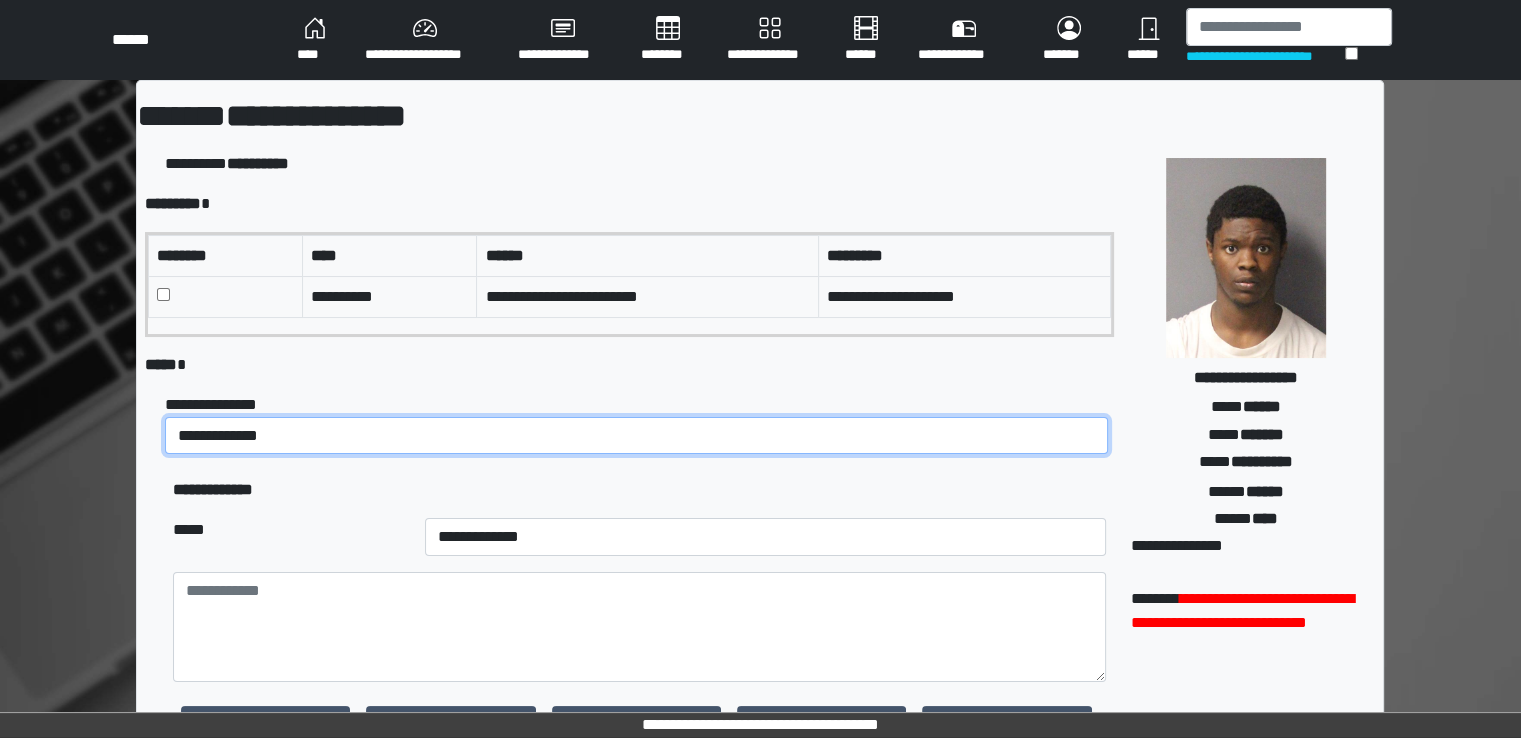 click on "**********" at bounding box center [636, 436] 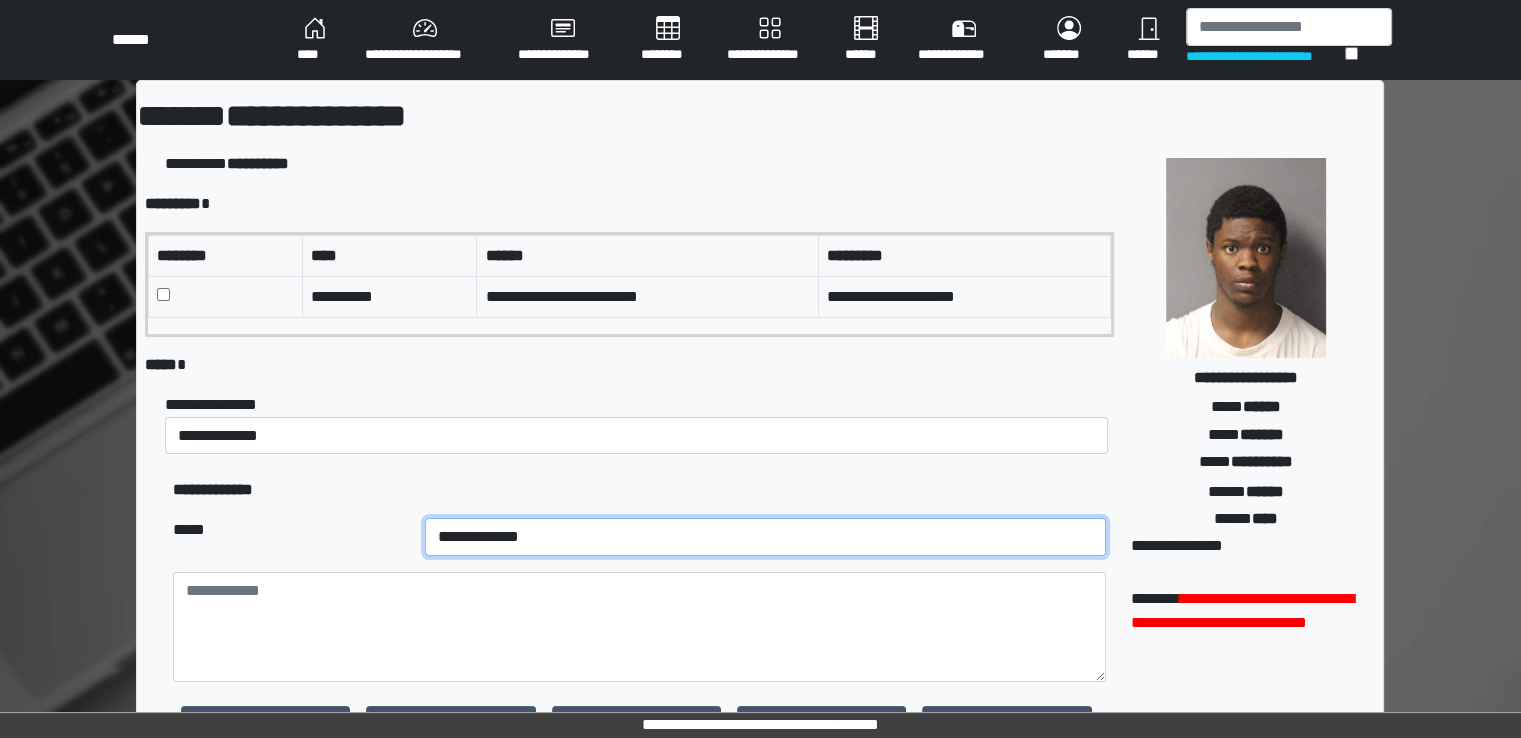 click on "**********" at bounding box center [765, 537] 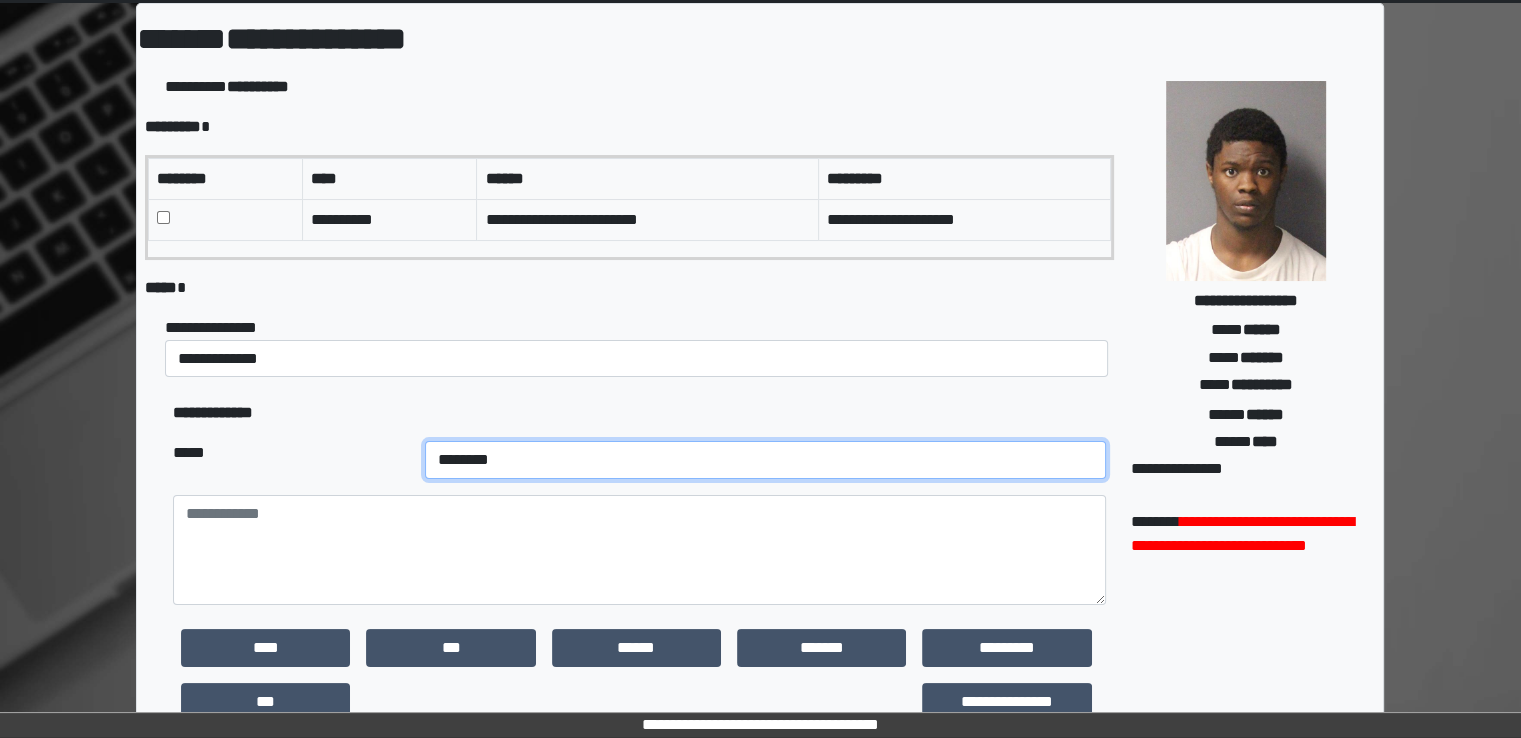 scroll, scrollTop: 300, scrollLeft: 0, axis: vertical 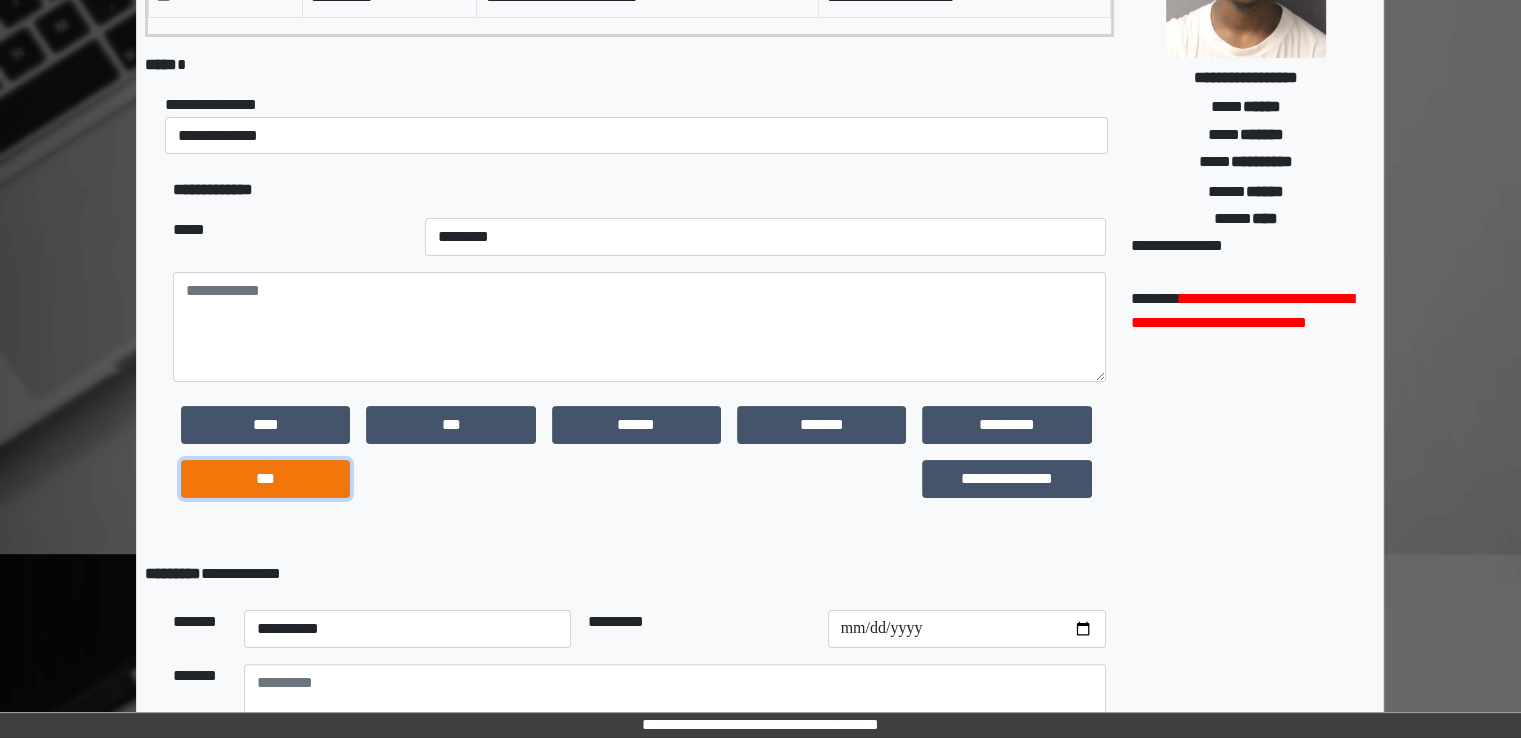 click on "***" at bounding box center [265, 479] 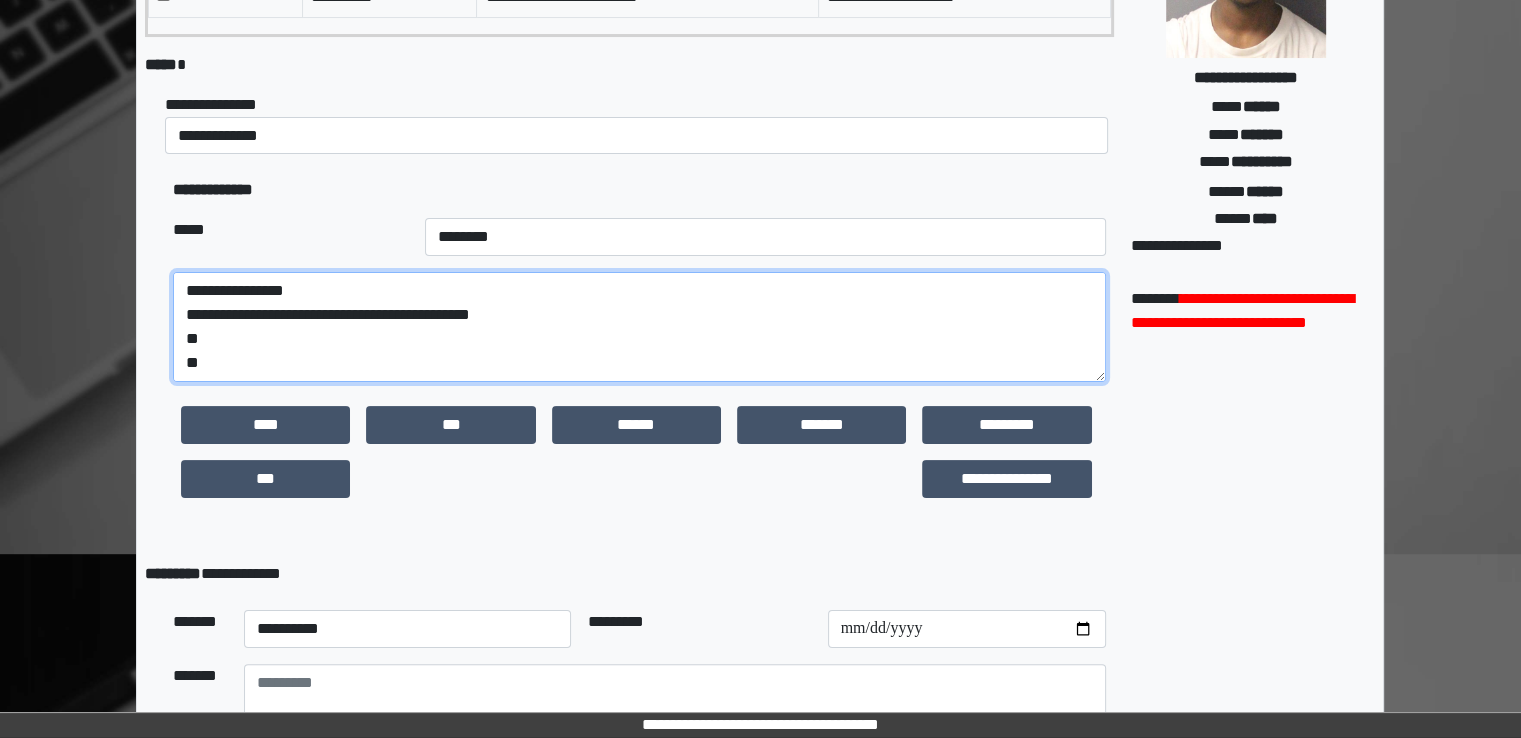 click on "**********" at bounding box center [639, 327] 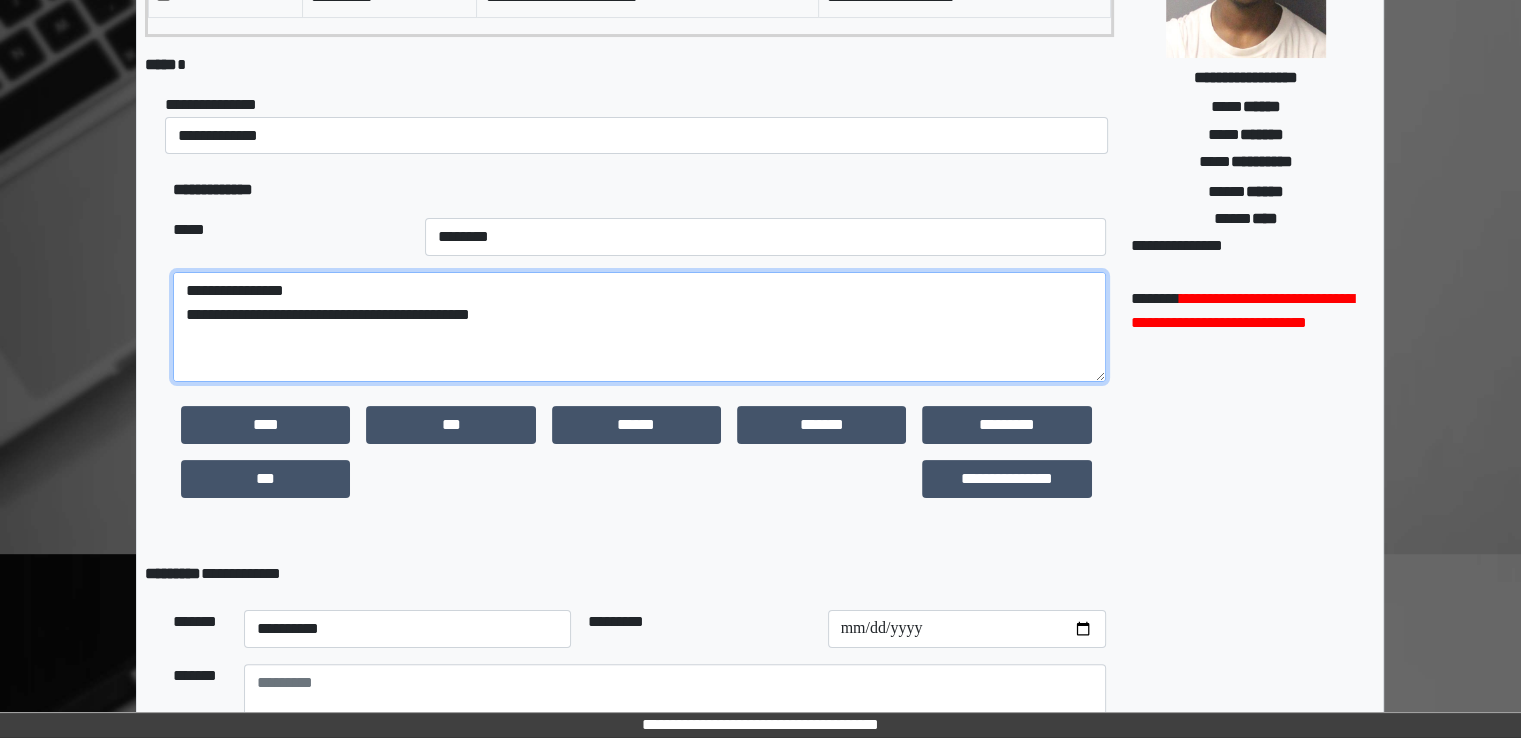 paste on "**********" 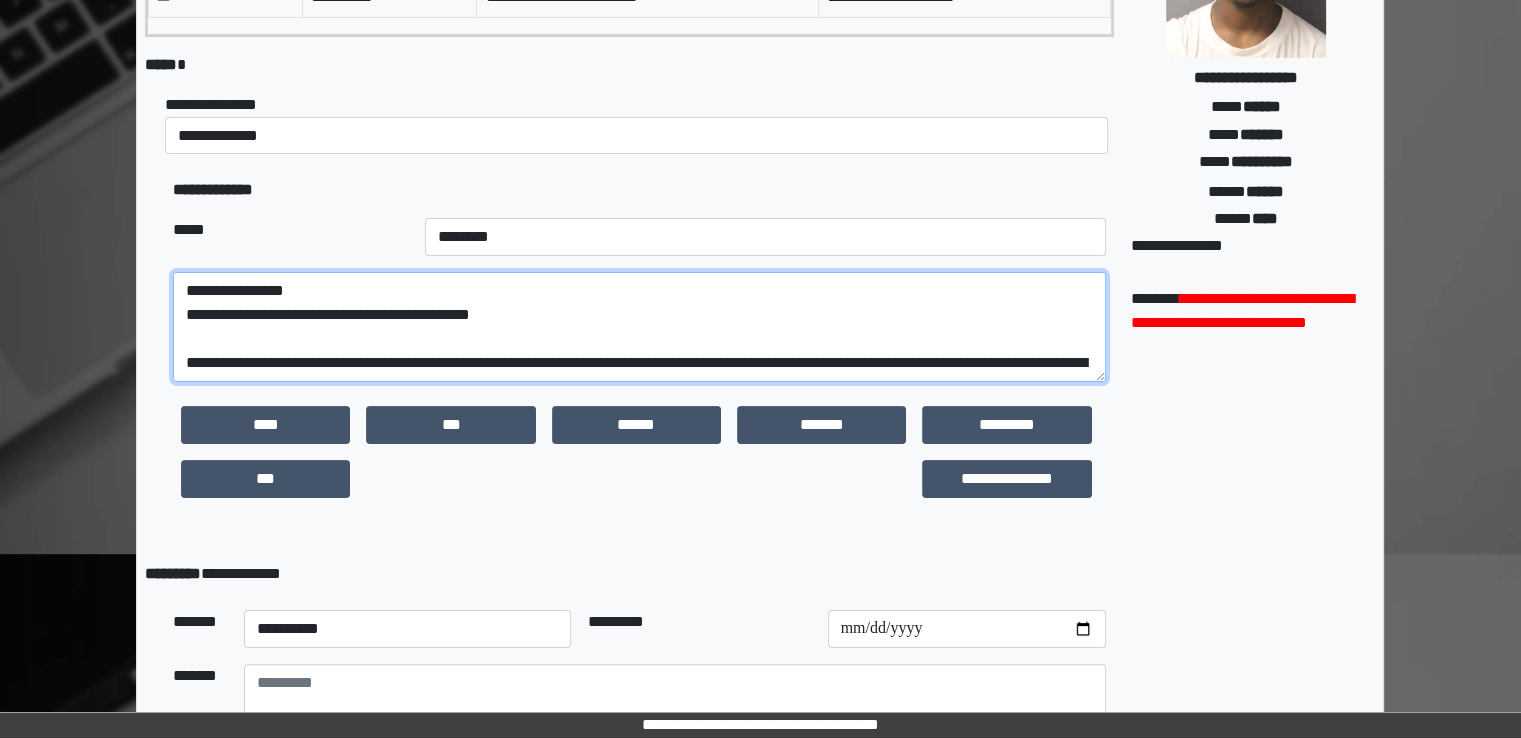 scroll, scrollTop: 232, scrollLeft: 0, axis: vertical 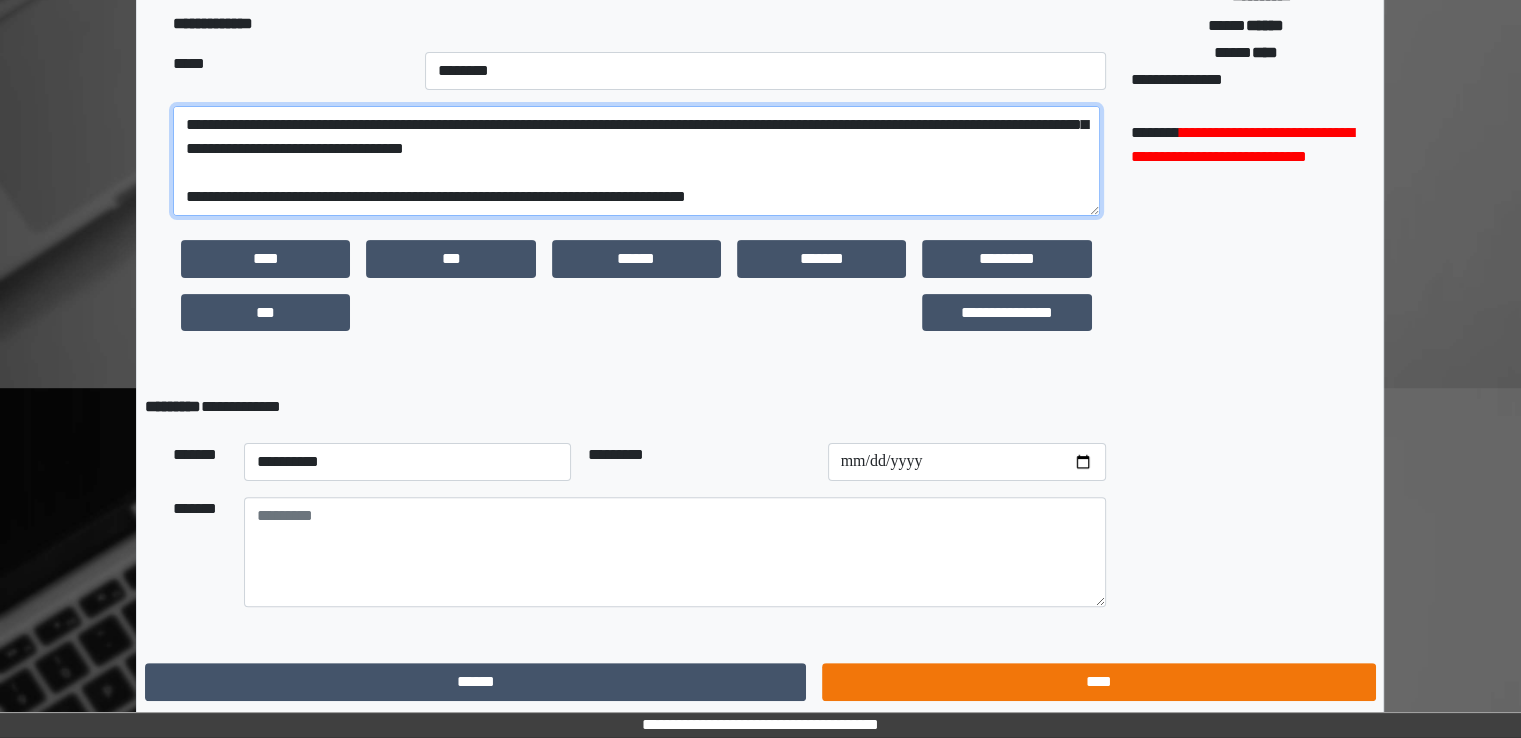 type on "**********" 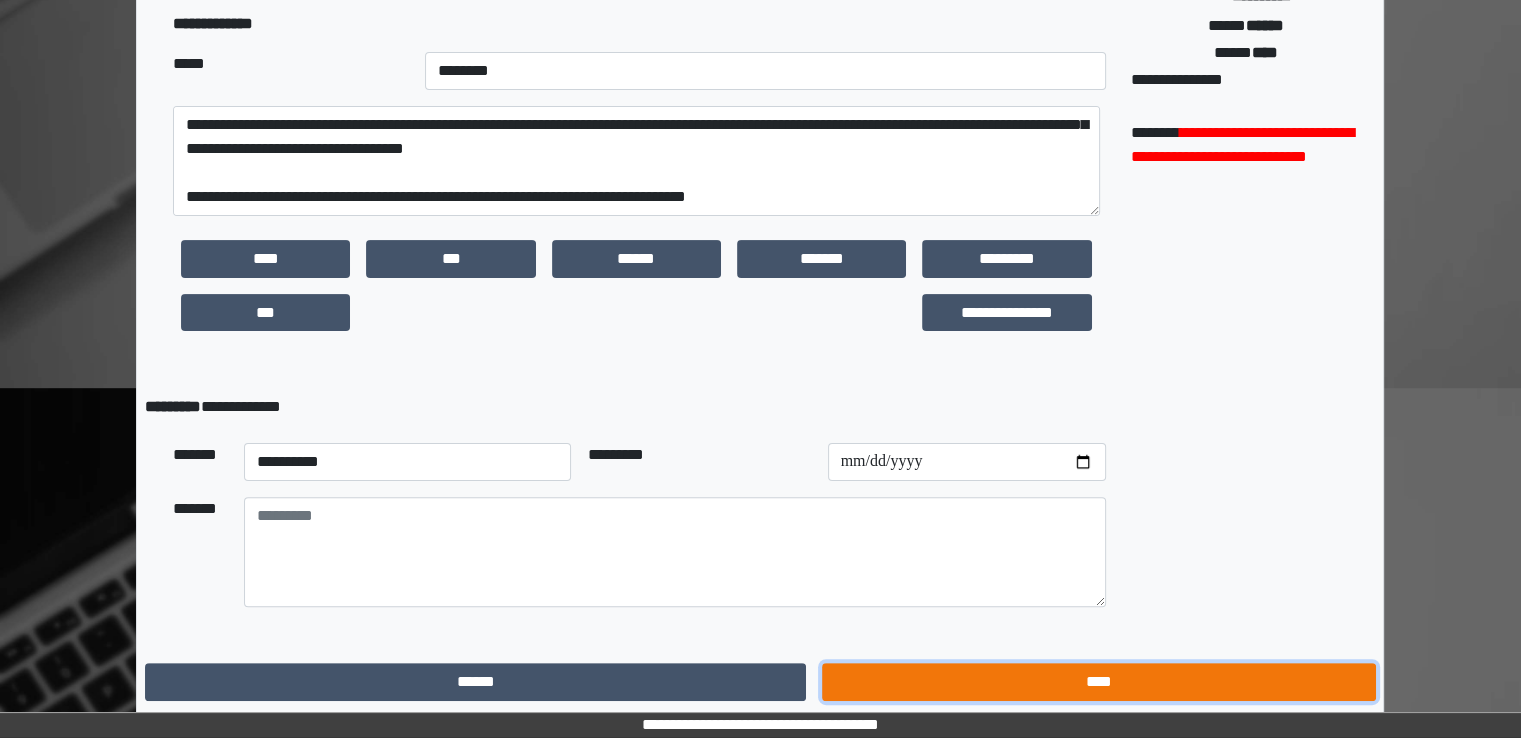 click on "****" at bounding box center (1098, 682) 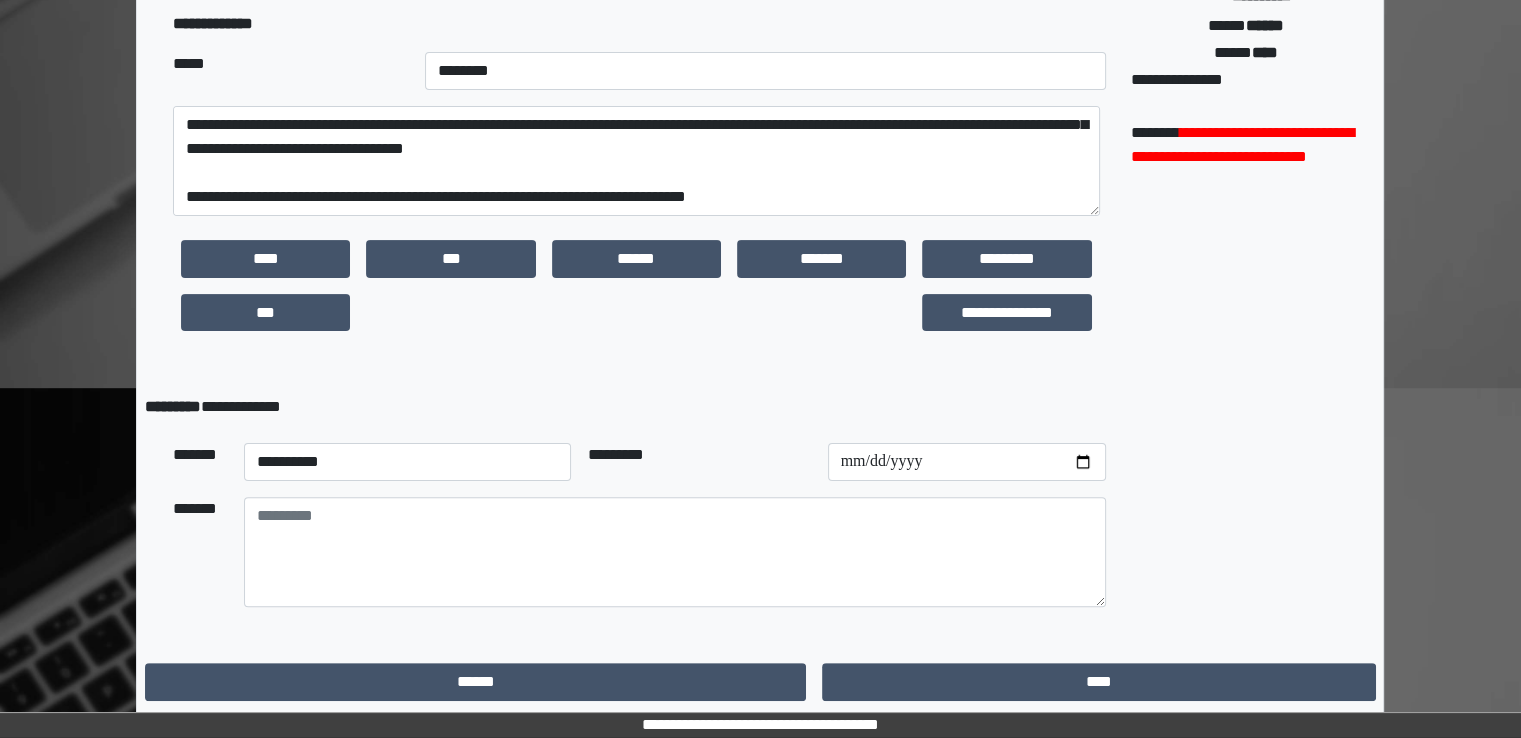 scroll, scrollTop: 0, scrollLeft: 0, axis: both 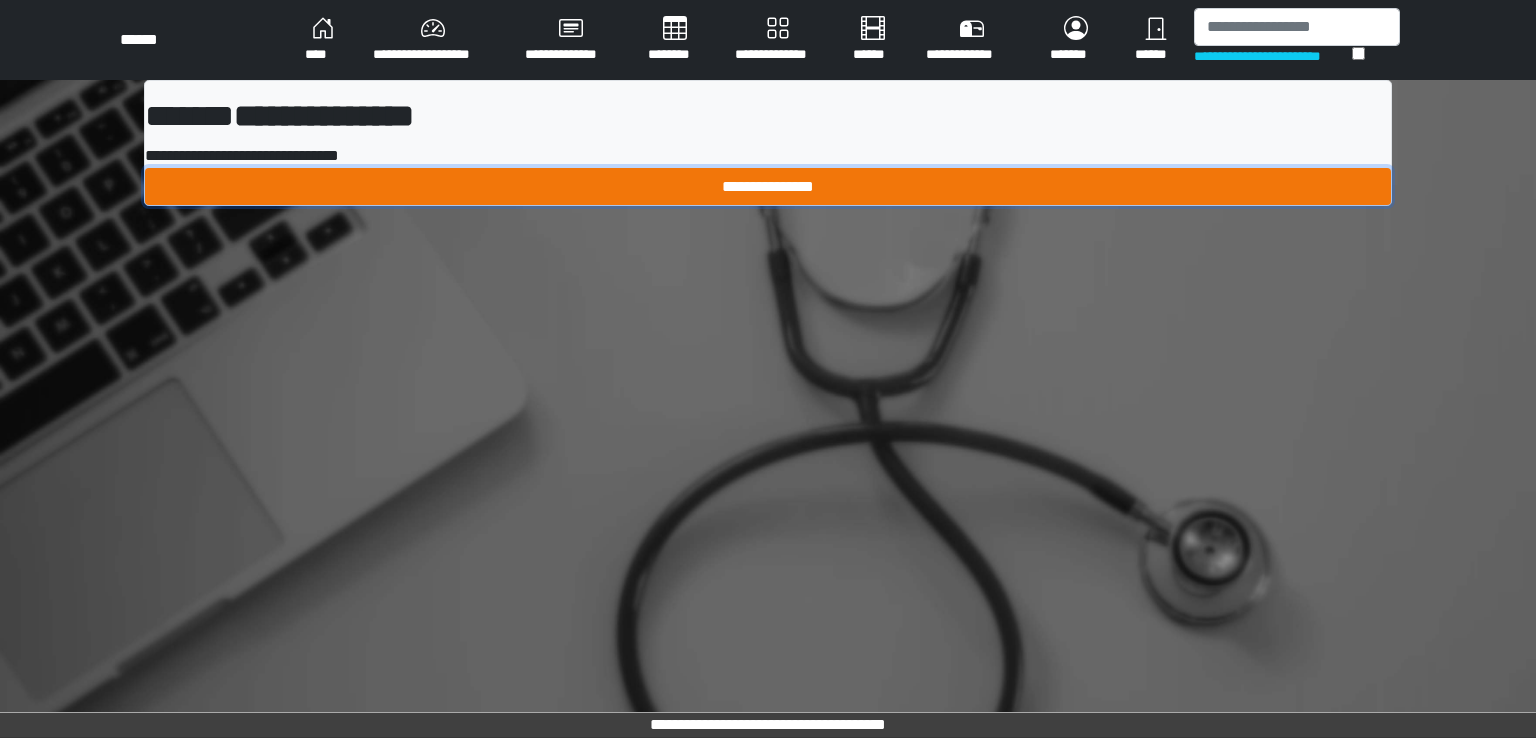 click on "**********" at bounding box center (768, 187) 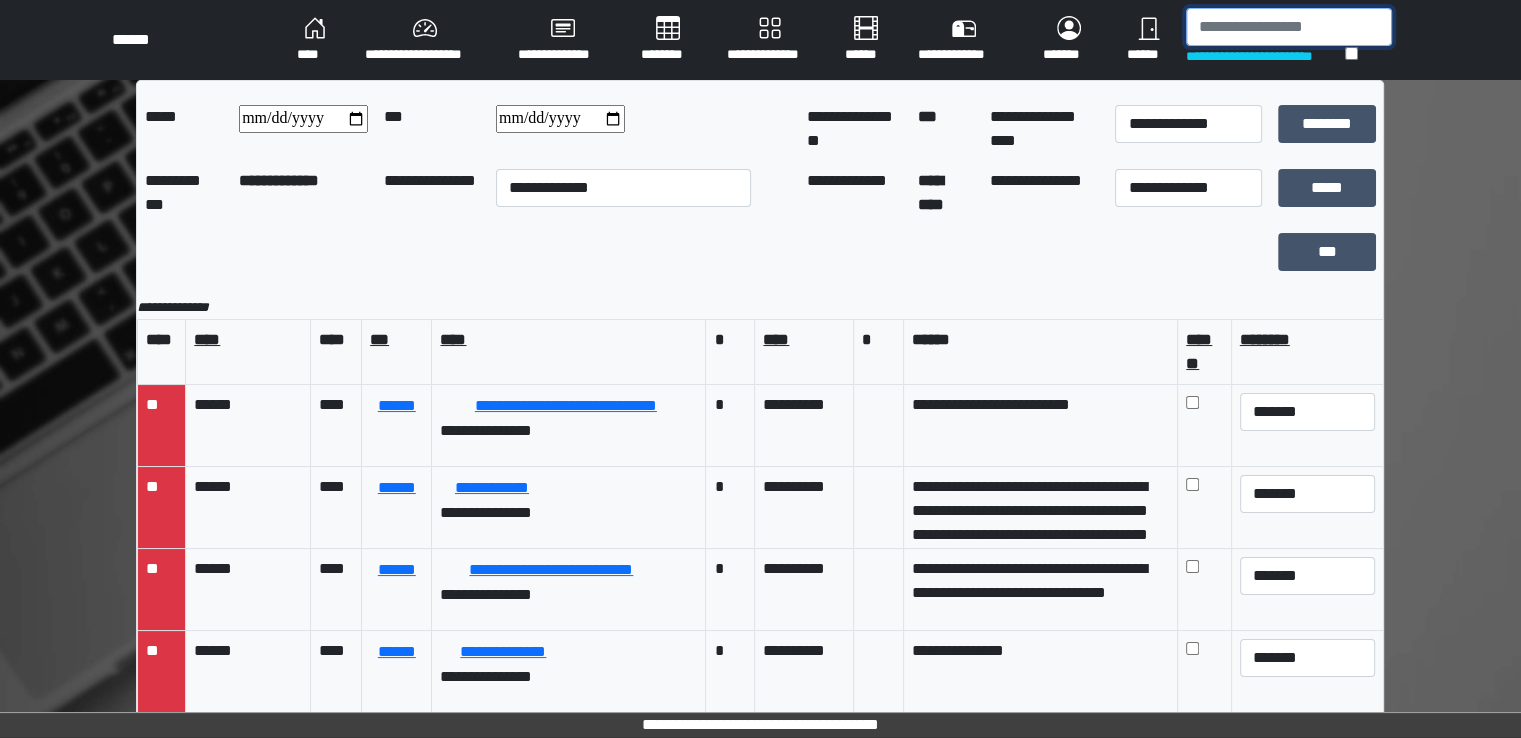 click at bounding box center [1289, 27] 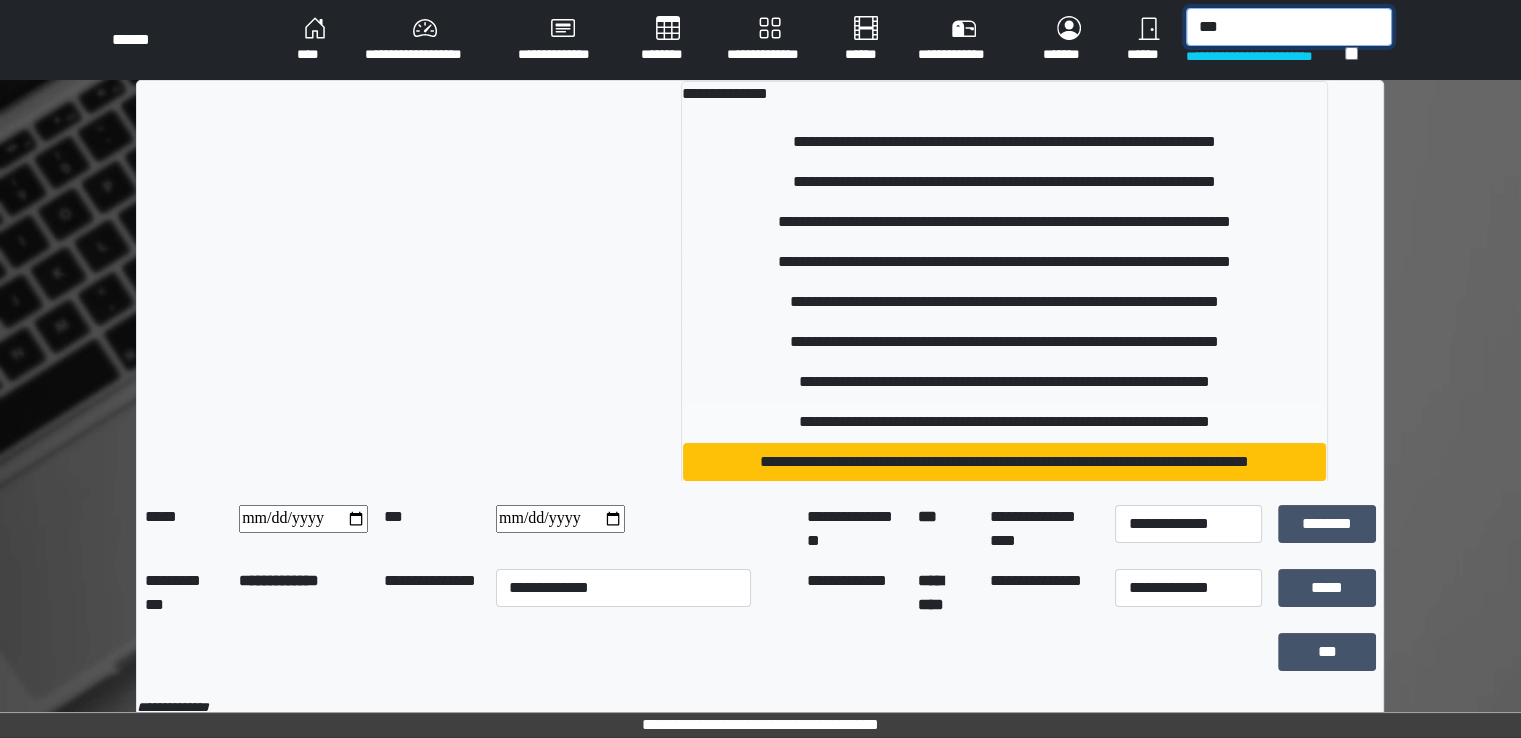 type on "***" 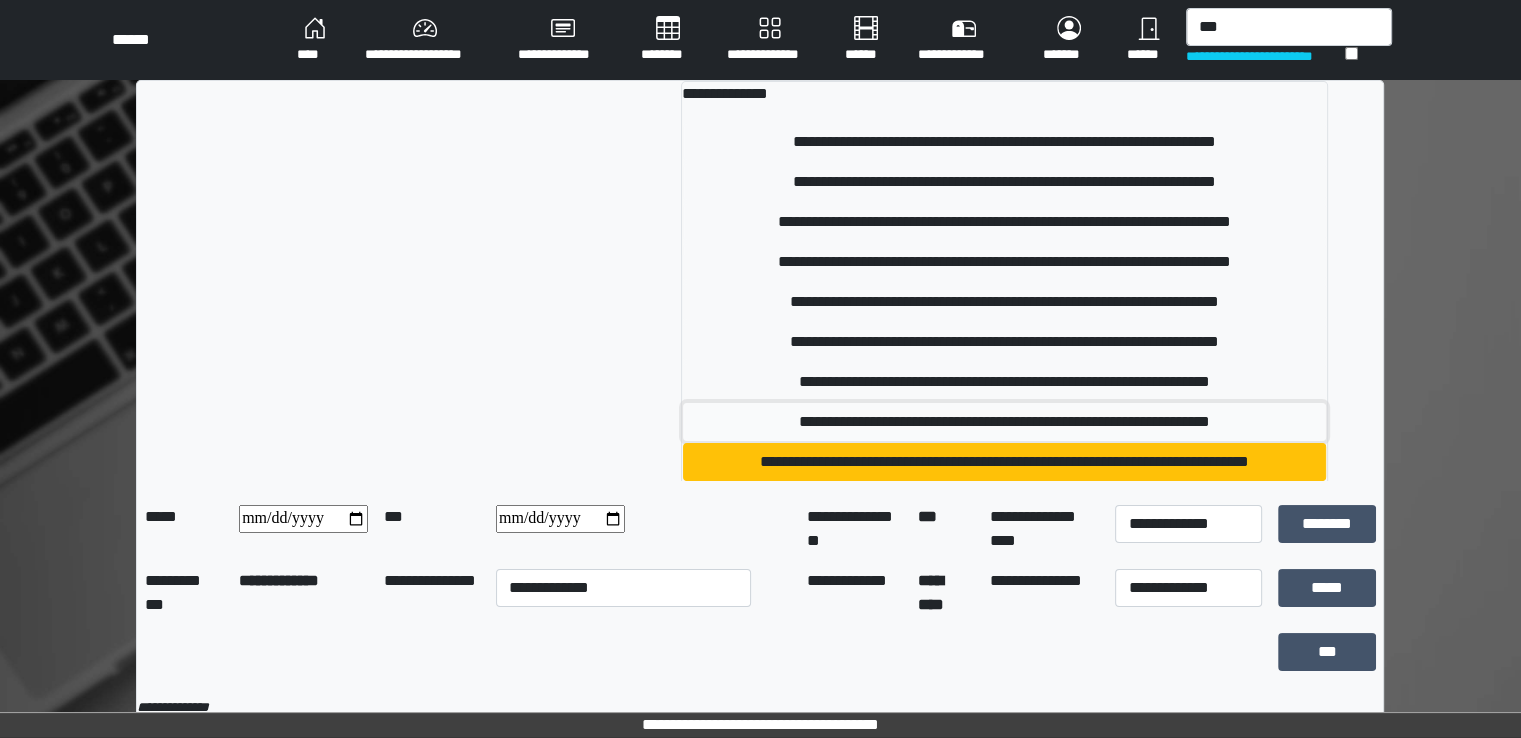 click on "**********" at bounding box center (1005, 422) 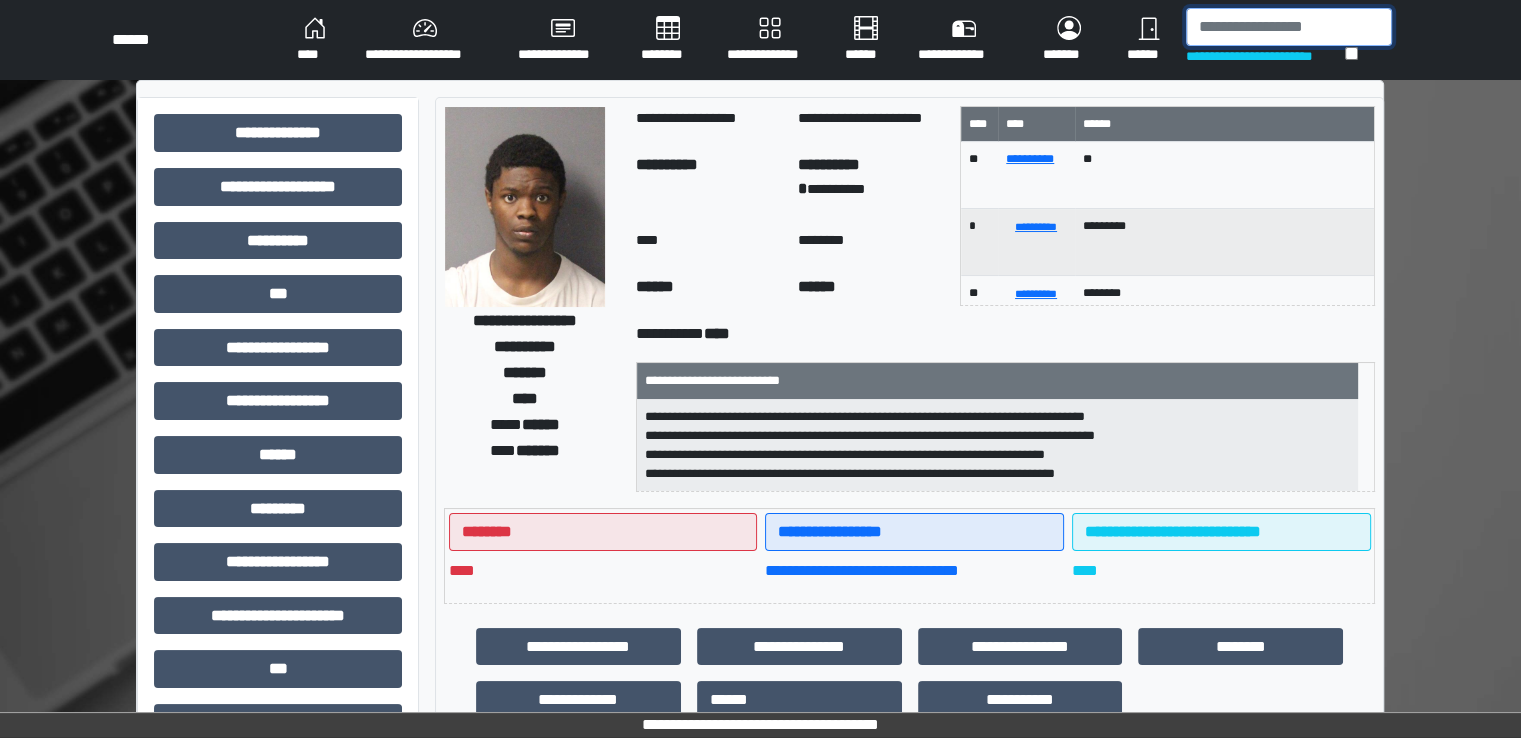click at bounding box center (1289, 27) 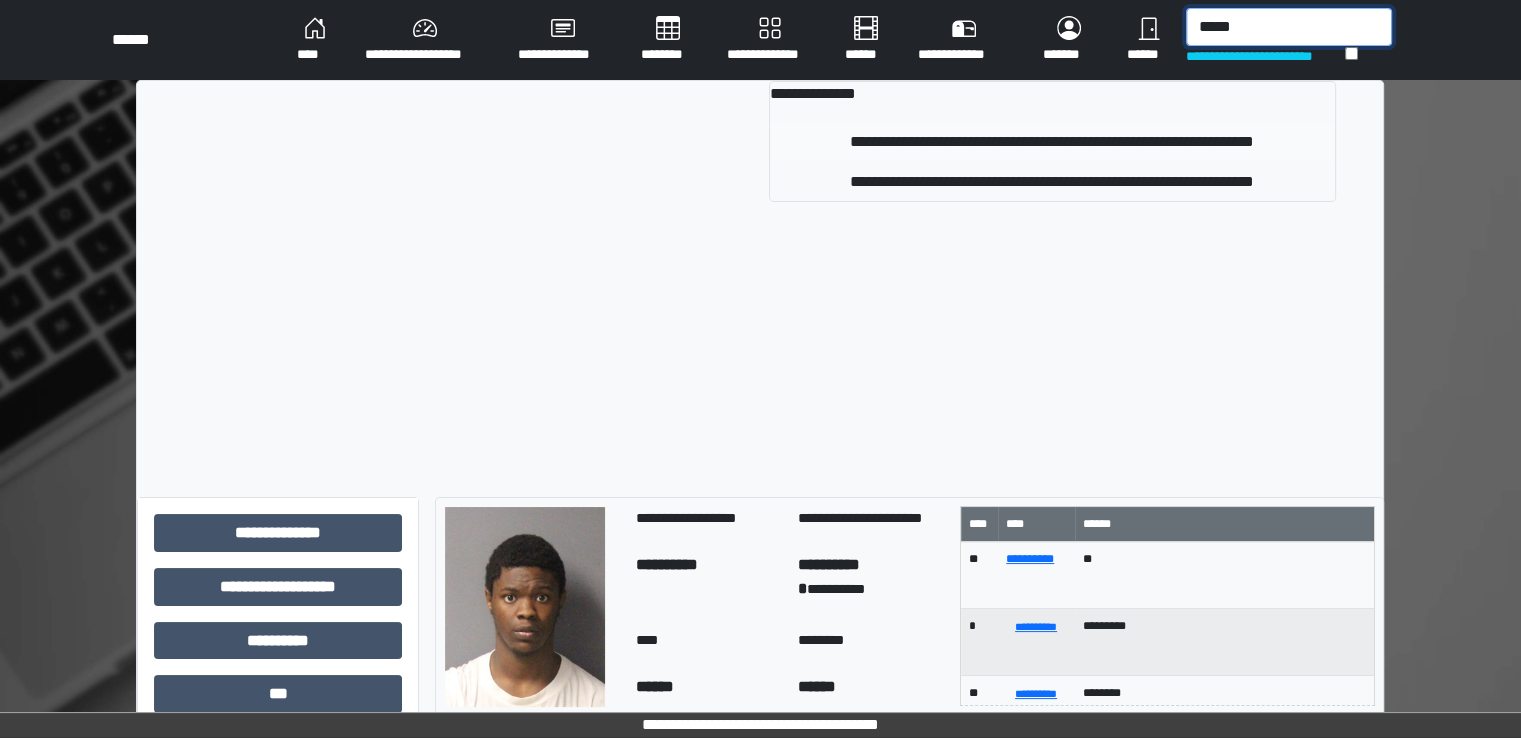 type on "*****" 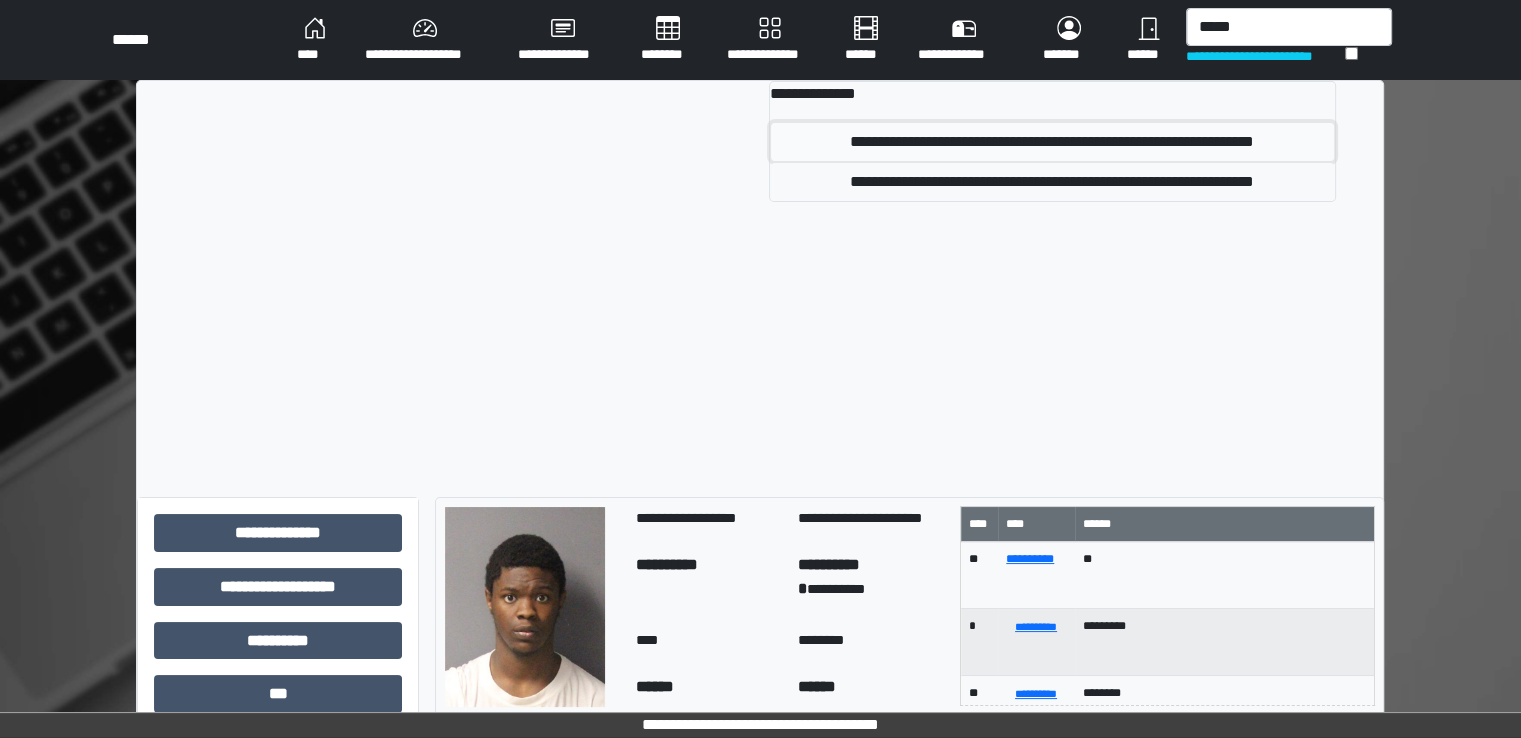 click on "**********" at bounding box center [1052, 142] 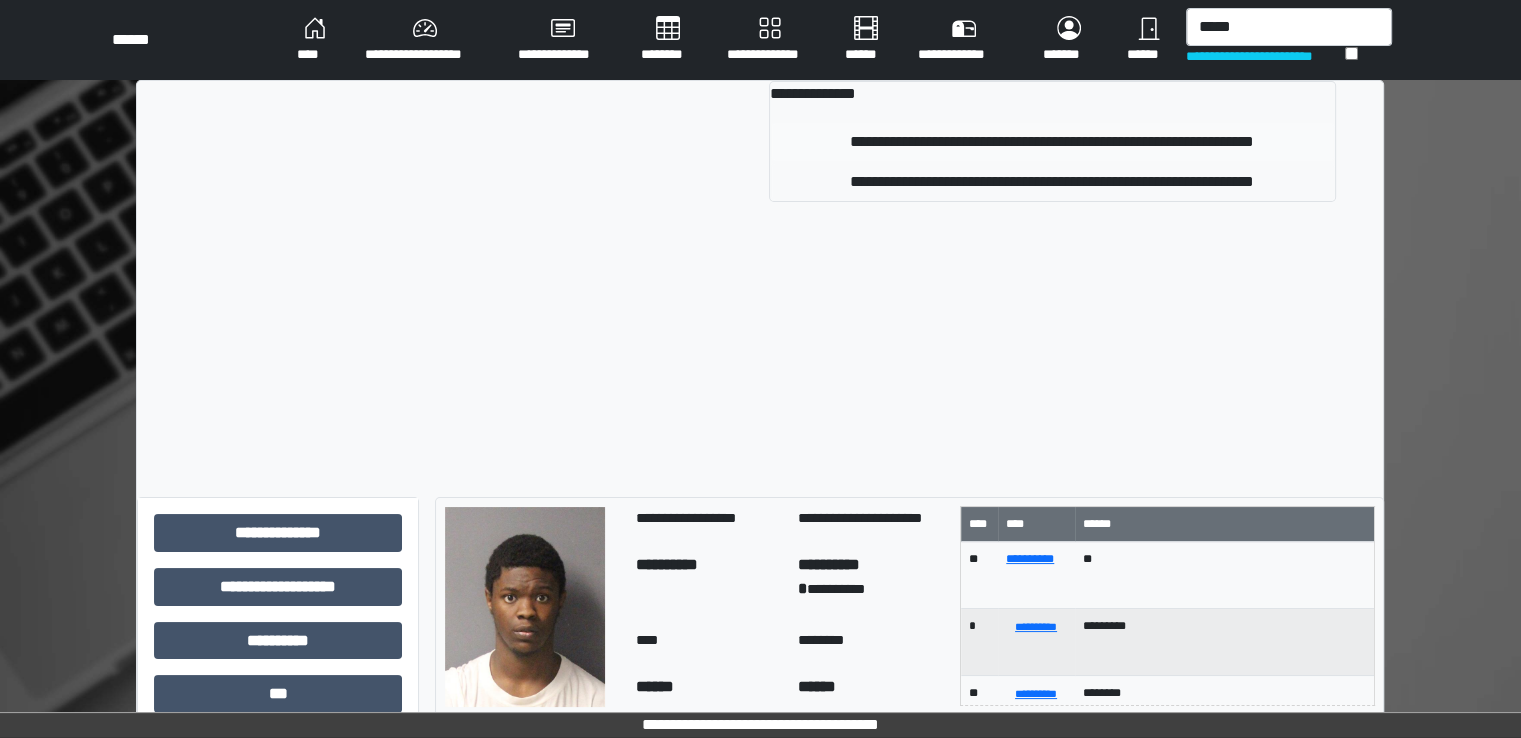 type 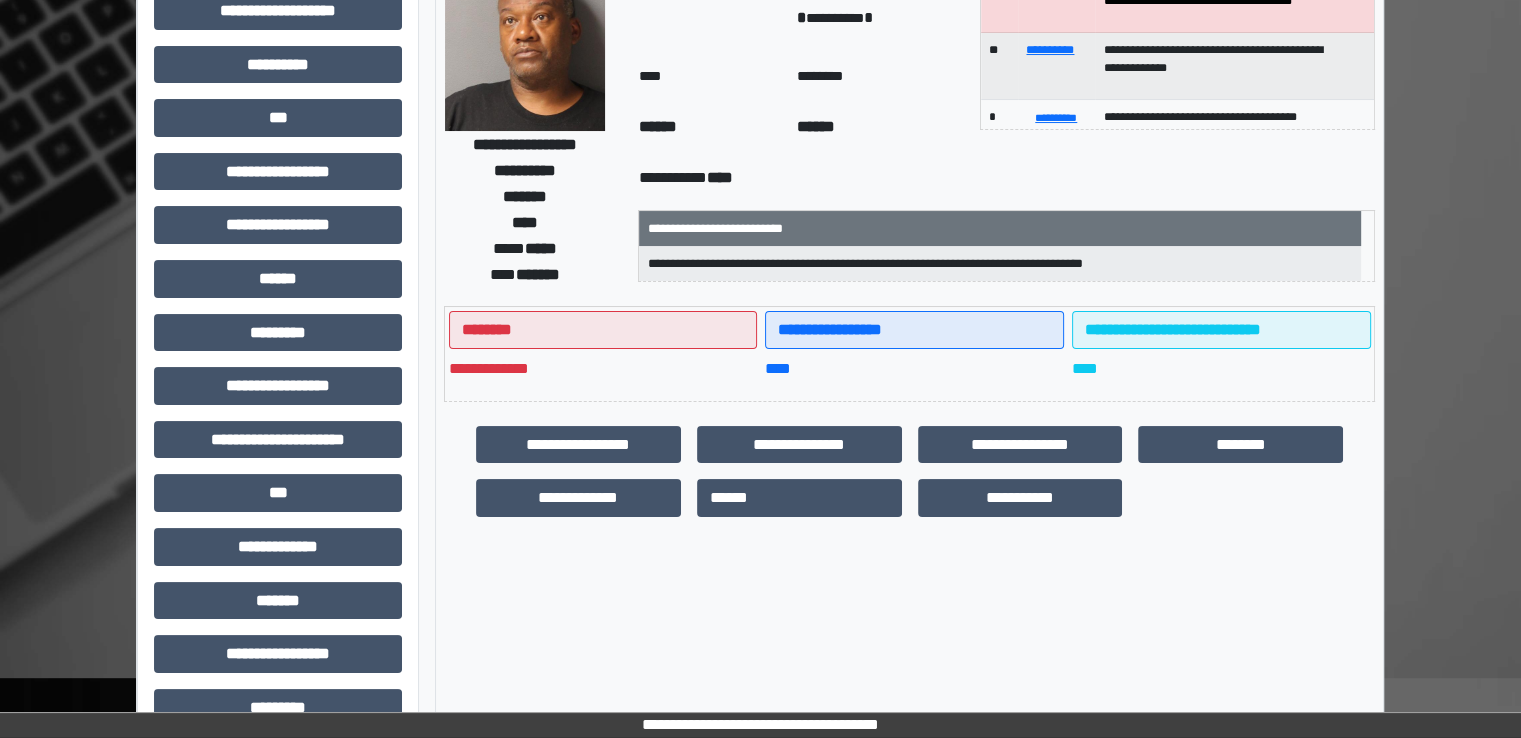 scroll, scrollTop: 428, scrollLeft: 0, axis: vertical 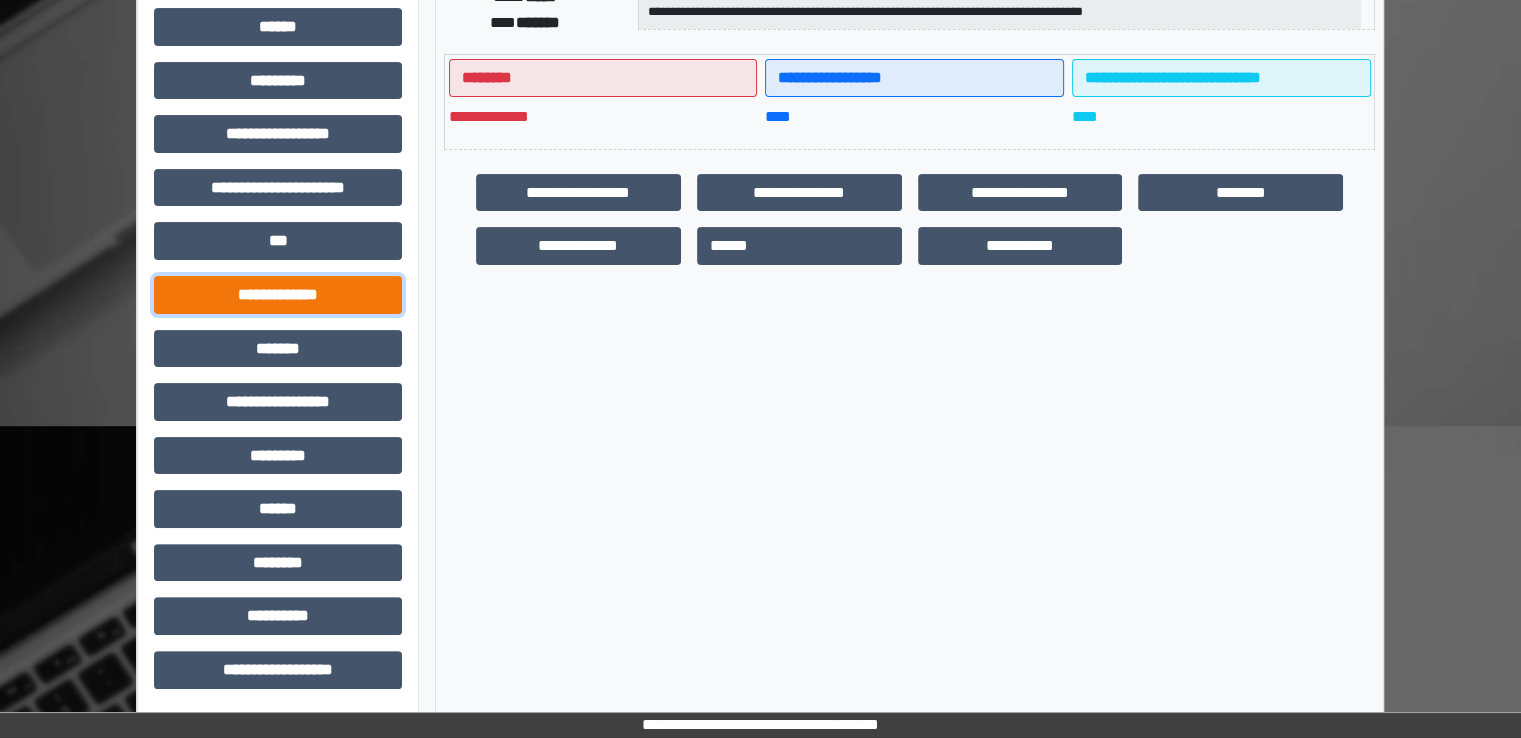 click on "**********" at bounding box center [278, 295] 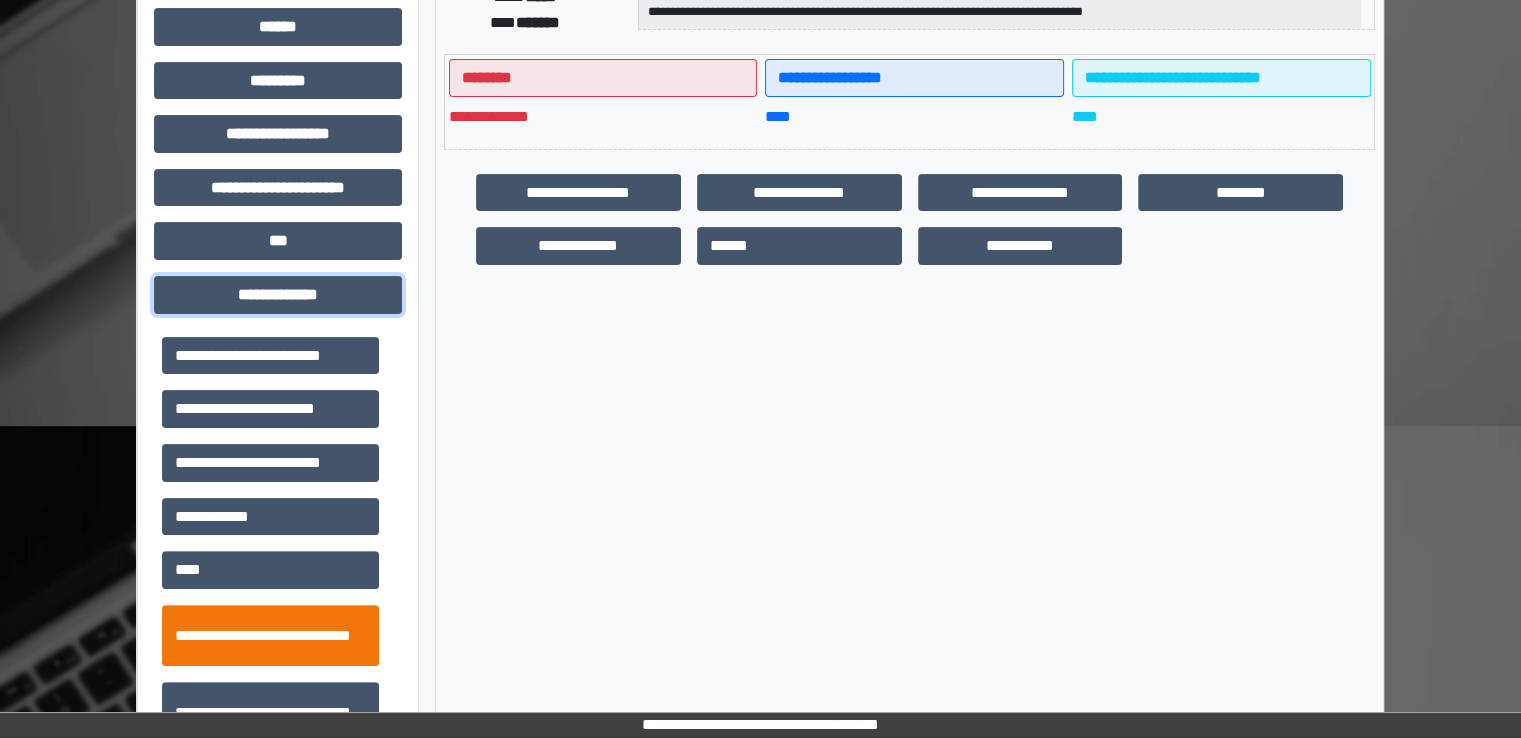 scroll, scrollTop: 700, scrollLeft: 0, axis: vertical 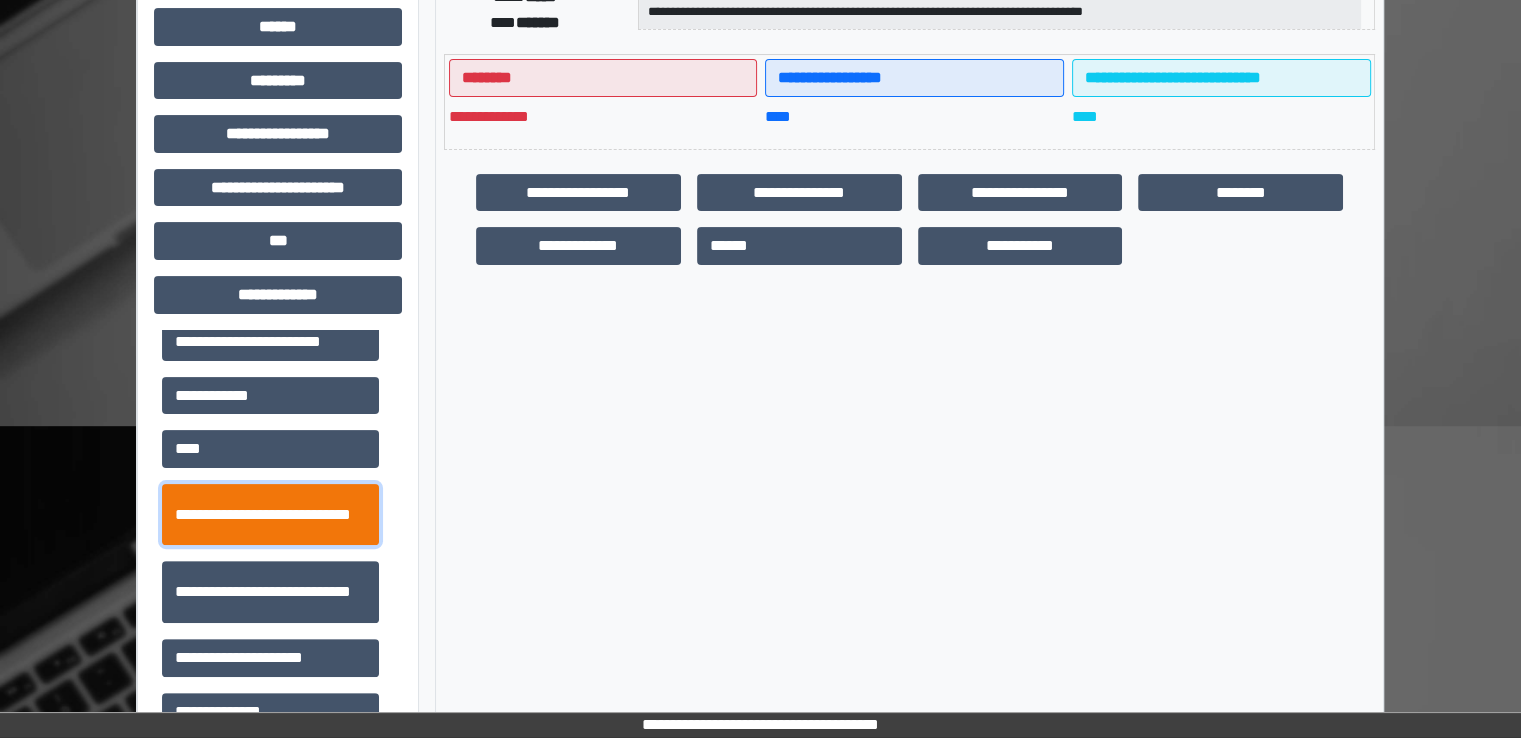 click on "**********" at bounding box center [270, 515] 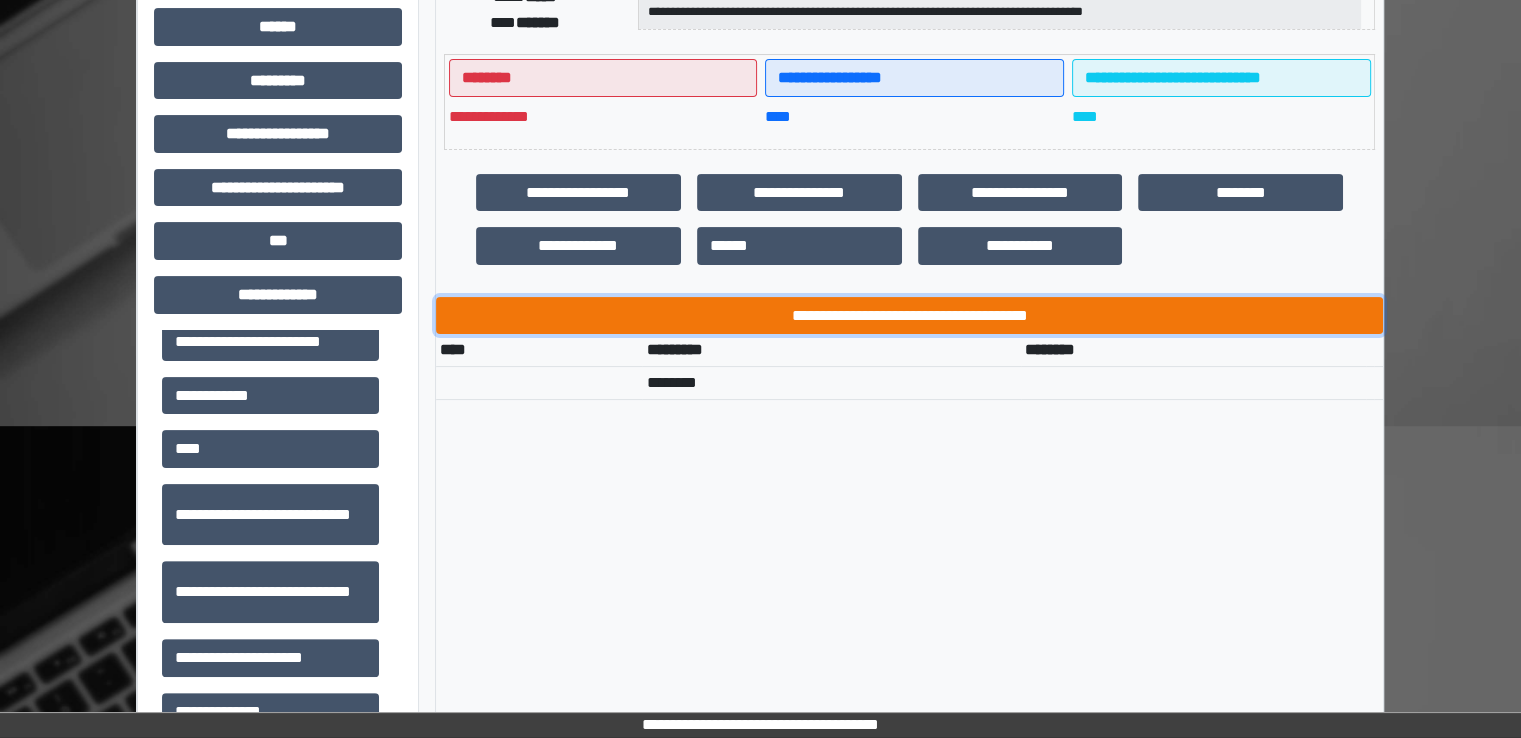 click on "**********" at bounding box center (909, 316) 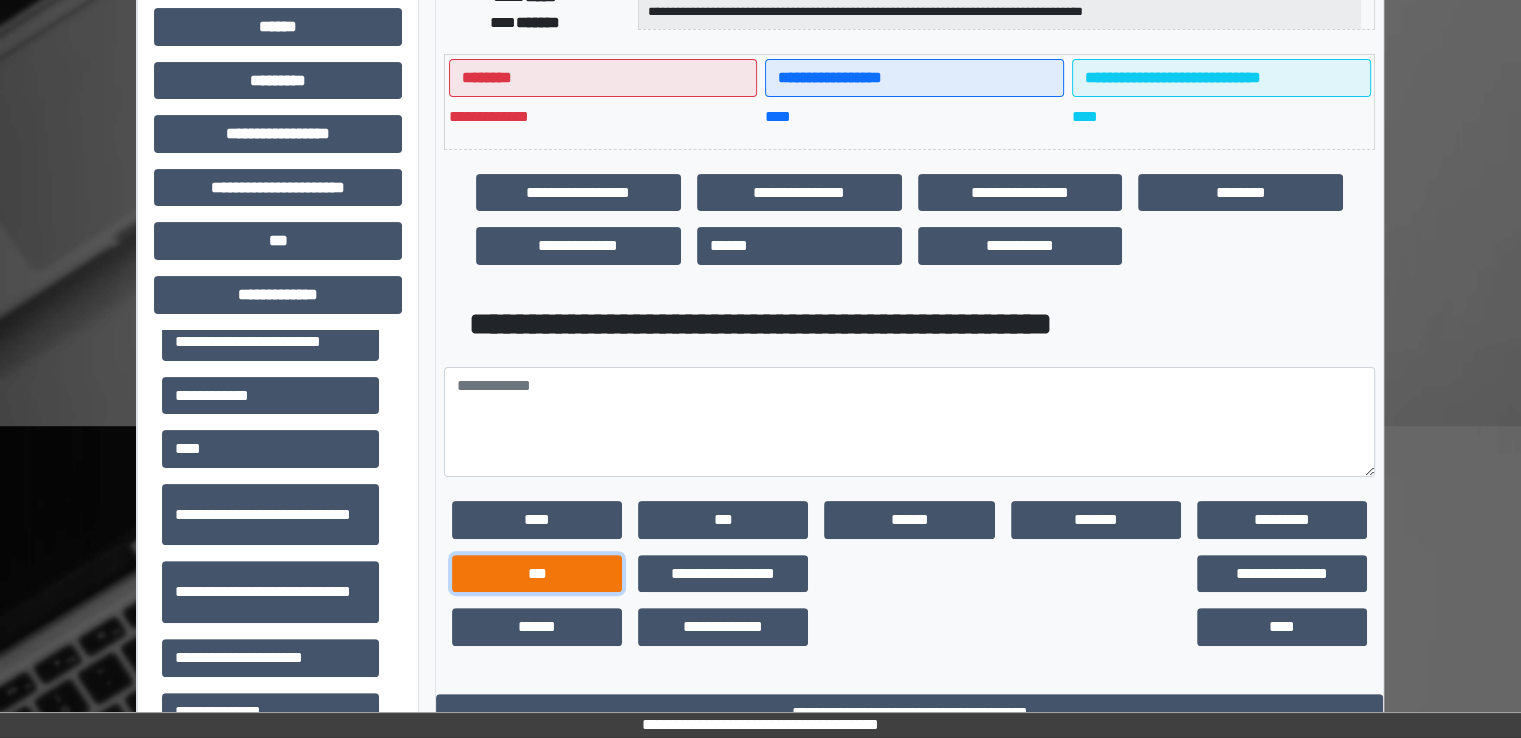 click on "***" at bounding box center [537, 574] 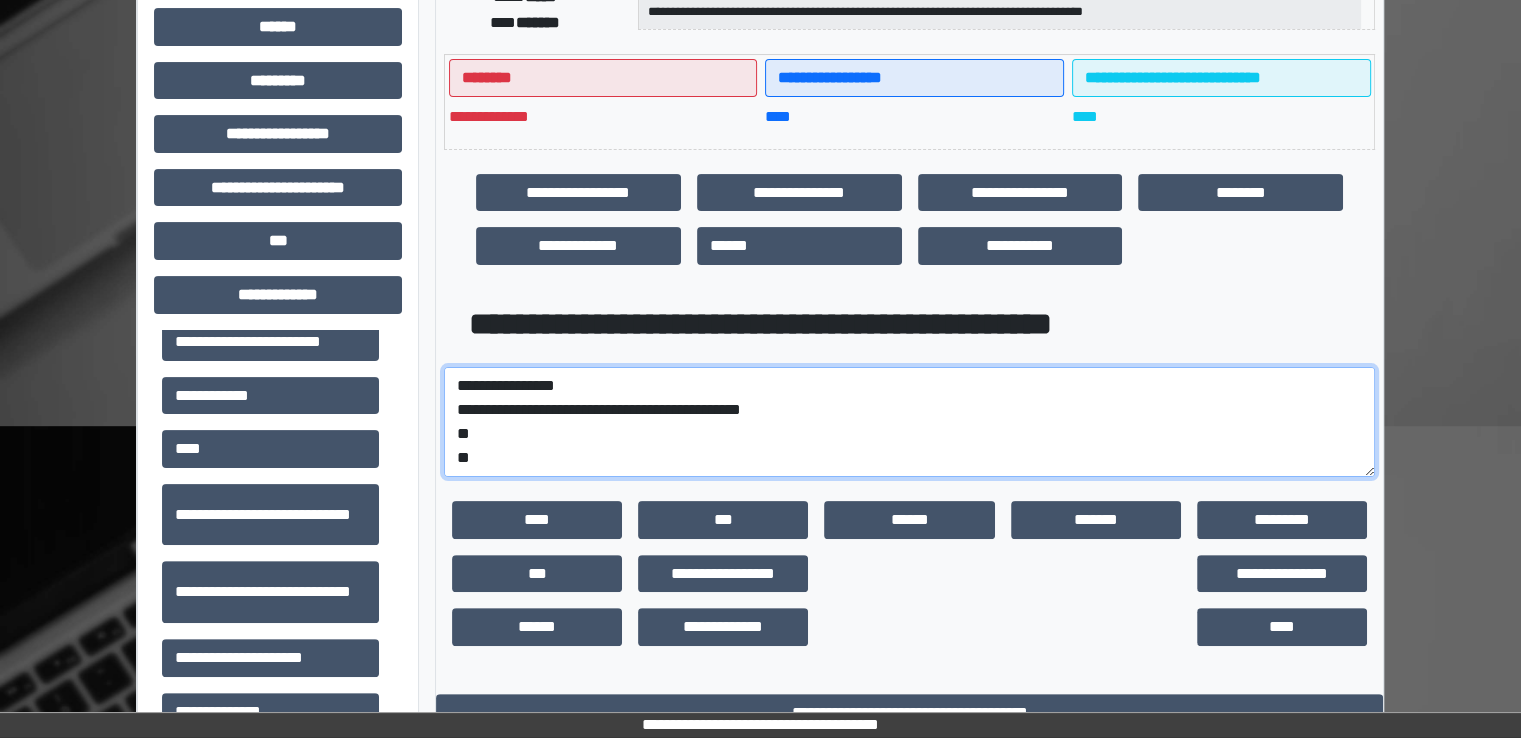 click on "**********" at bounding box center [909, 422] 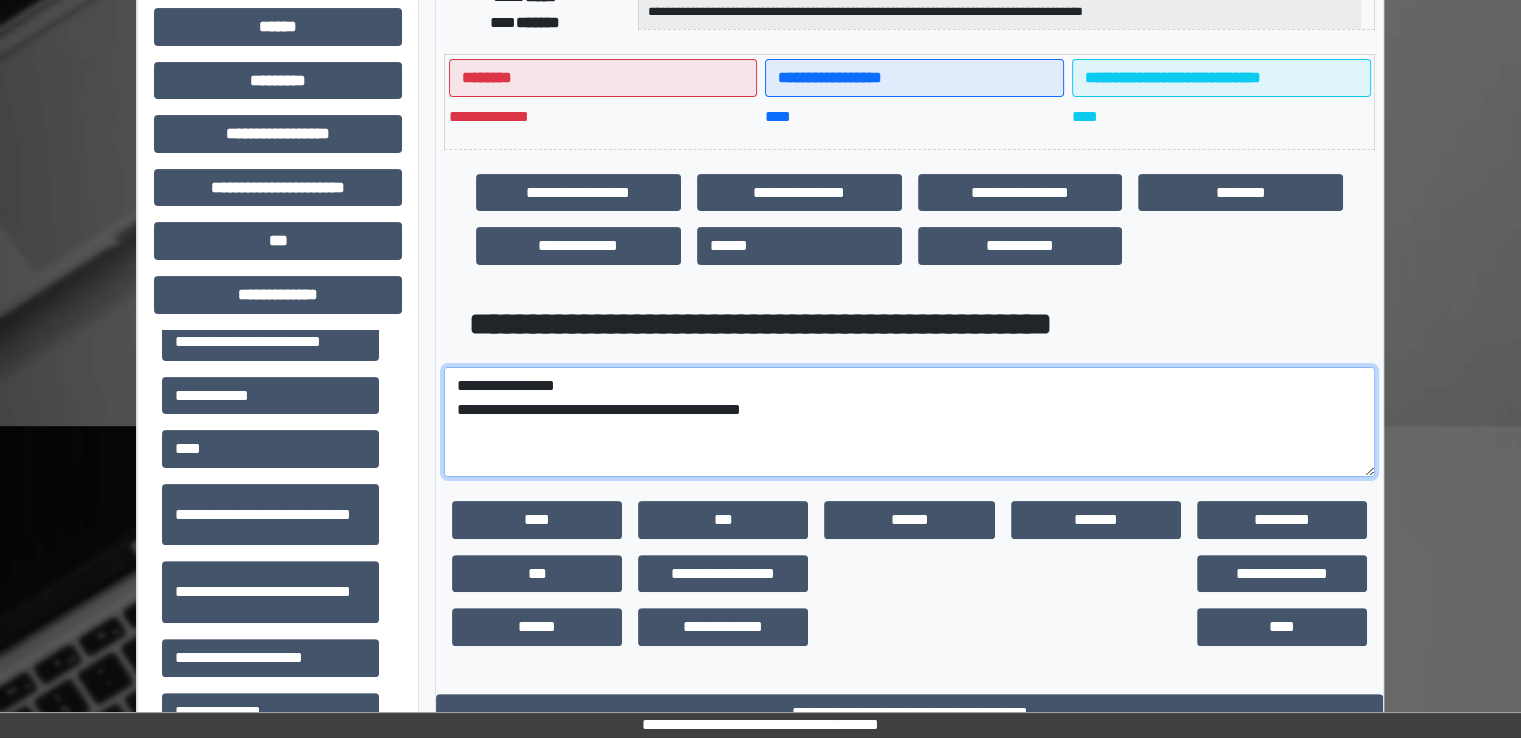 paste on "**********" 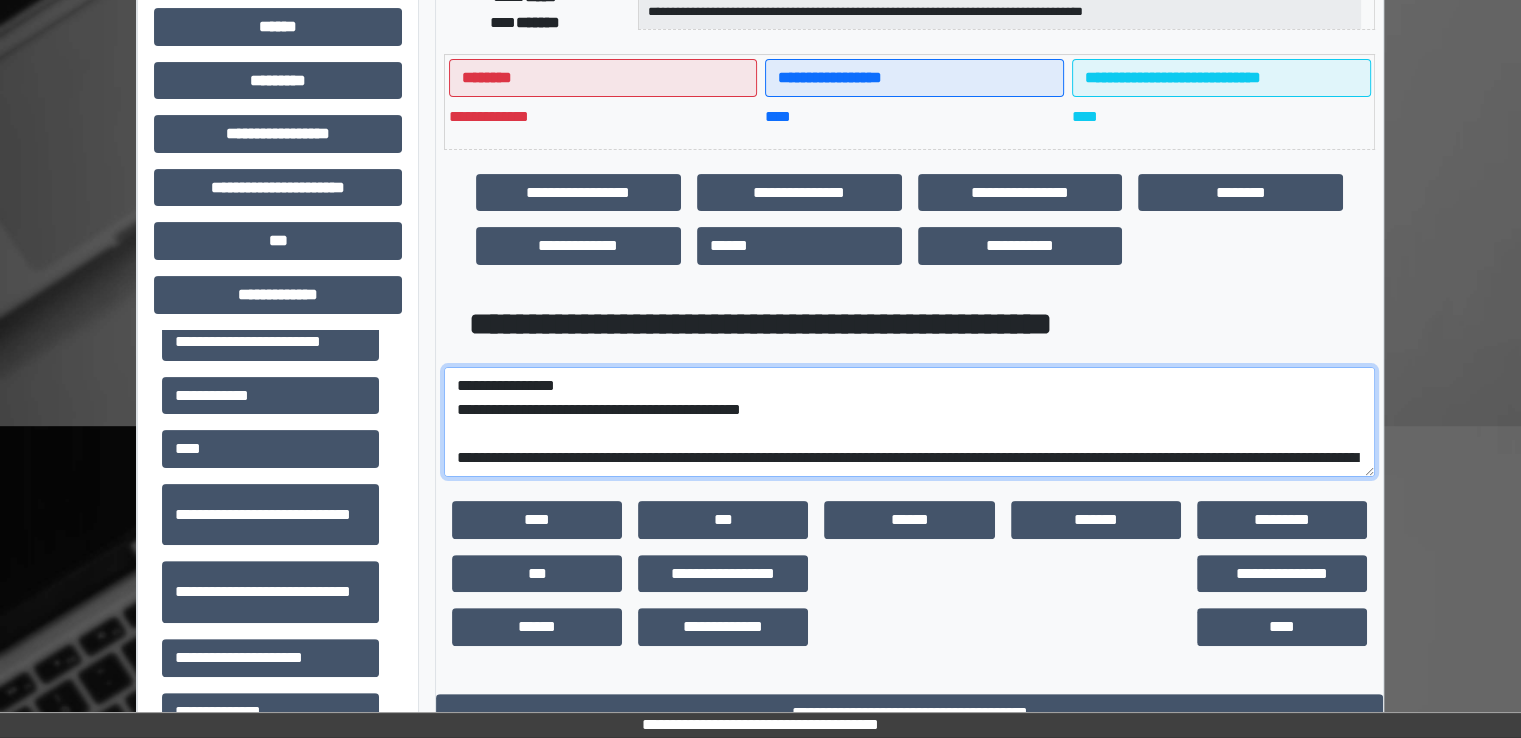 scroll, scrollTop: 232, scrollLeft: 0, axis: vertical 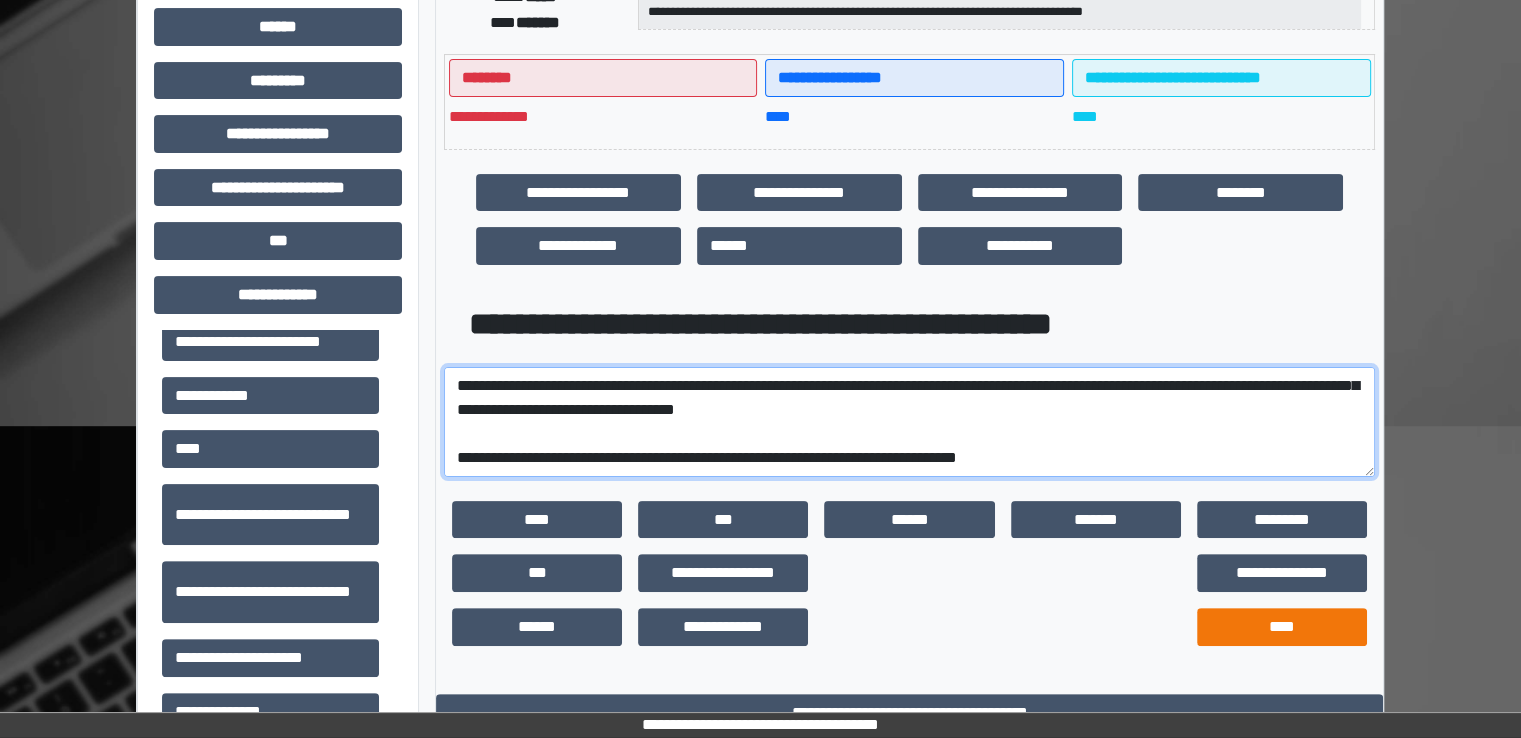 type on "**********" 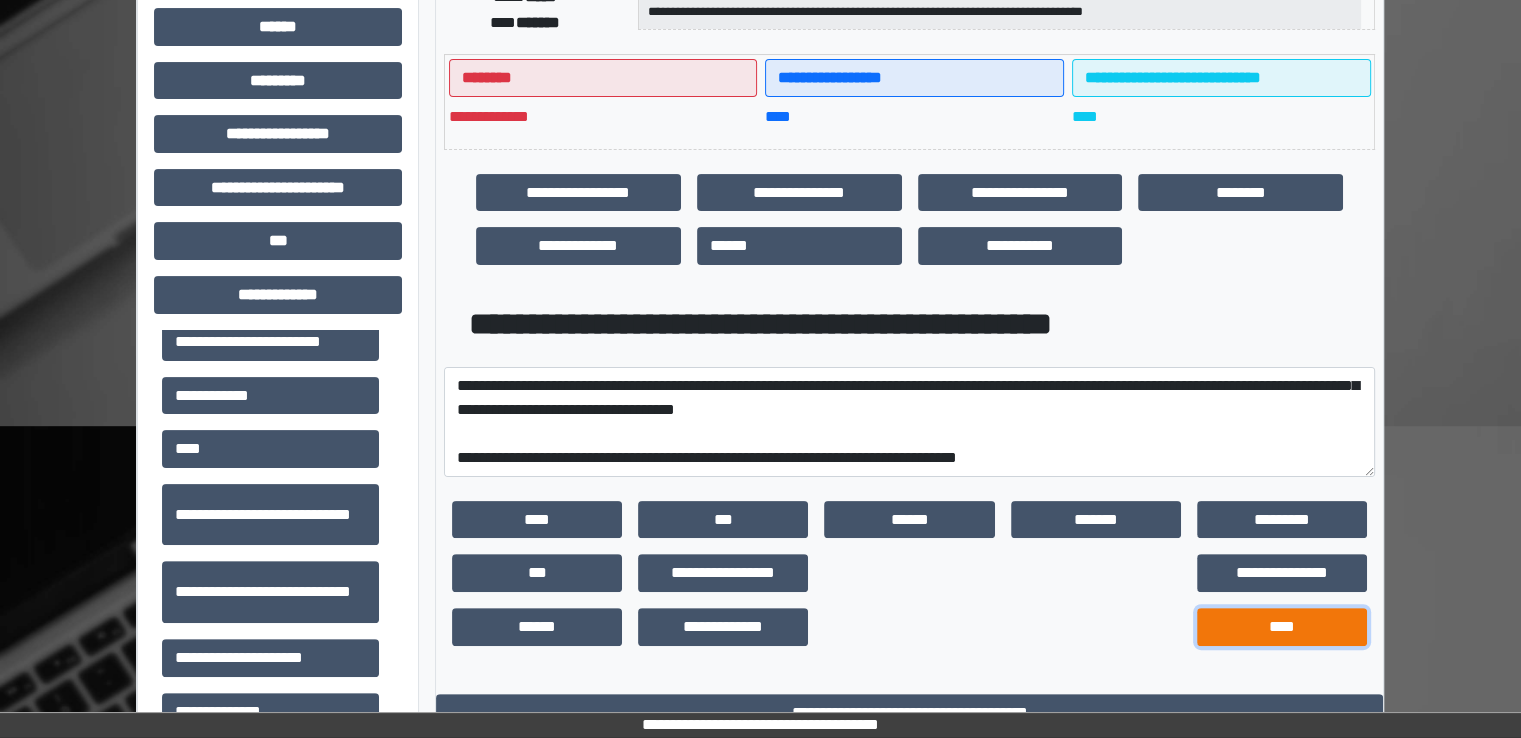 click on "****" at bounding box center [1282, 627] 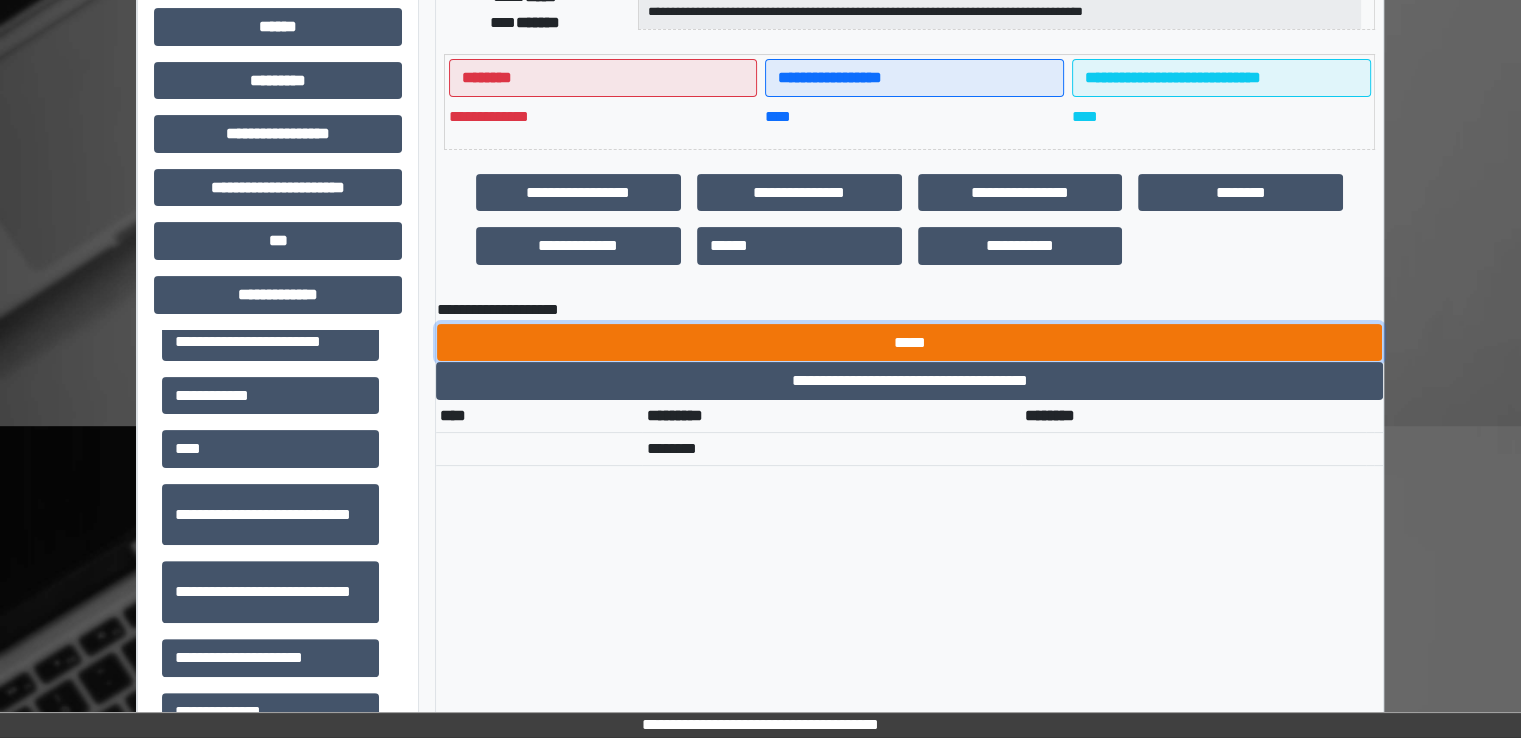 click on "*****" at bounding box center [909, 343] 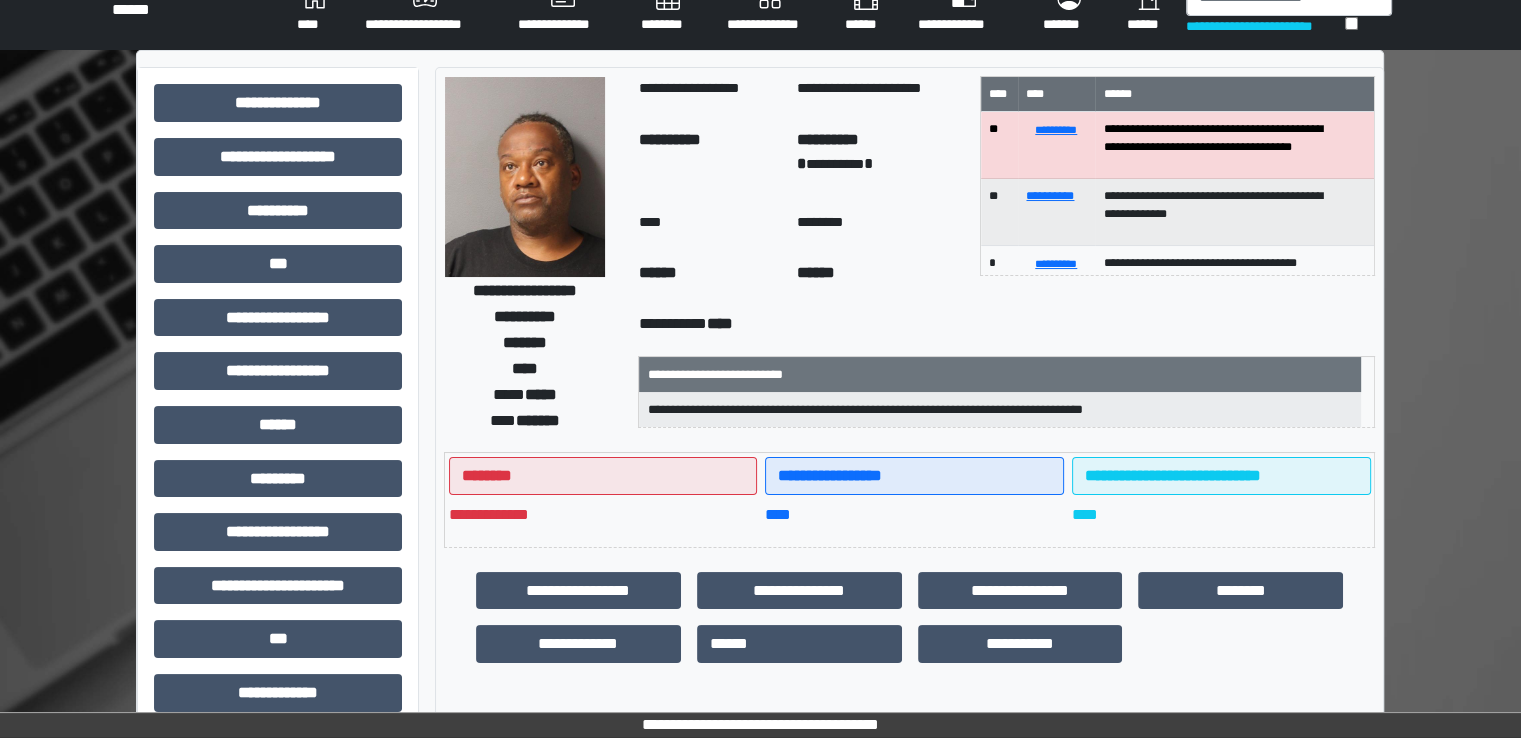 scroll, scrollTop: 0, scrollLeft: 0, axis: both 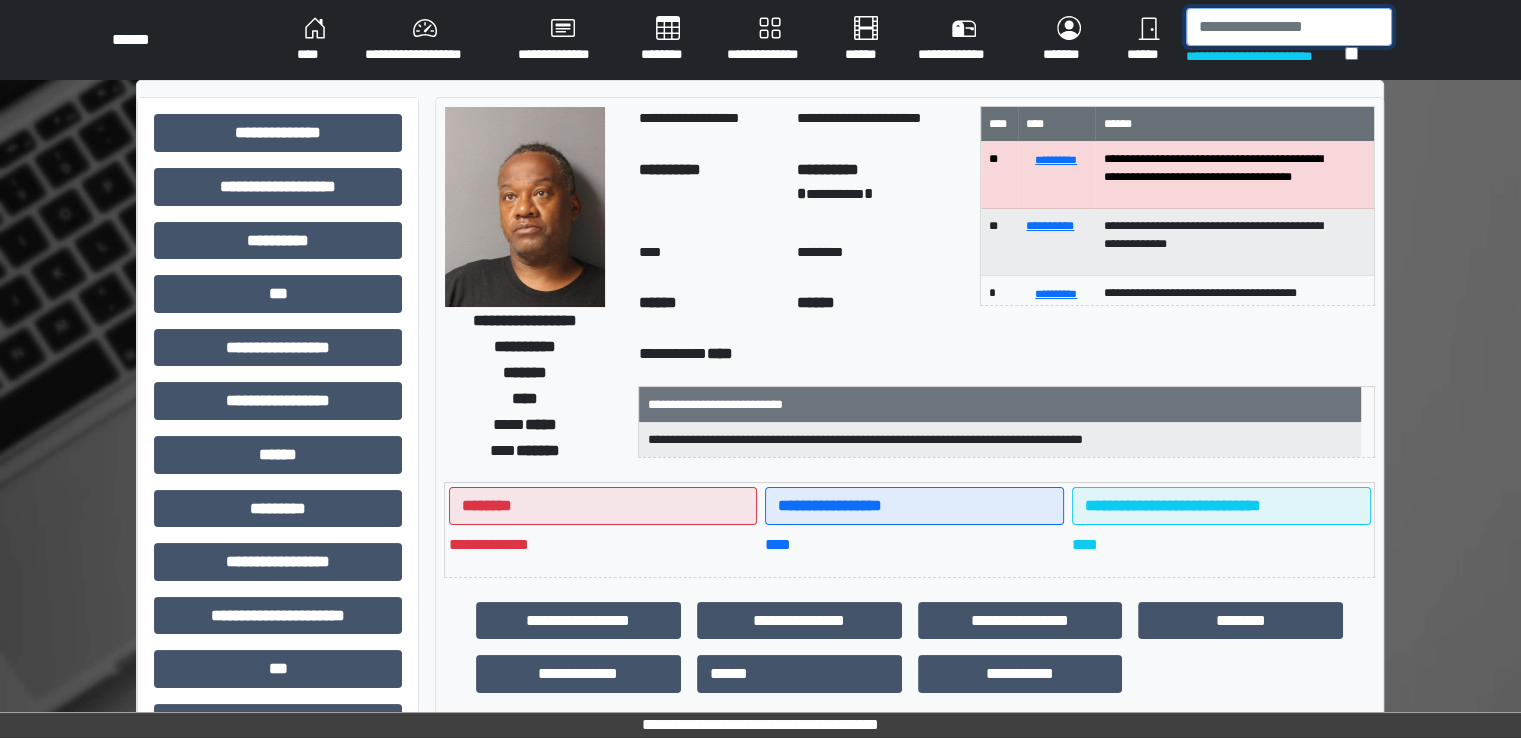 click at bounding box center (1289, 27) 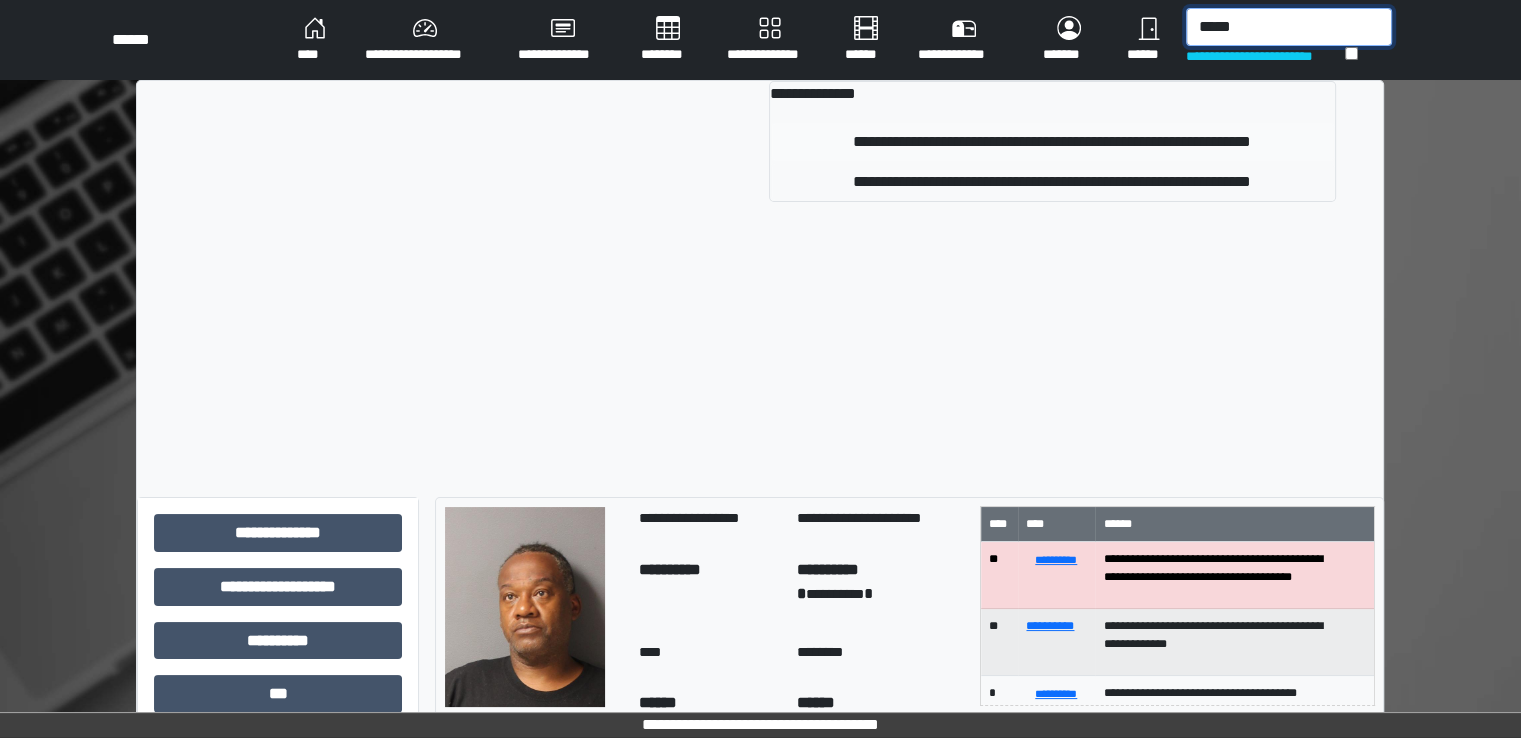 type on "*****" 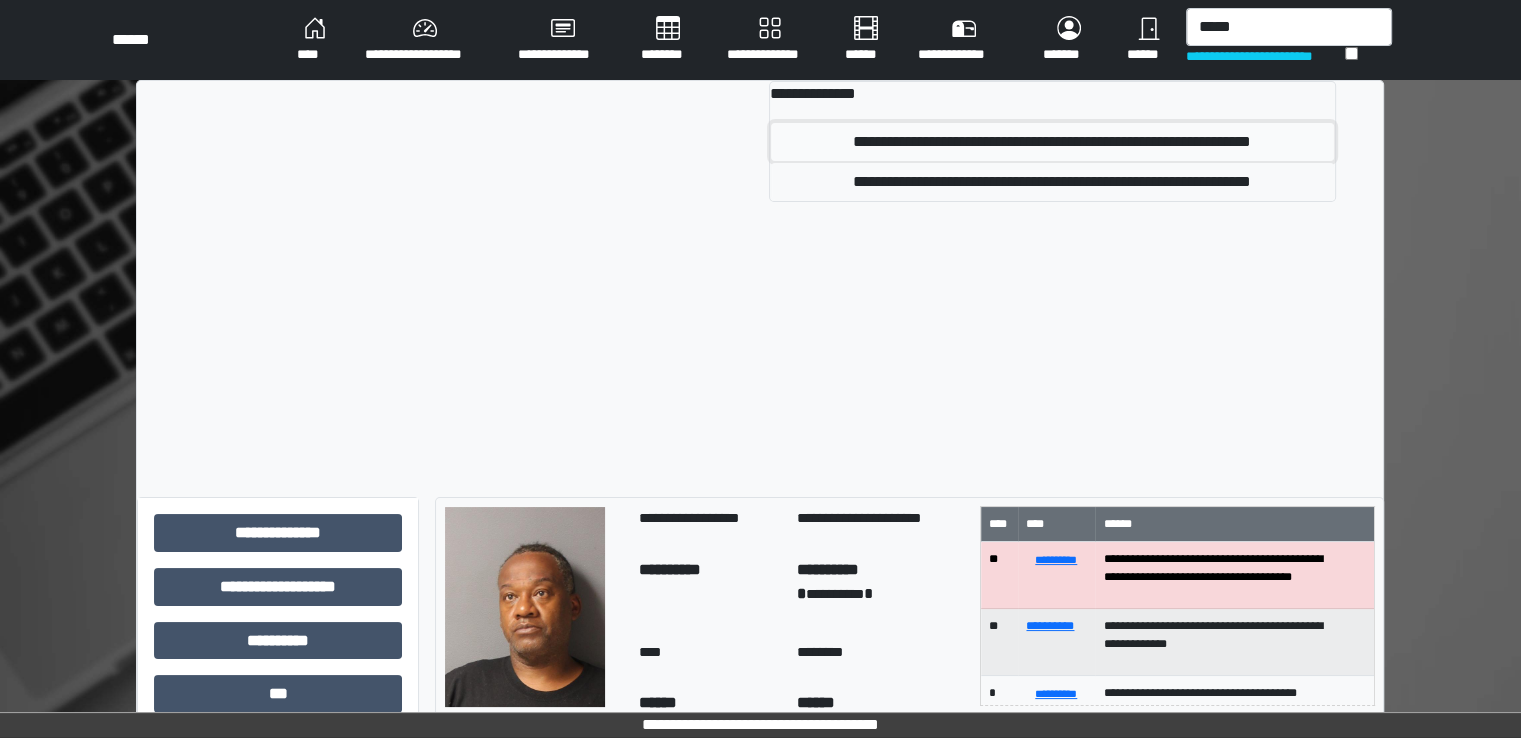 click on "**********" at bounding box center (1052, 142) 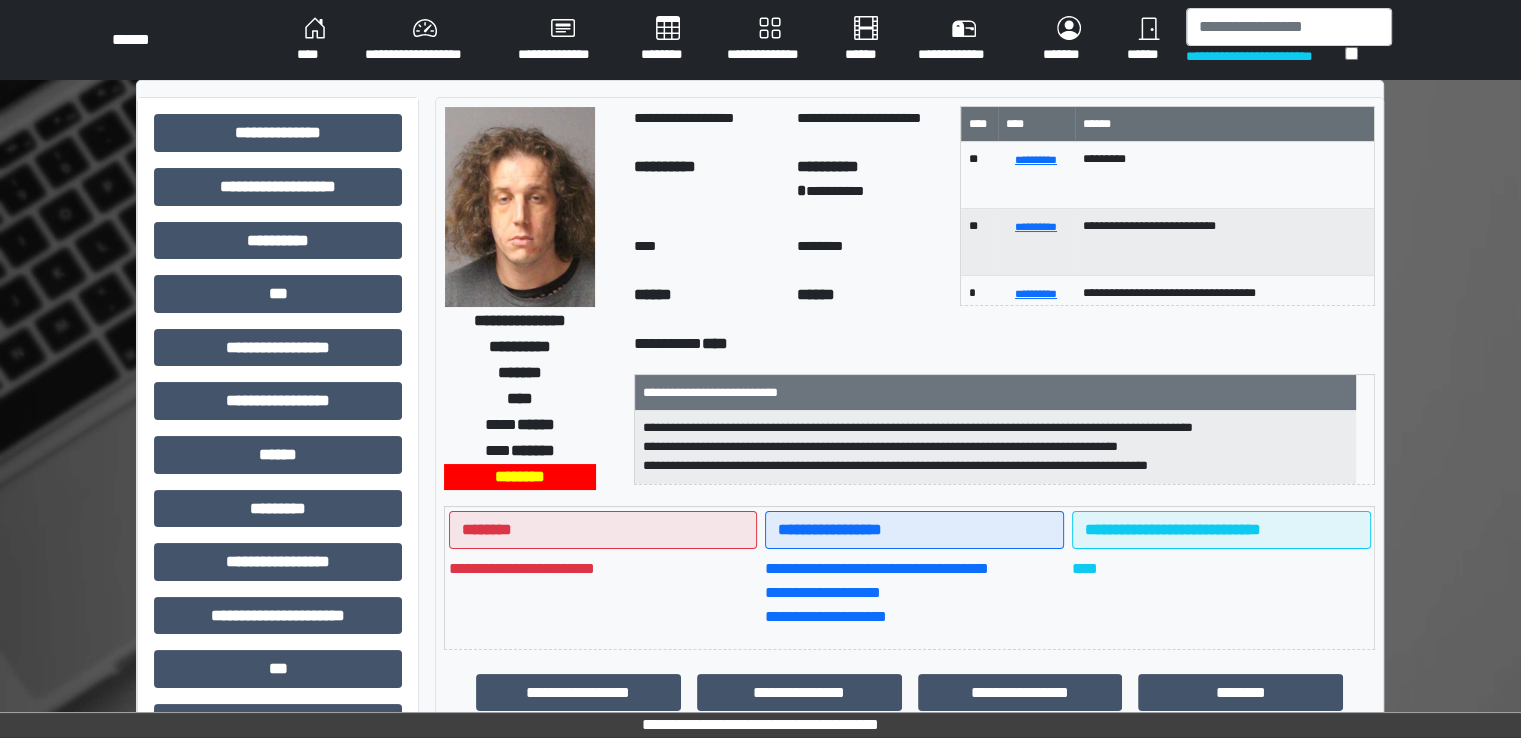 click on "********" at bounding box center (668, 40) 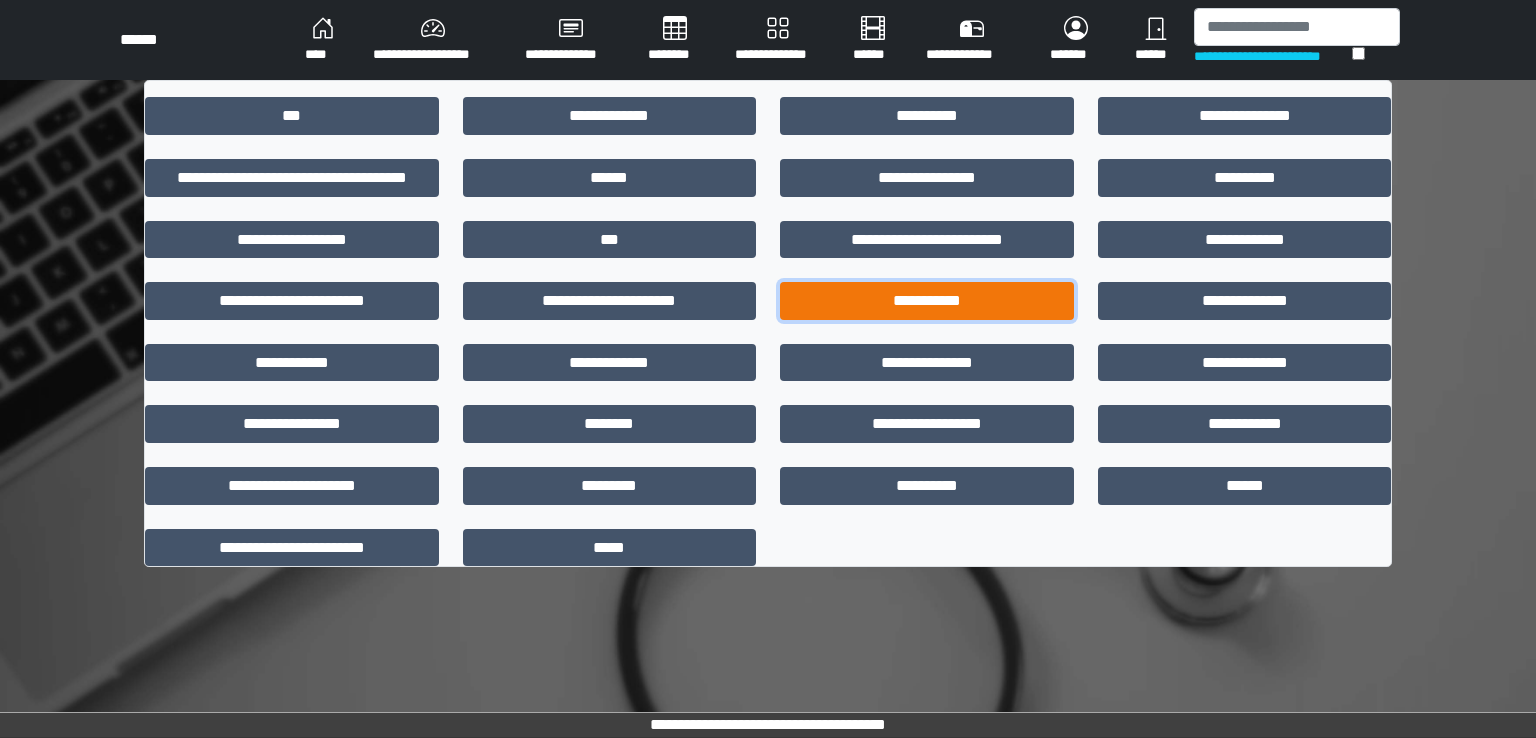 click on "**********" at bounding box center (927, 301) 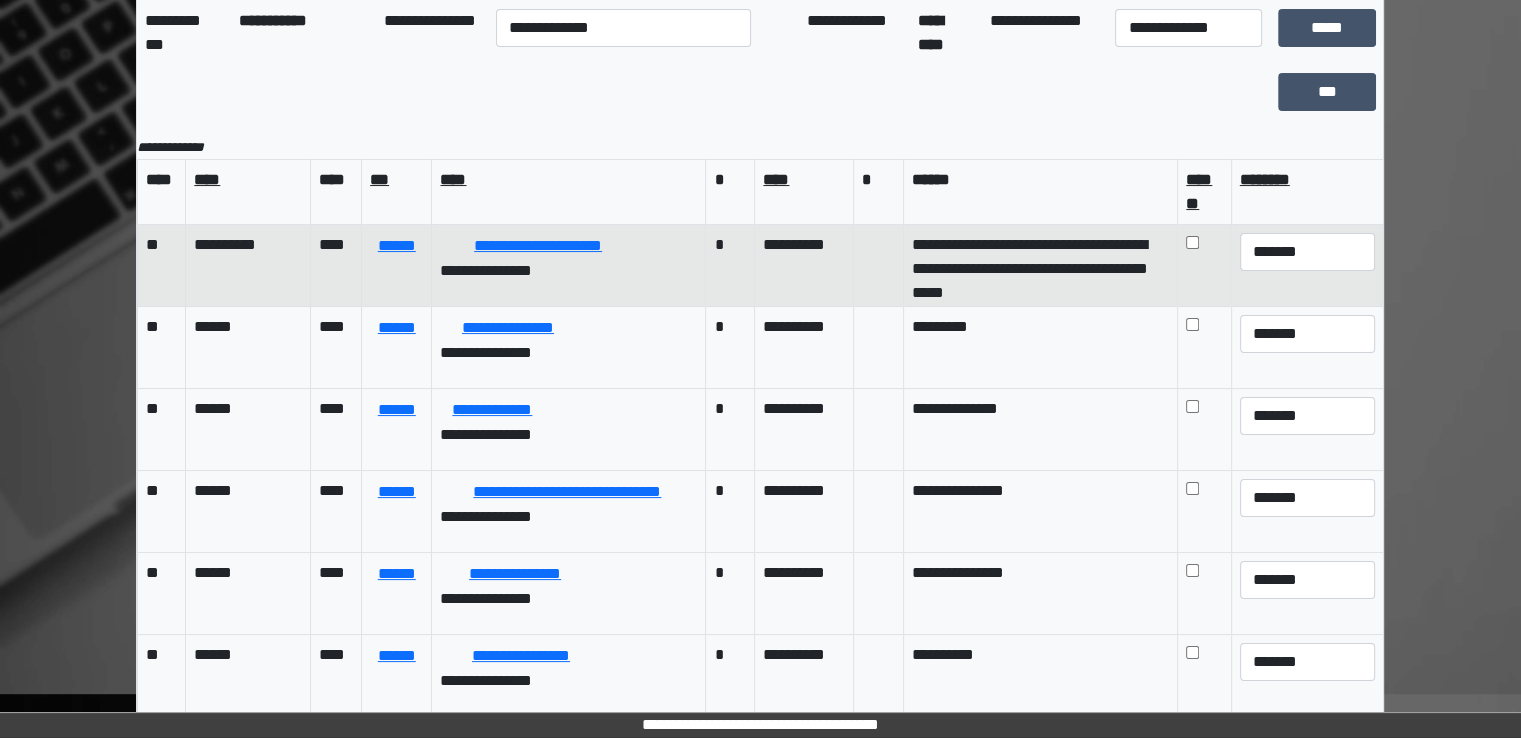 scroll, scrollTop: 174, scrollLeft: 0, axis: vertical 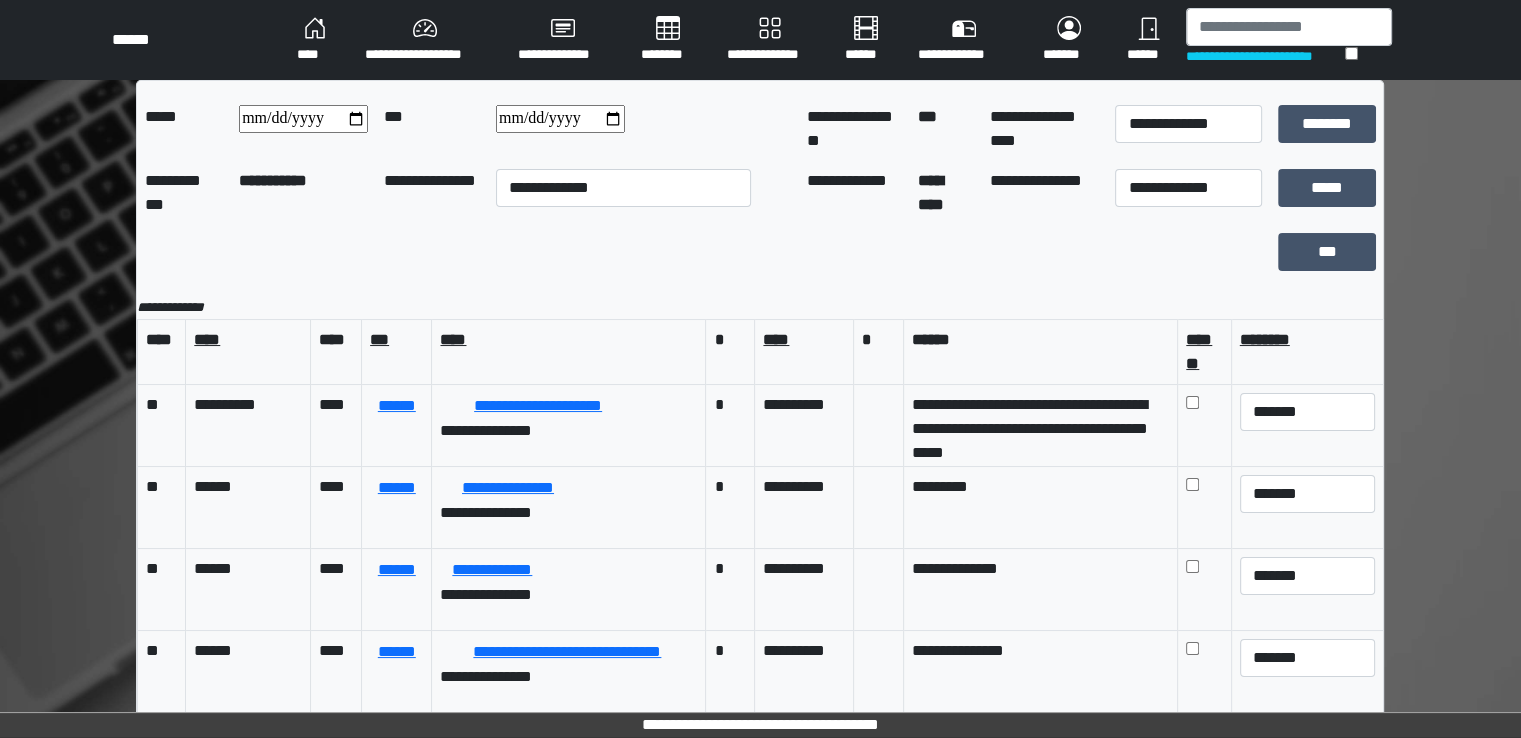 click on "********" at bounding box center [668, 40] 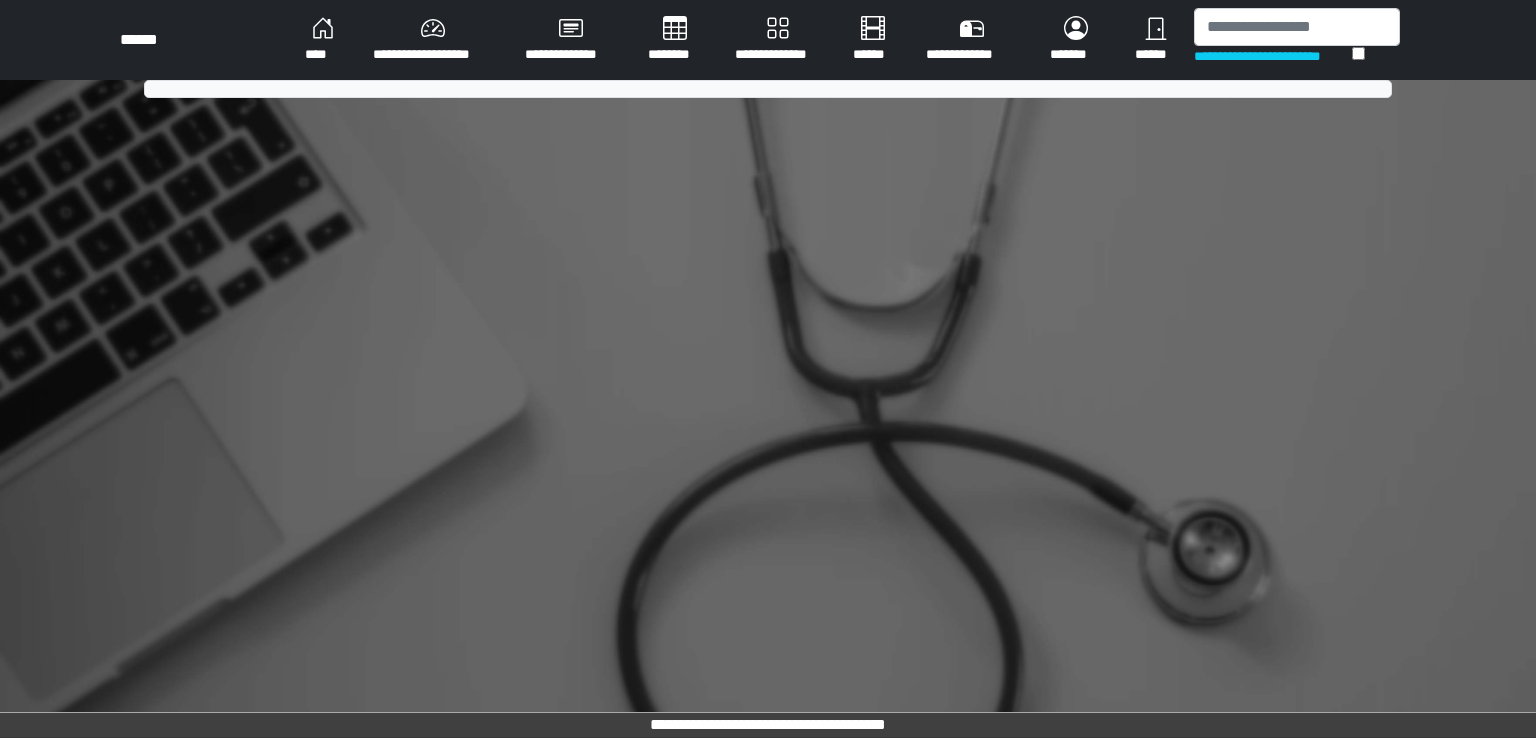 click on "********" at bounding box center (675, 40) 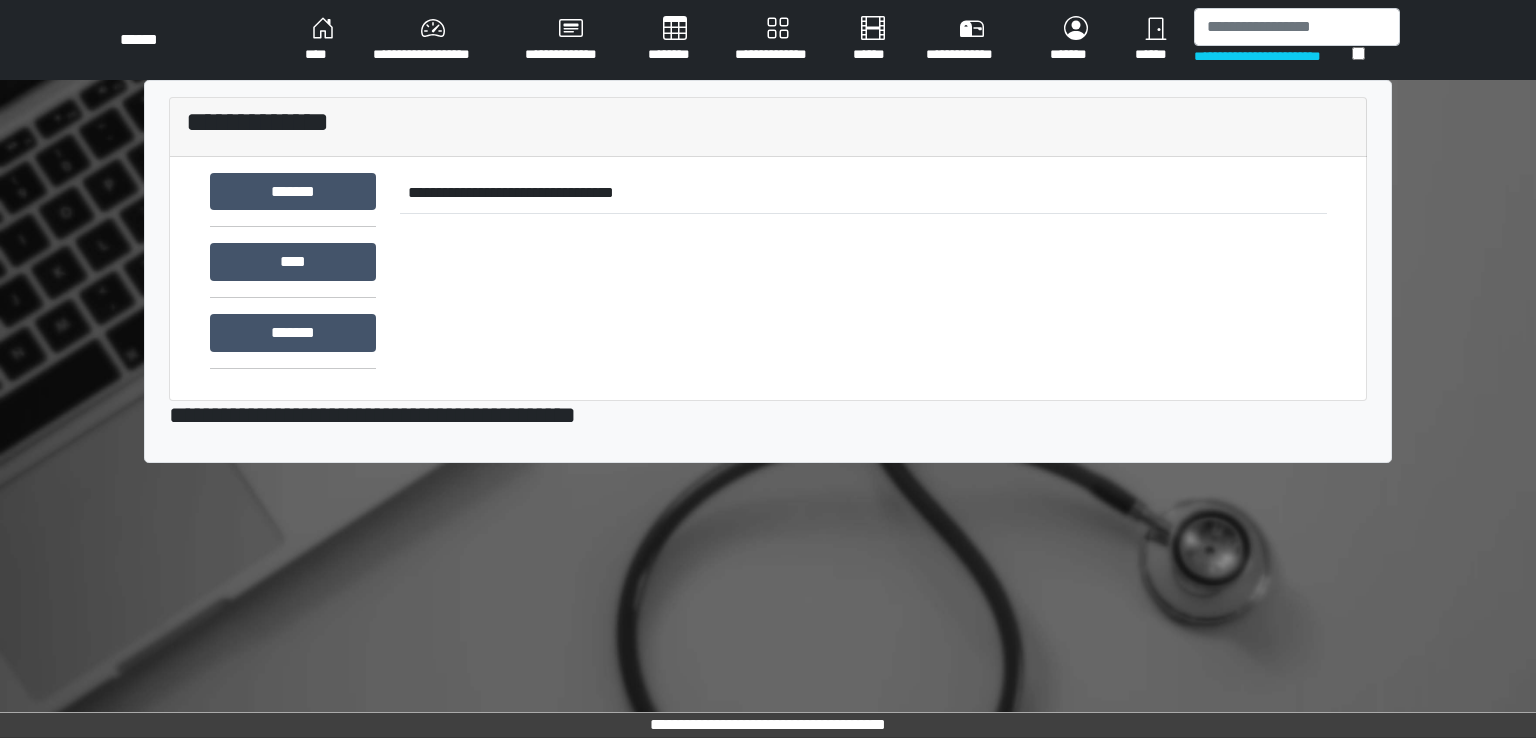 click on "********" at bounding box center [675, 40] 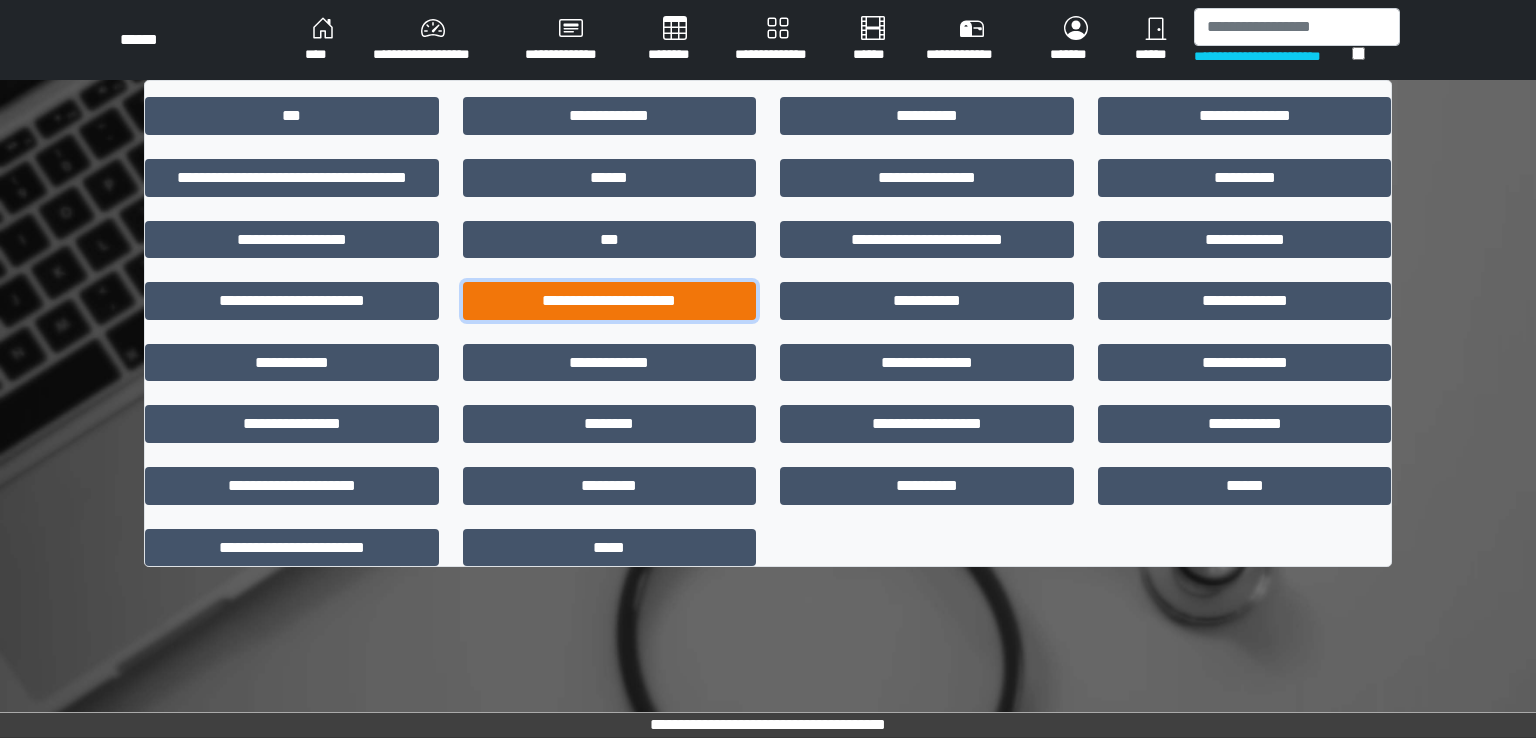 click on "**********" at bounding box center (610, 301) 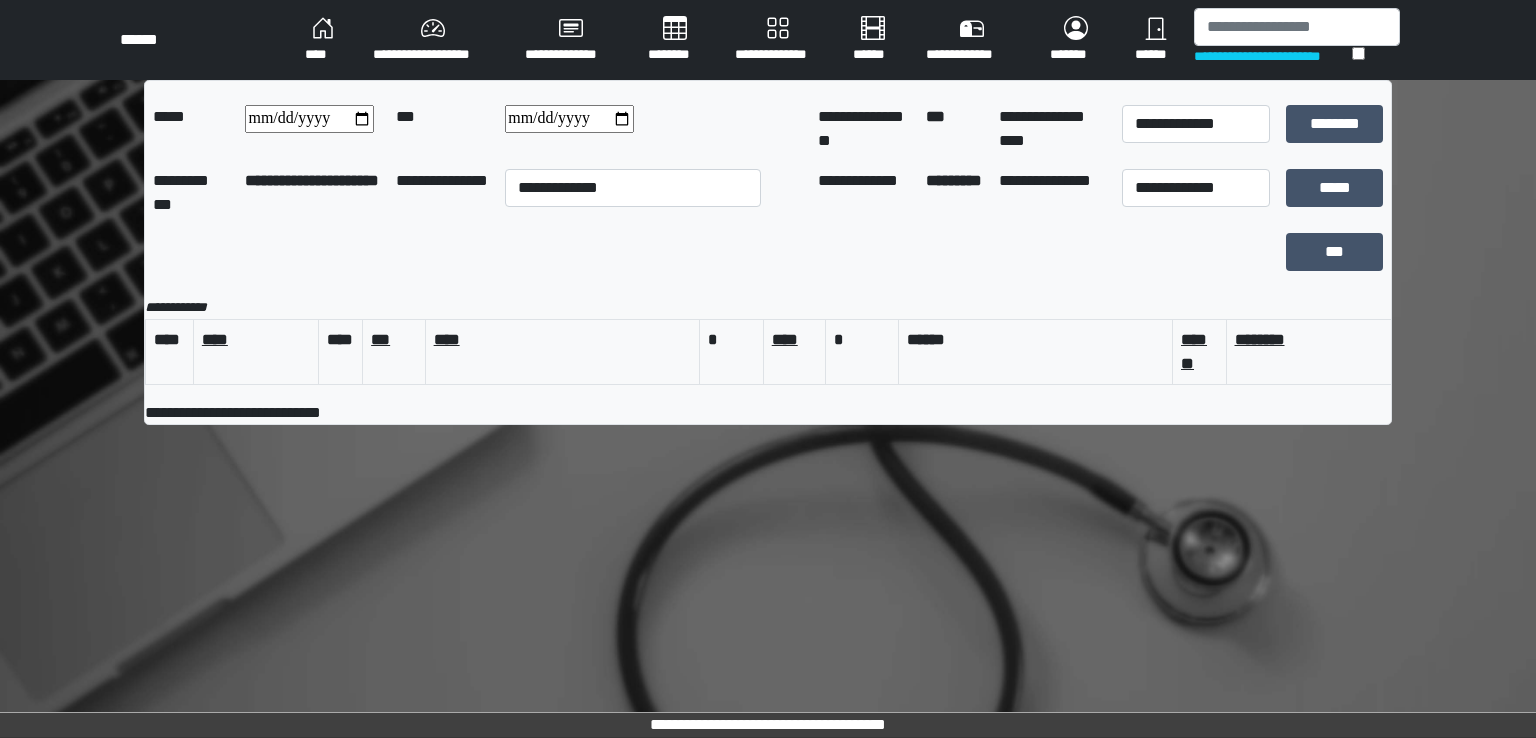 click on "********" at bounding box center [675, 40] 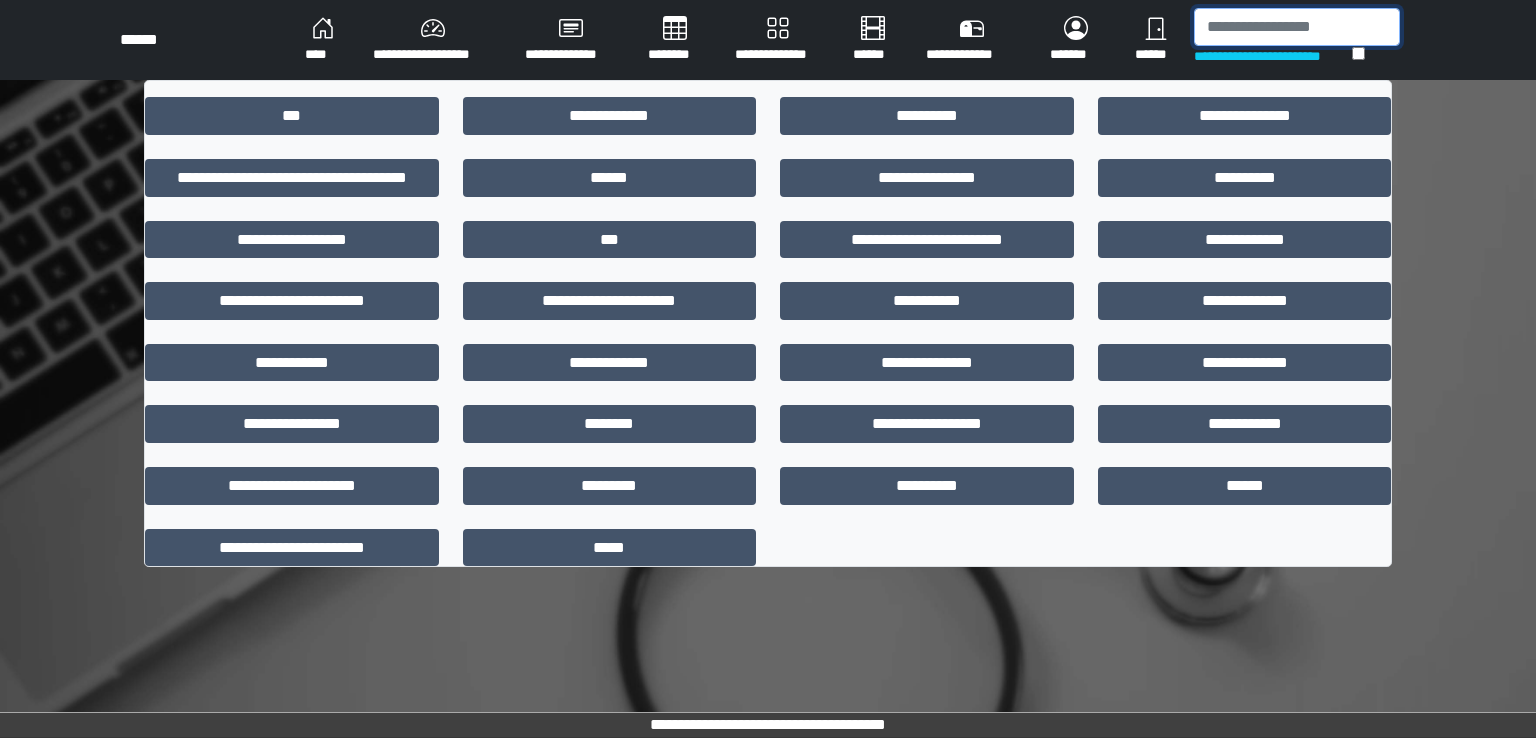 click at bounding box center [1297, 27] 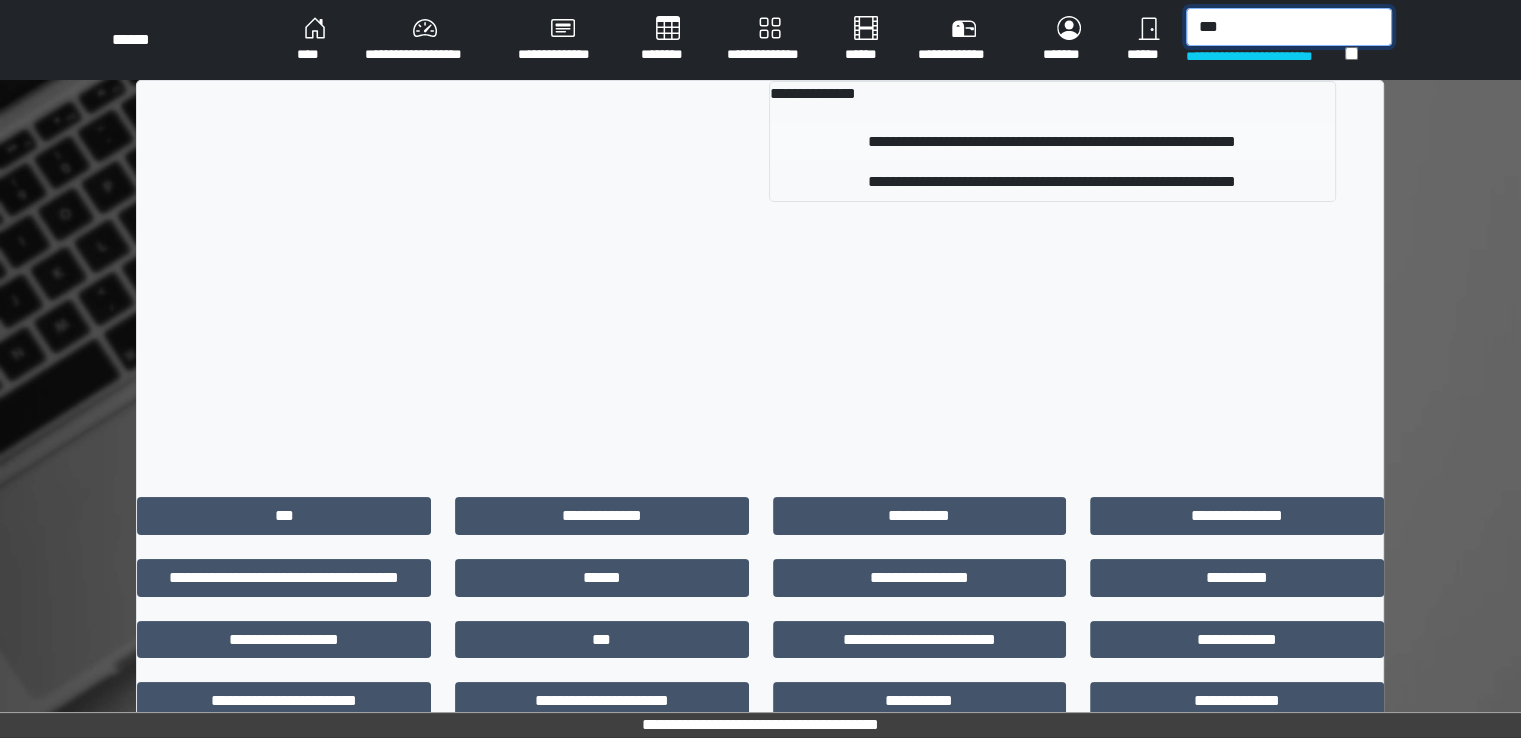 type on "***" 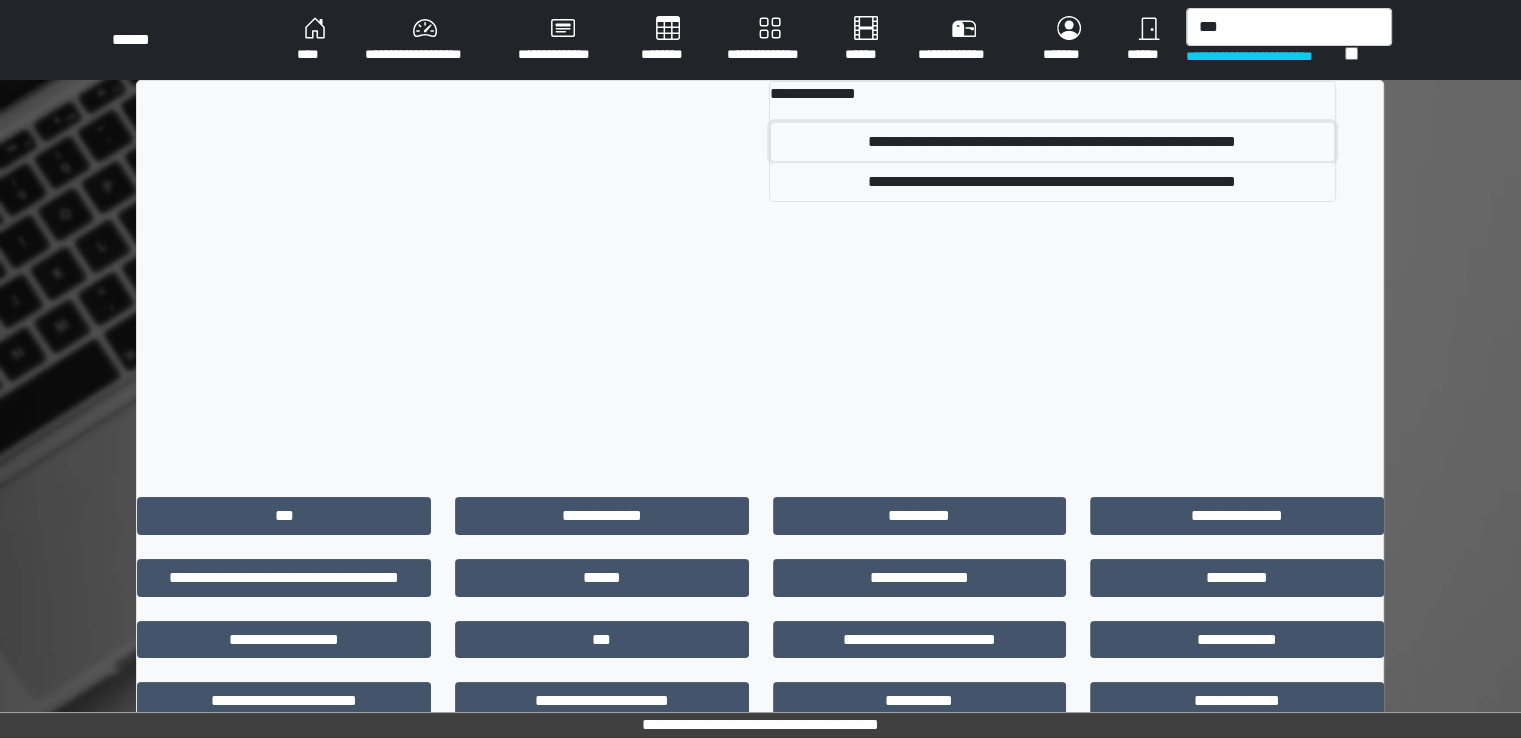 click on "**********" at bounding box center [1052, 142] 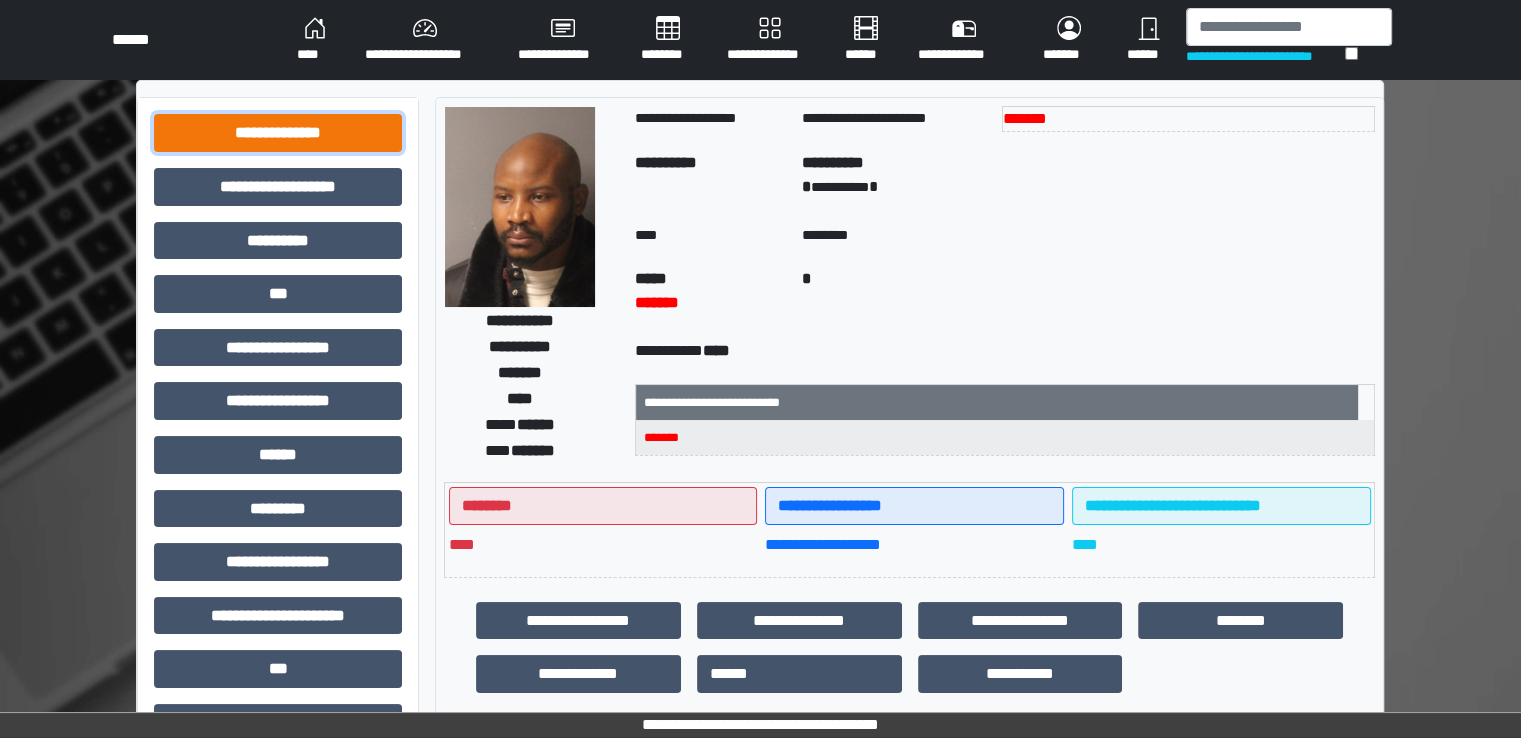 click on "**********" at bounding box center [278, 133] 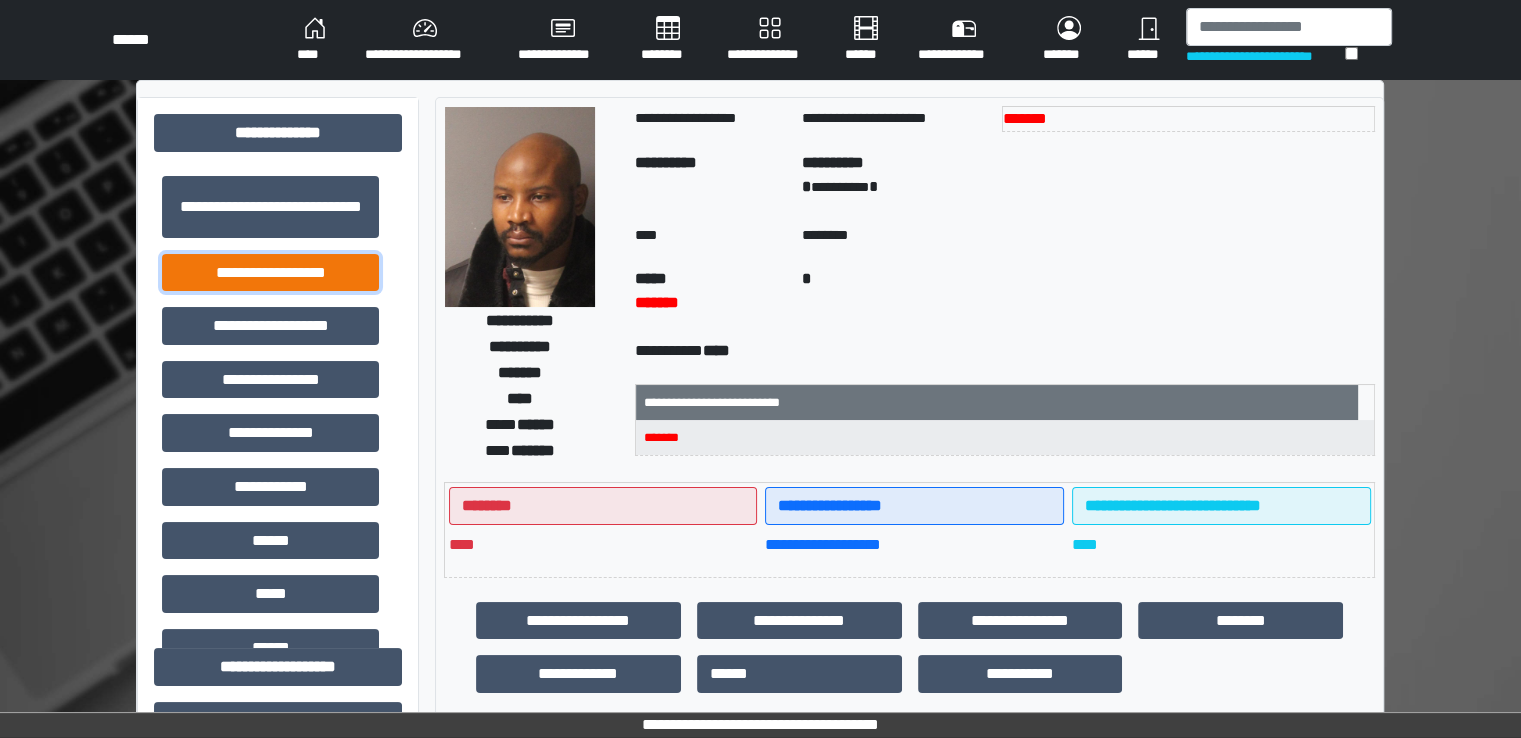 click on "**********" at bounding box center [270, 273] 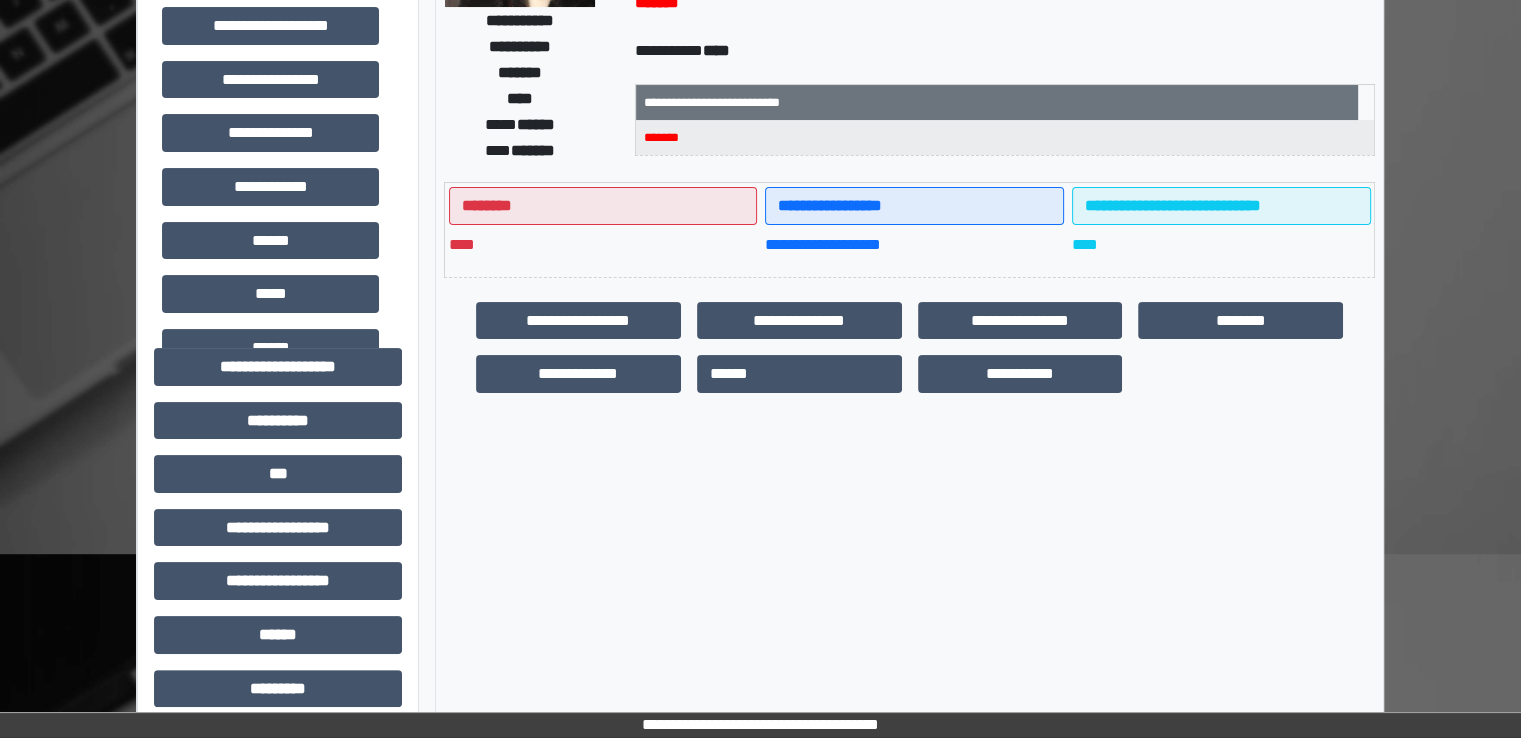 scroll, scrollTop: 200, scrollLeft: 0, axis: vertical 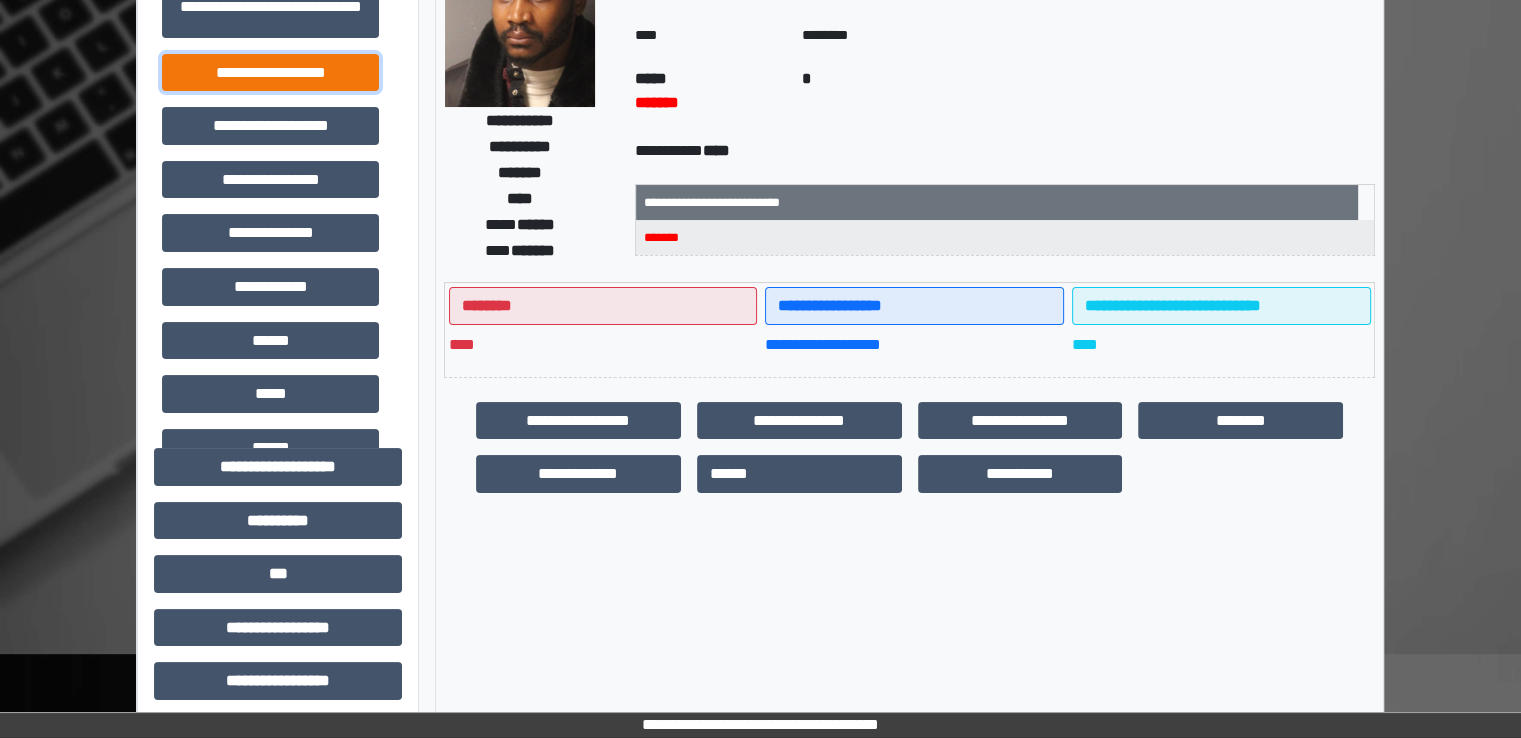 click on "**********" at bounding box center (270, 73) 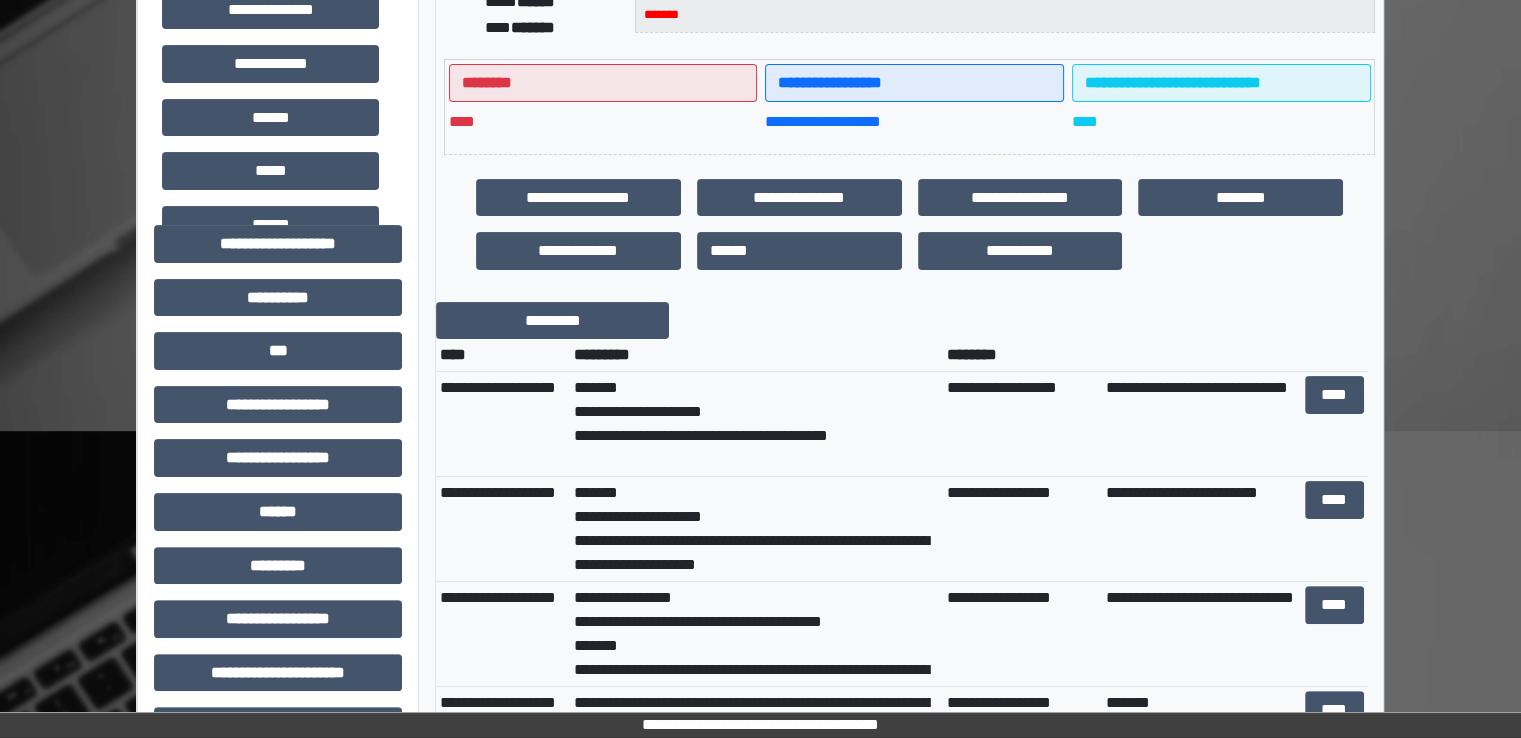 scroll, scrollTop: 400, scrollLeft: 0, axis: vertical 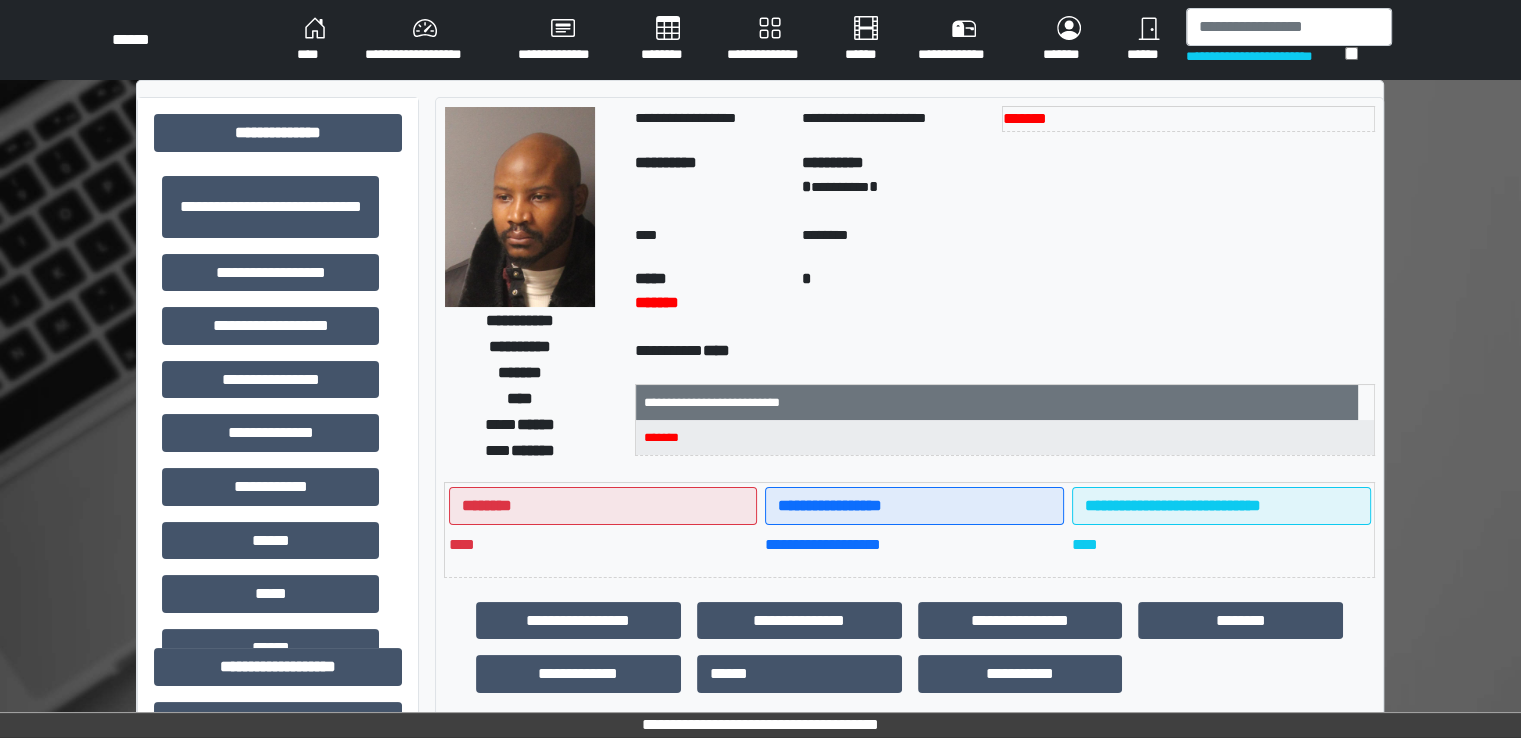 click on "********" at bounding box center [668, 40] 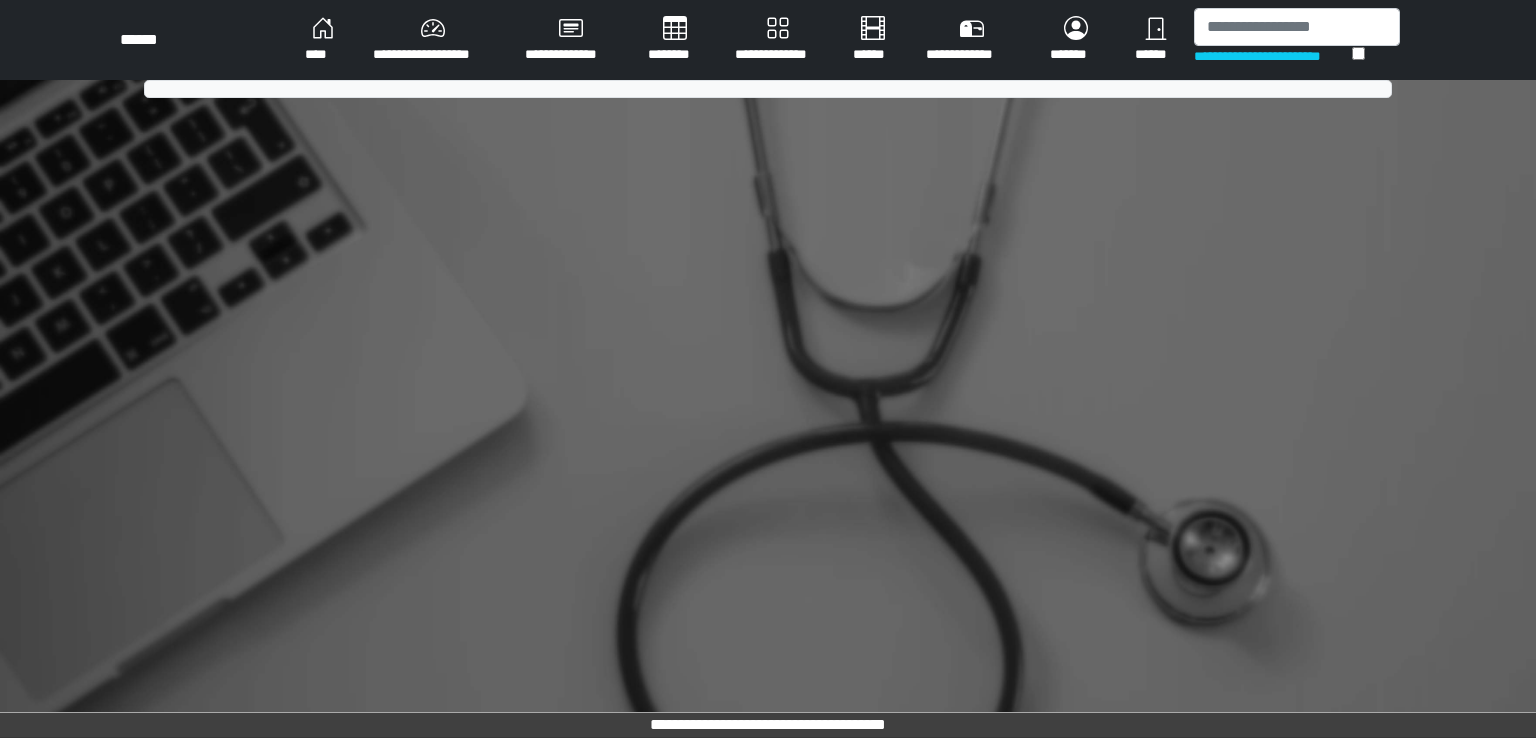 click on "********" at bounding box center [675, 40] 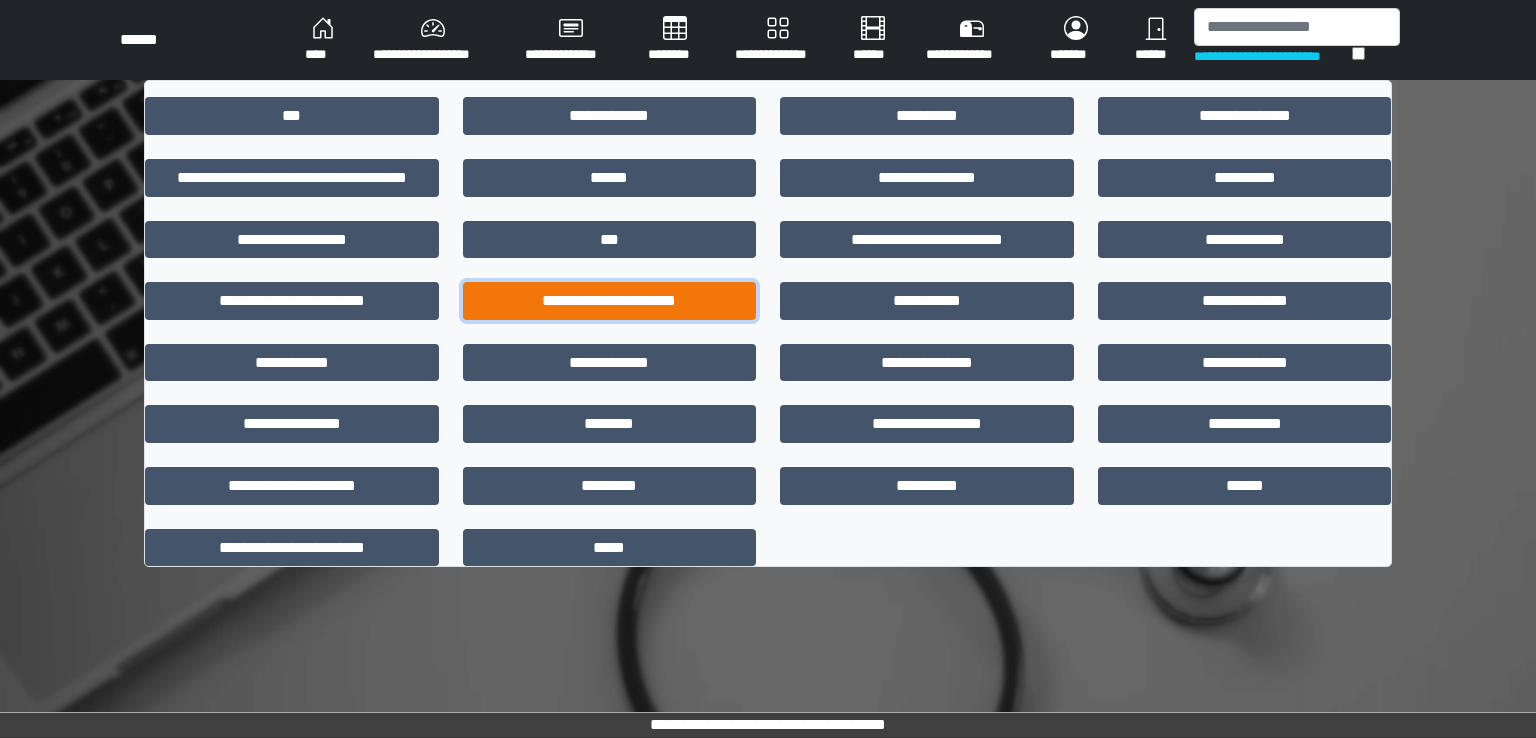 click on "**********" at bounding box center (610, 301) 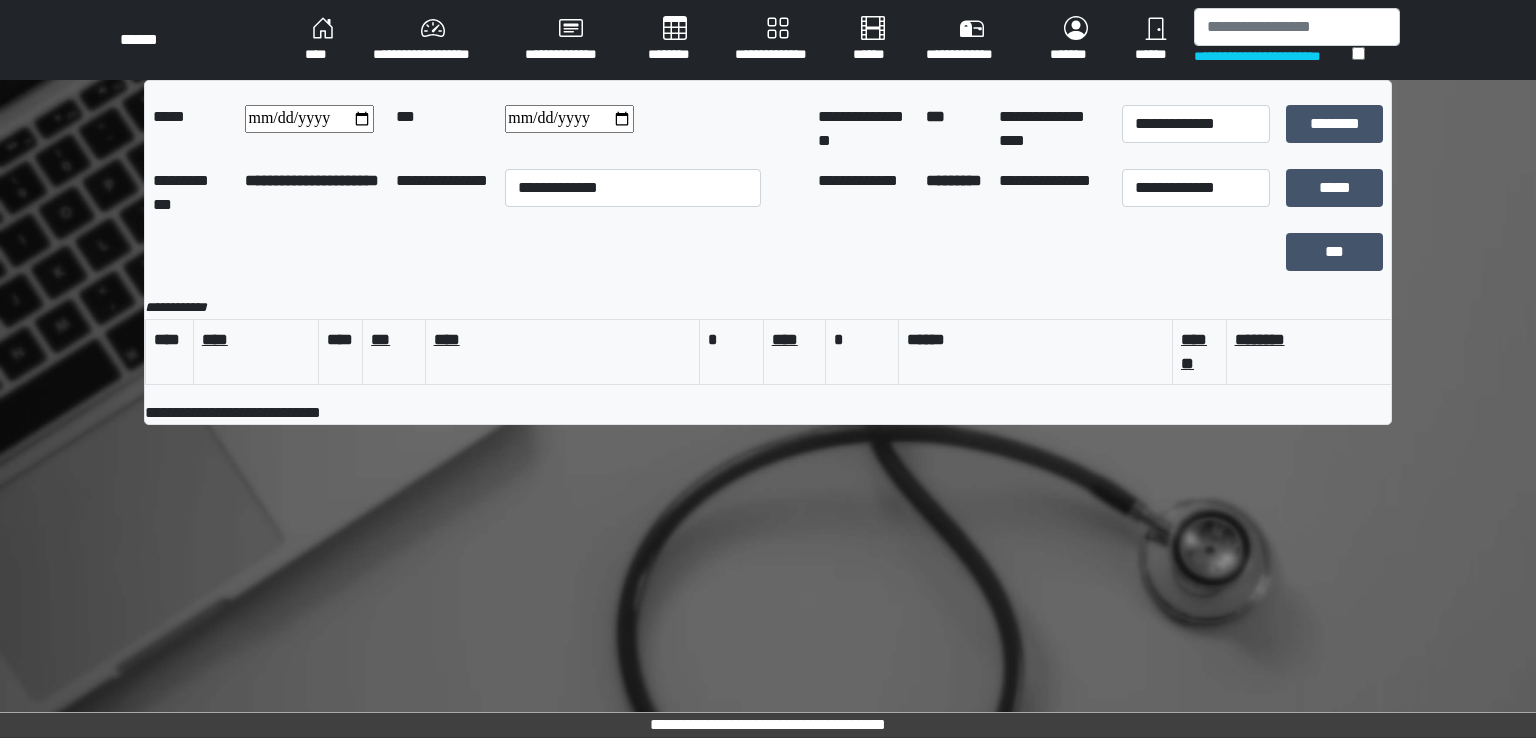 click on "********" at bounding box center [675, 40] 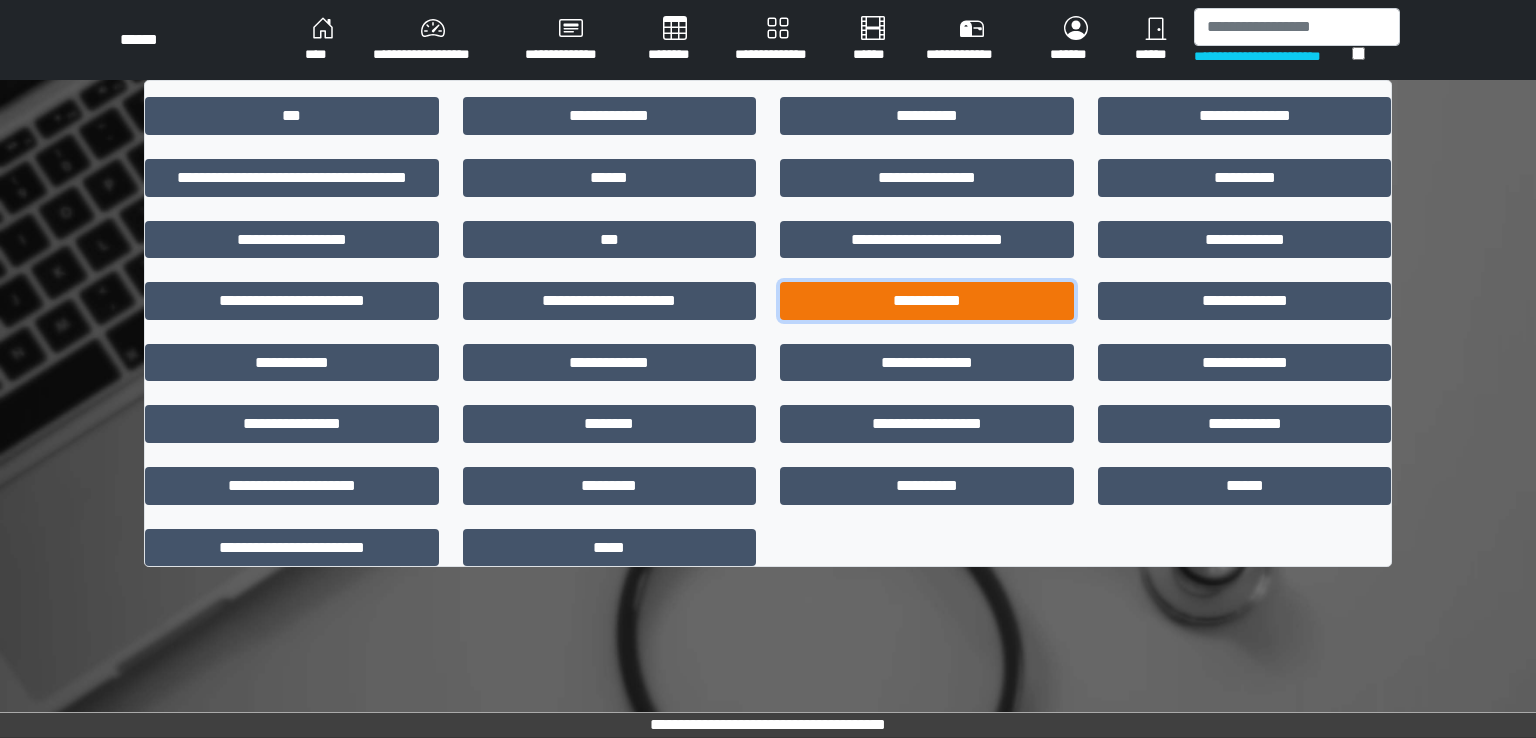 click on "**********" at bounding box center (927, 301) 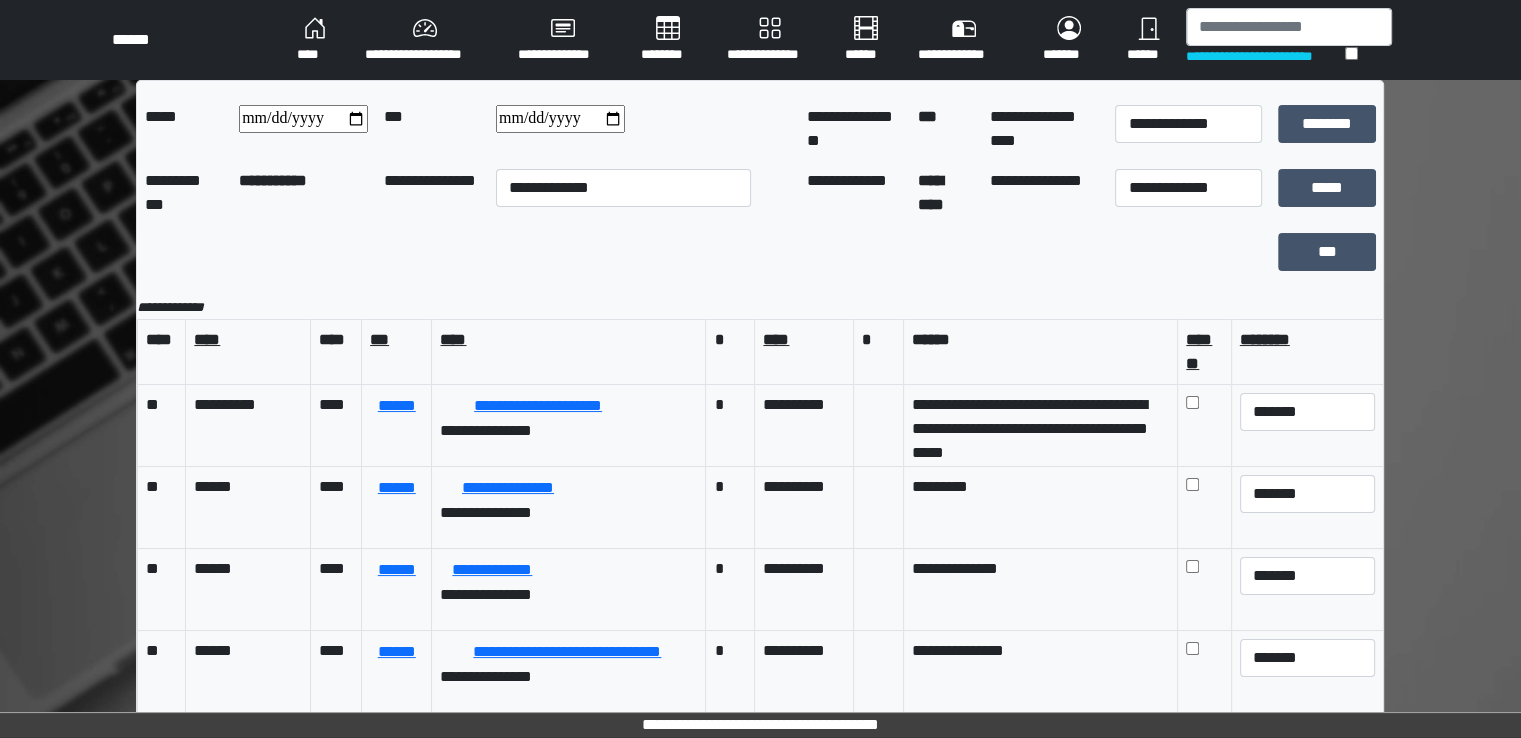 click on "********" at bounding box center (668, 40) 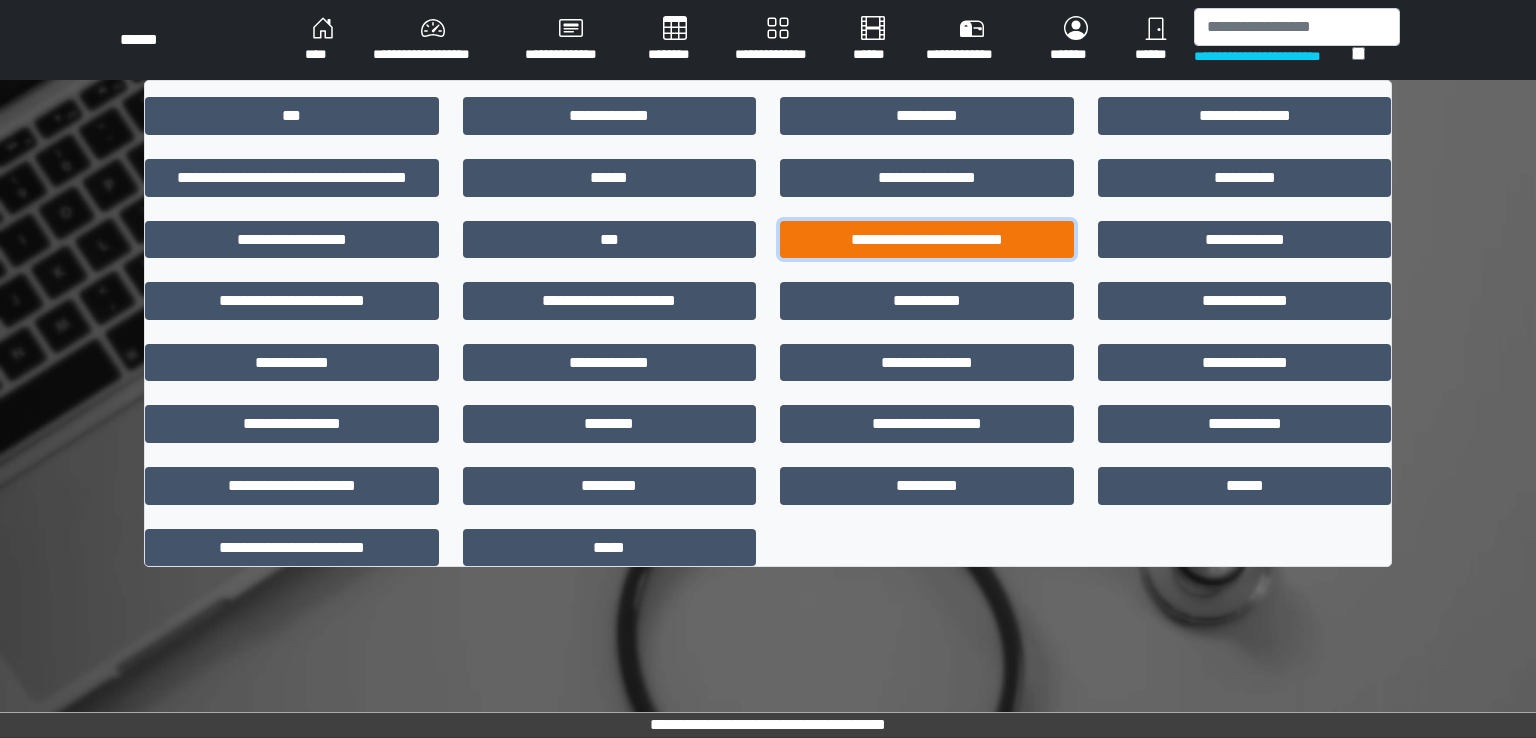 click on "**********" at bounding box center [927, 240] 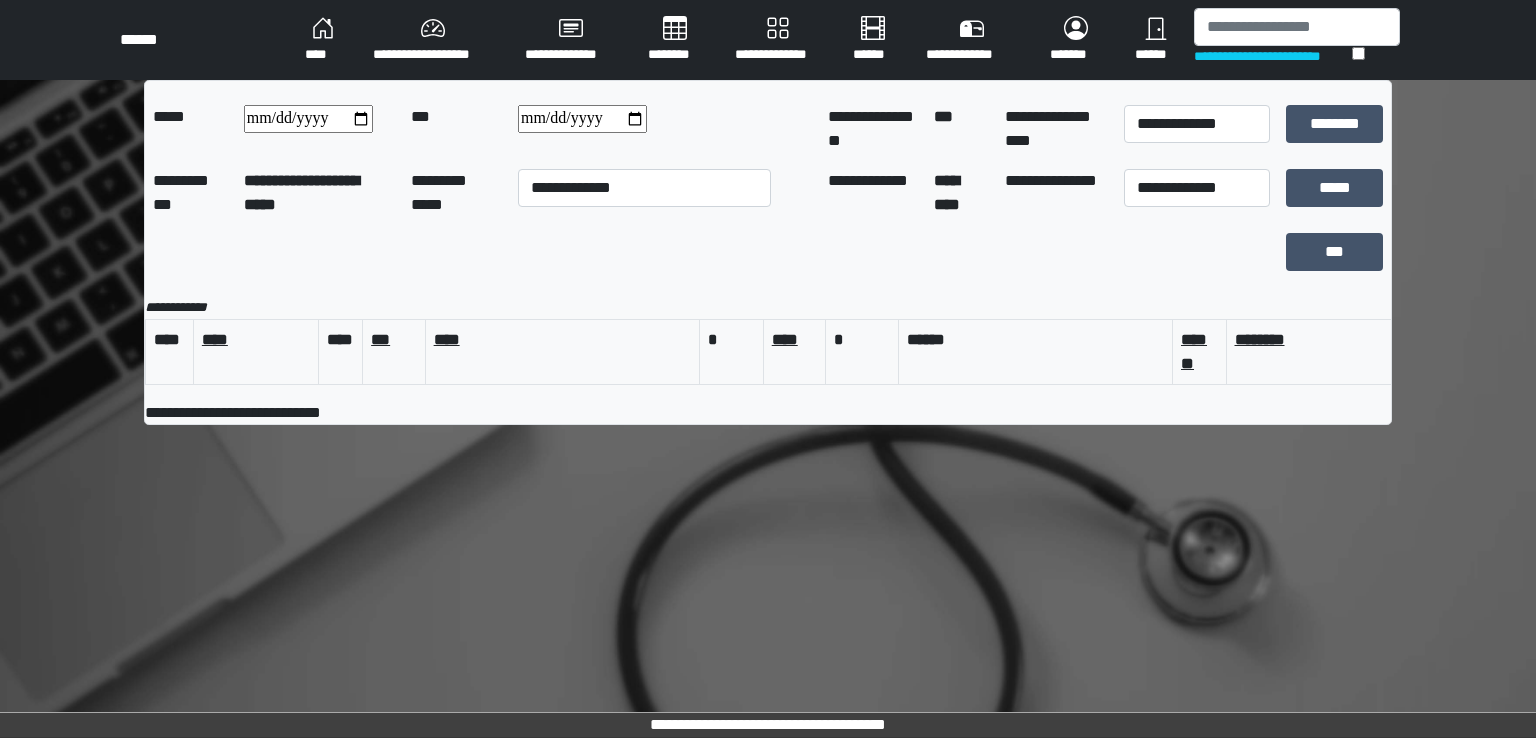 click on "********" at bounding box center (675, 40) 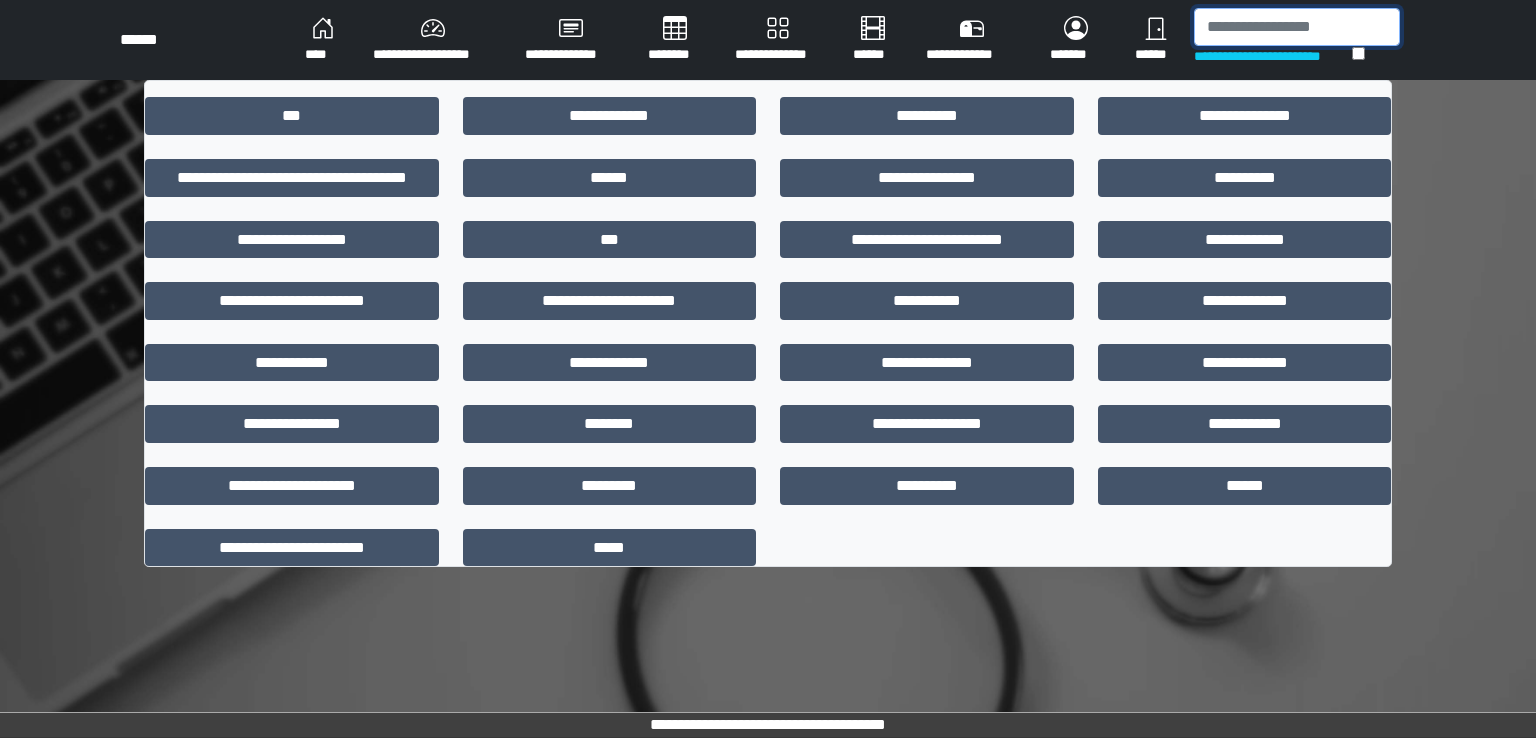 click at bounding box center (1297, 27) 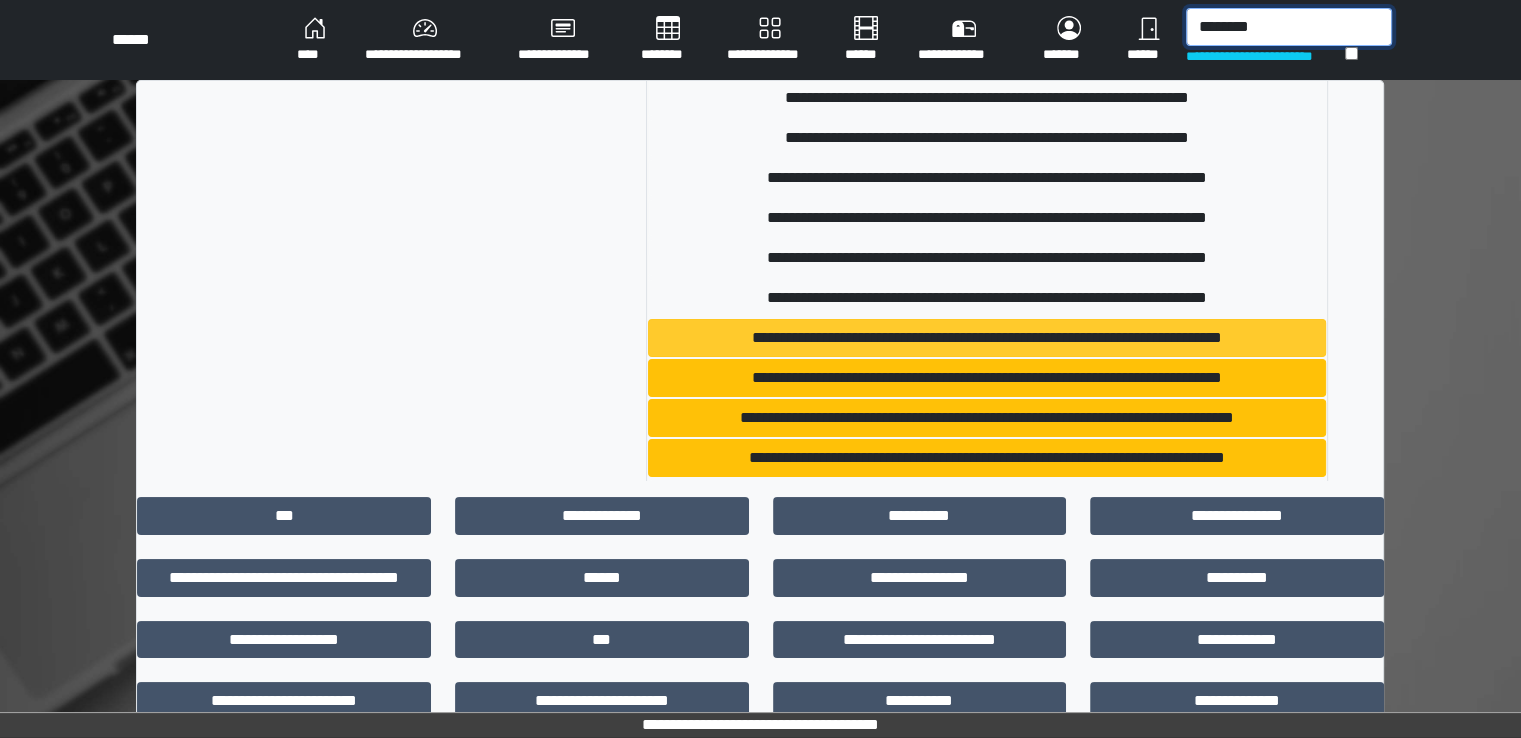 scroll, scrollTop: 200, scrollLeft: 0, axis: vertical 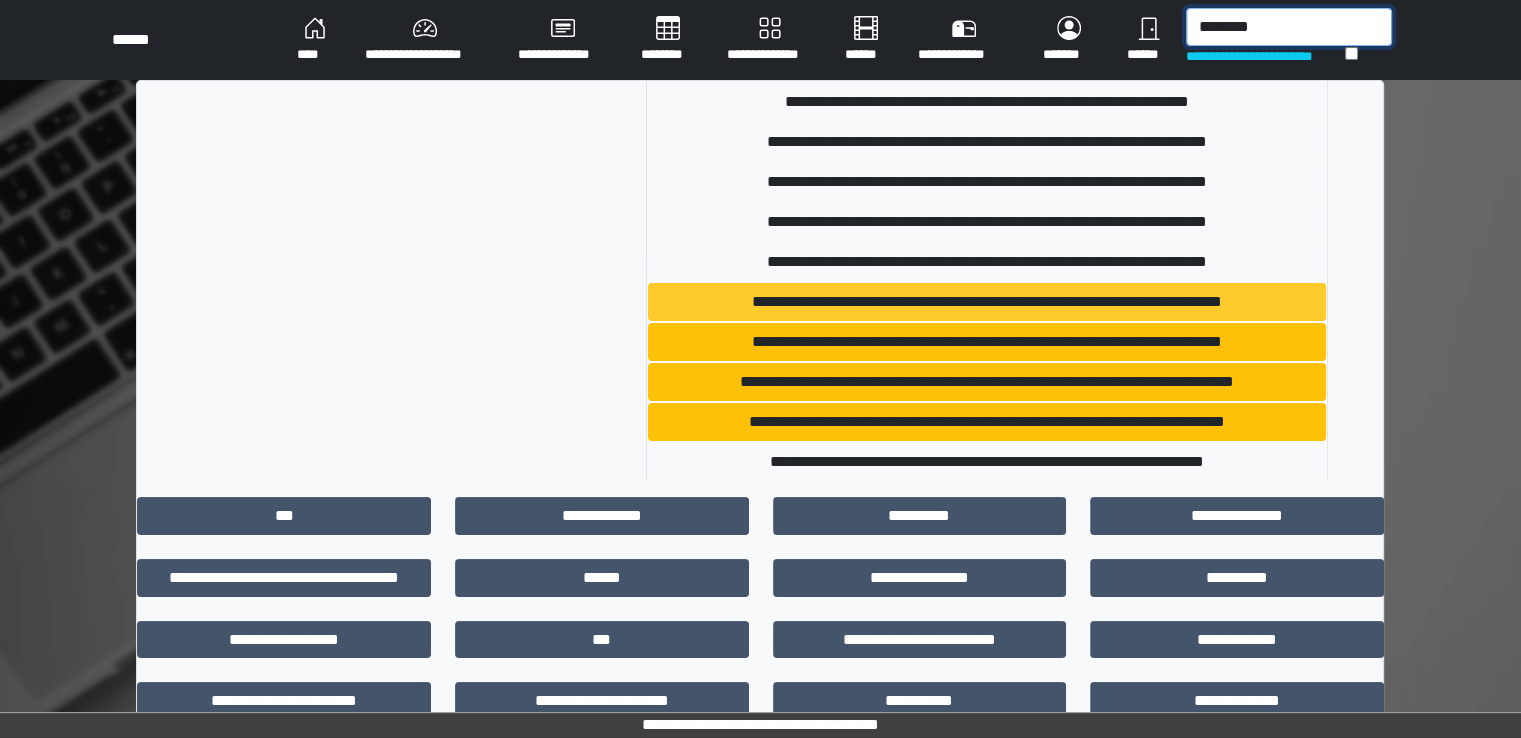 type on "********" 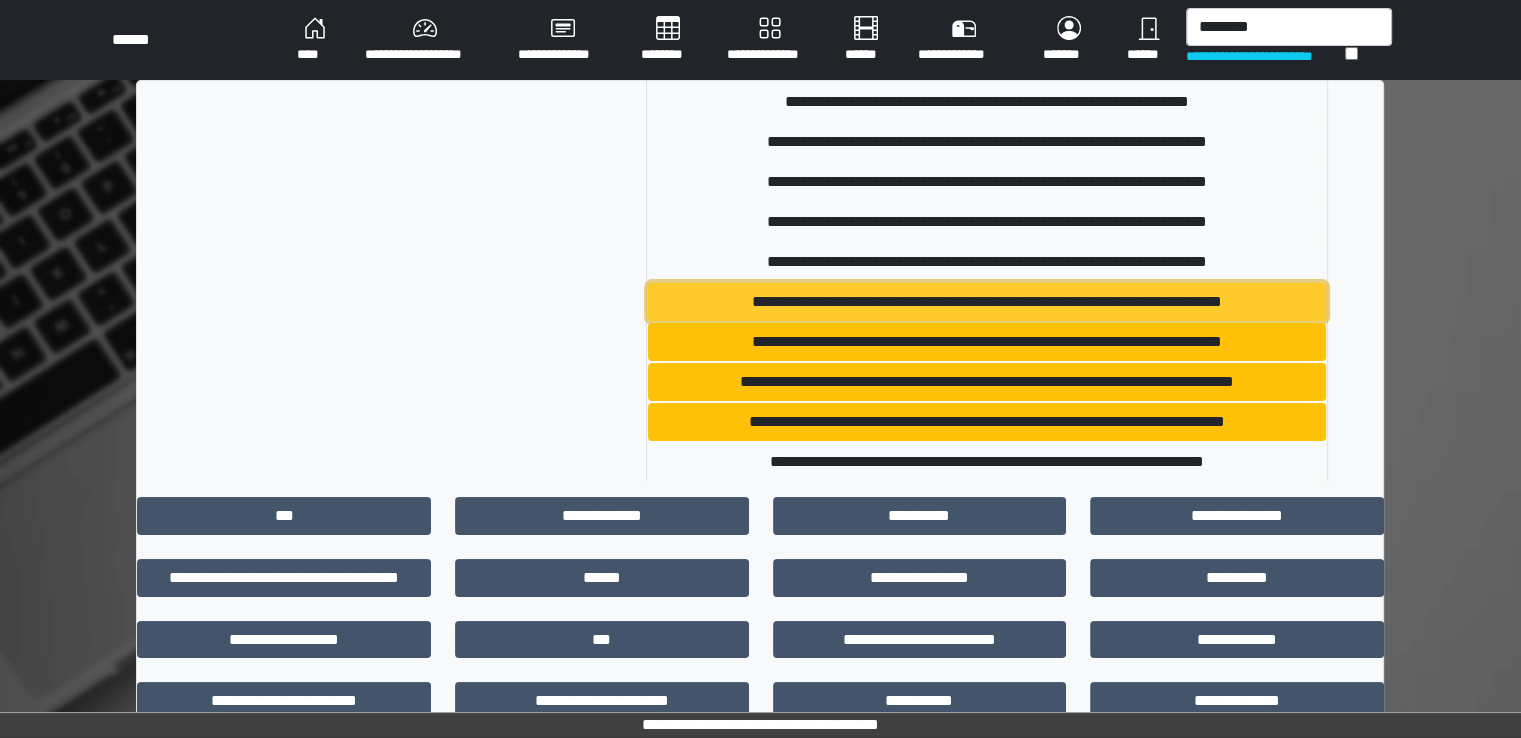 click on "**********" at bounding box center (987, 302) 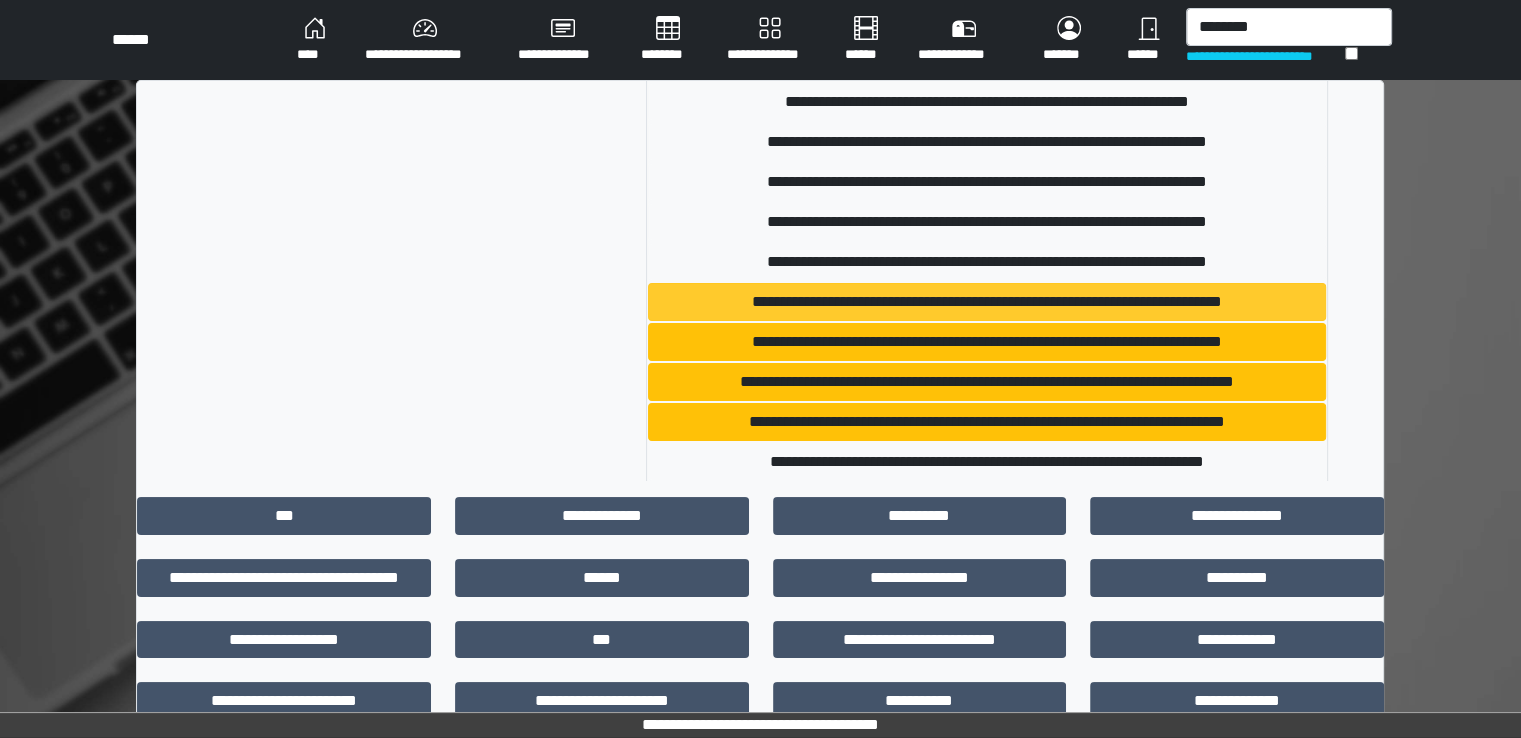 type 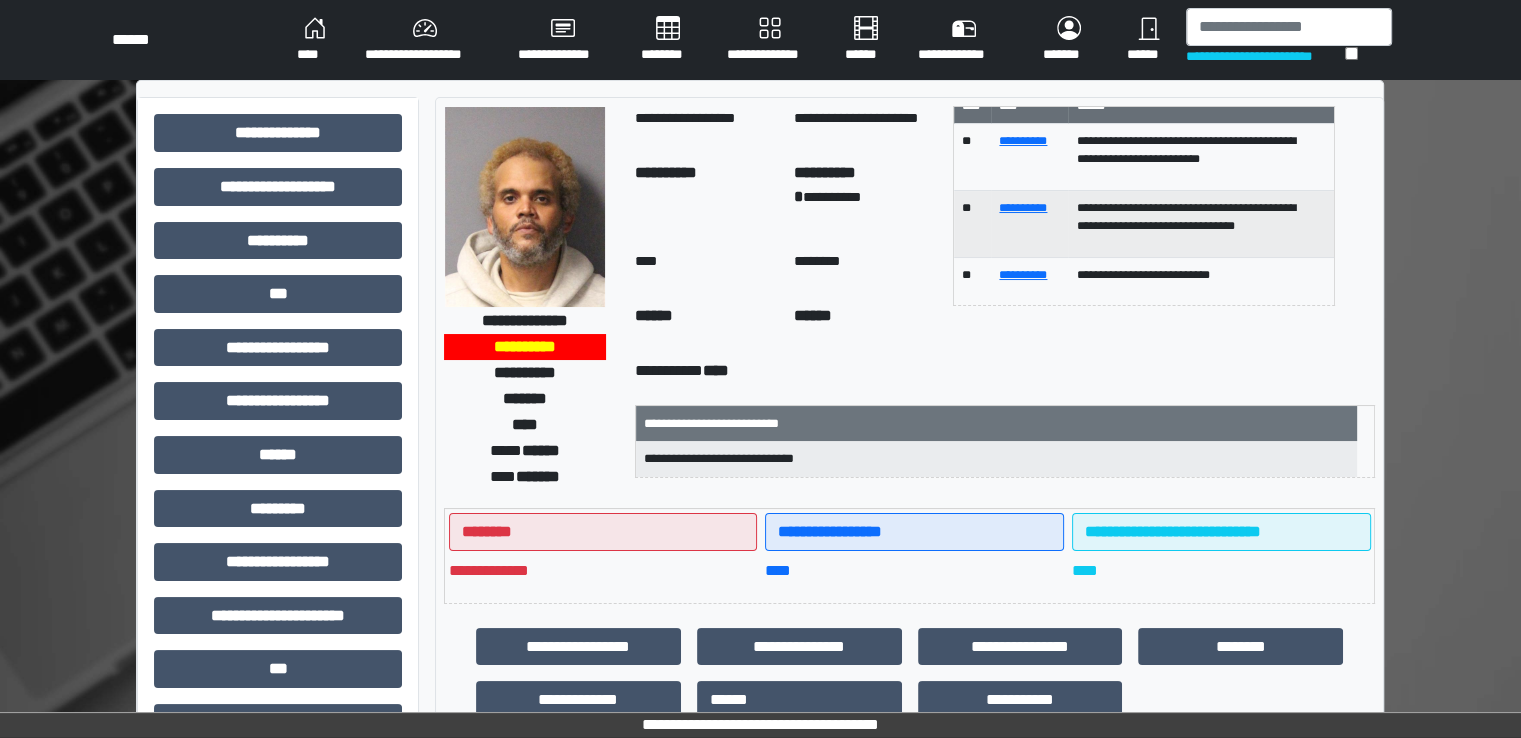 scroll, scrollTop: 0, scrollLeft: 0, axis: both 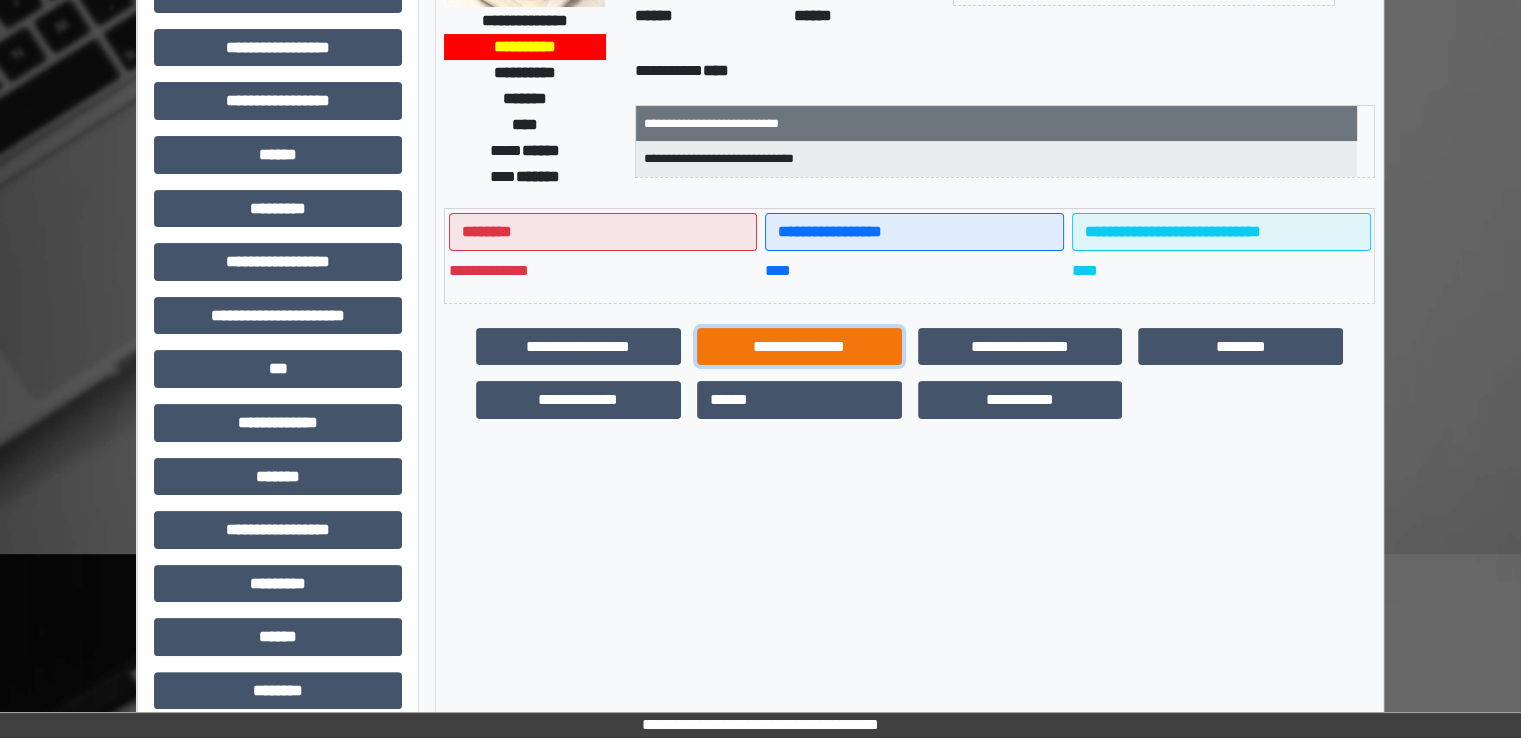 click on "**********" at bounding box center [799, 347] 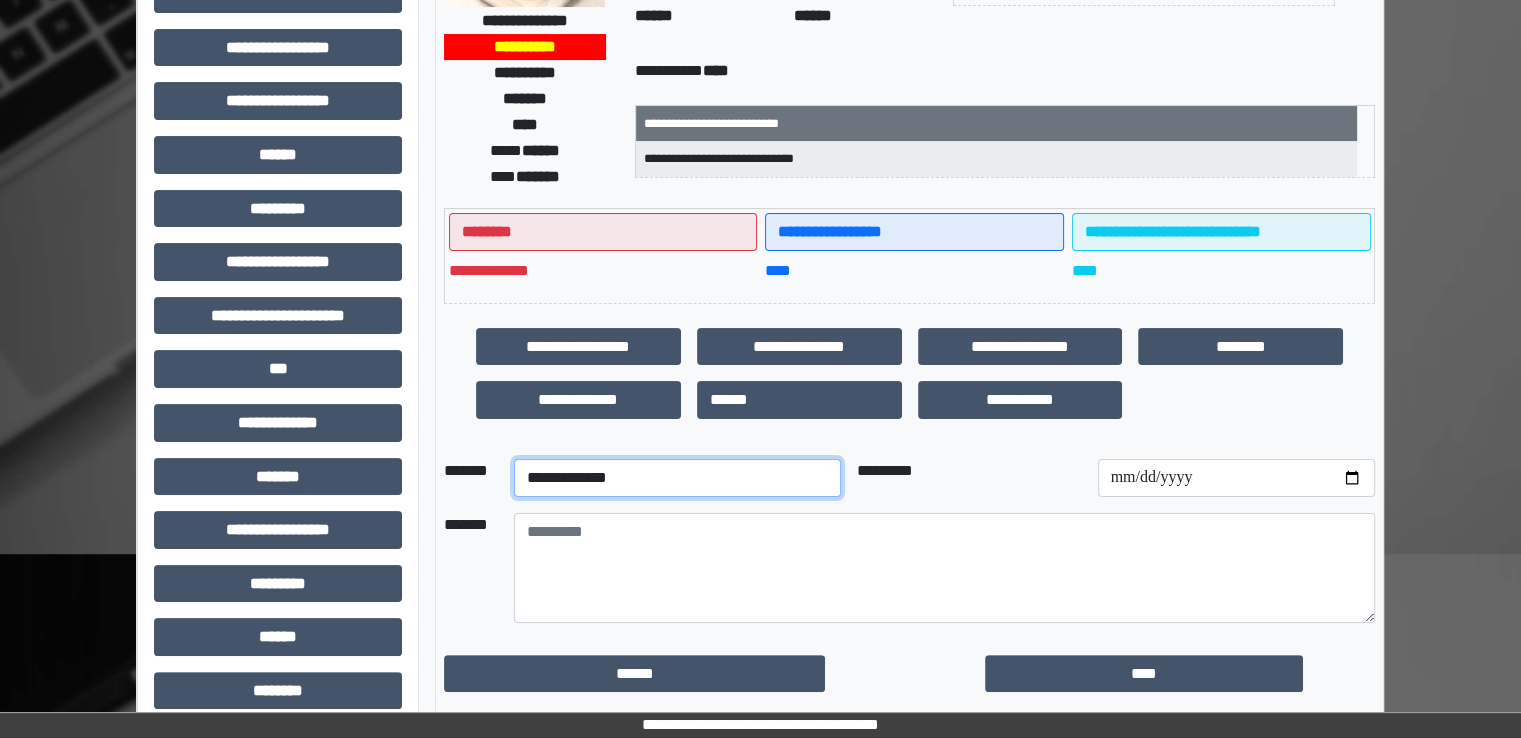 click on "**********" at bounding box center [677, 478] 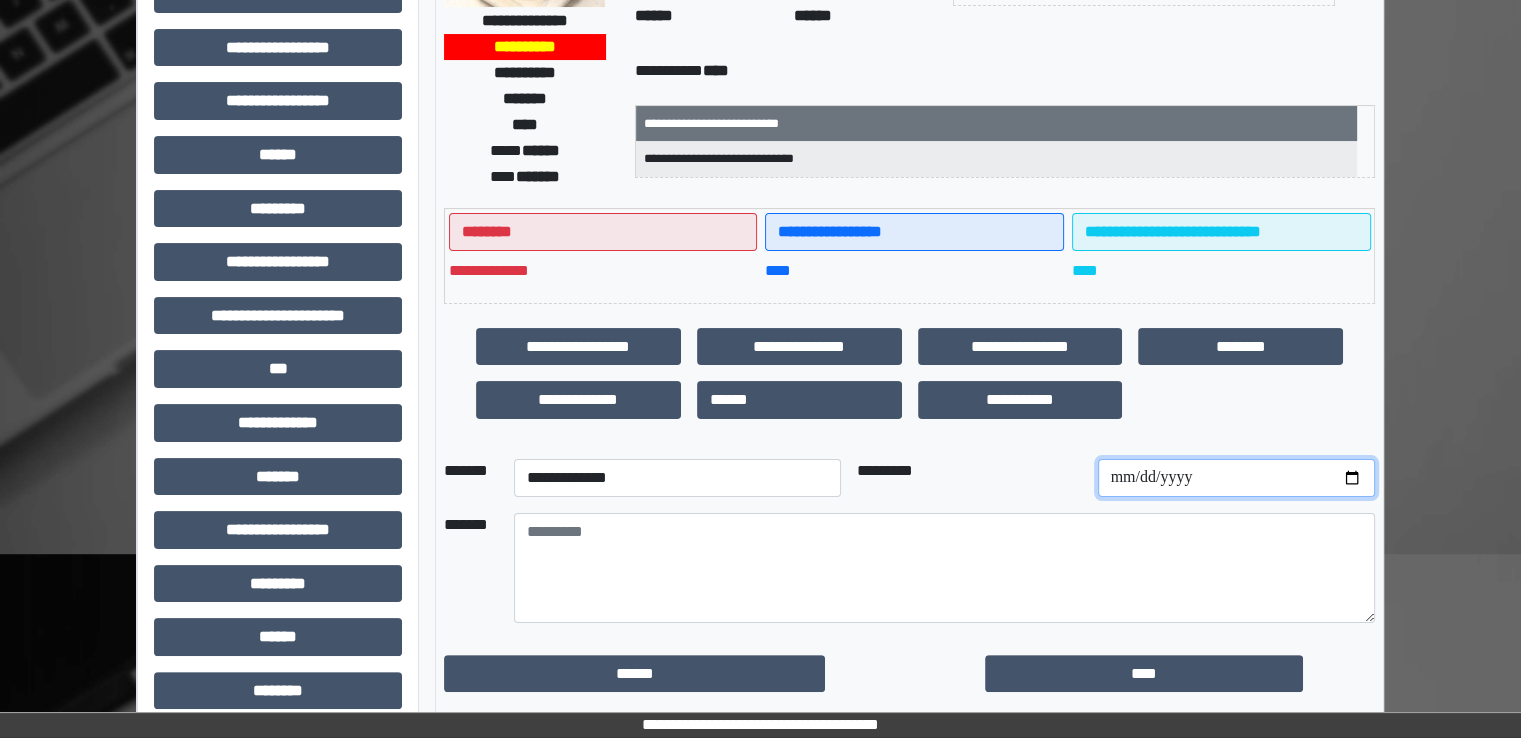 click at bounding box center [1236, 478] 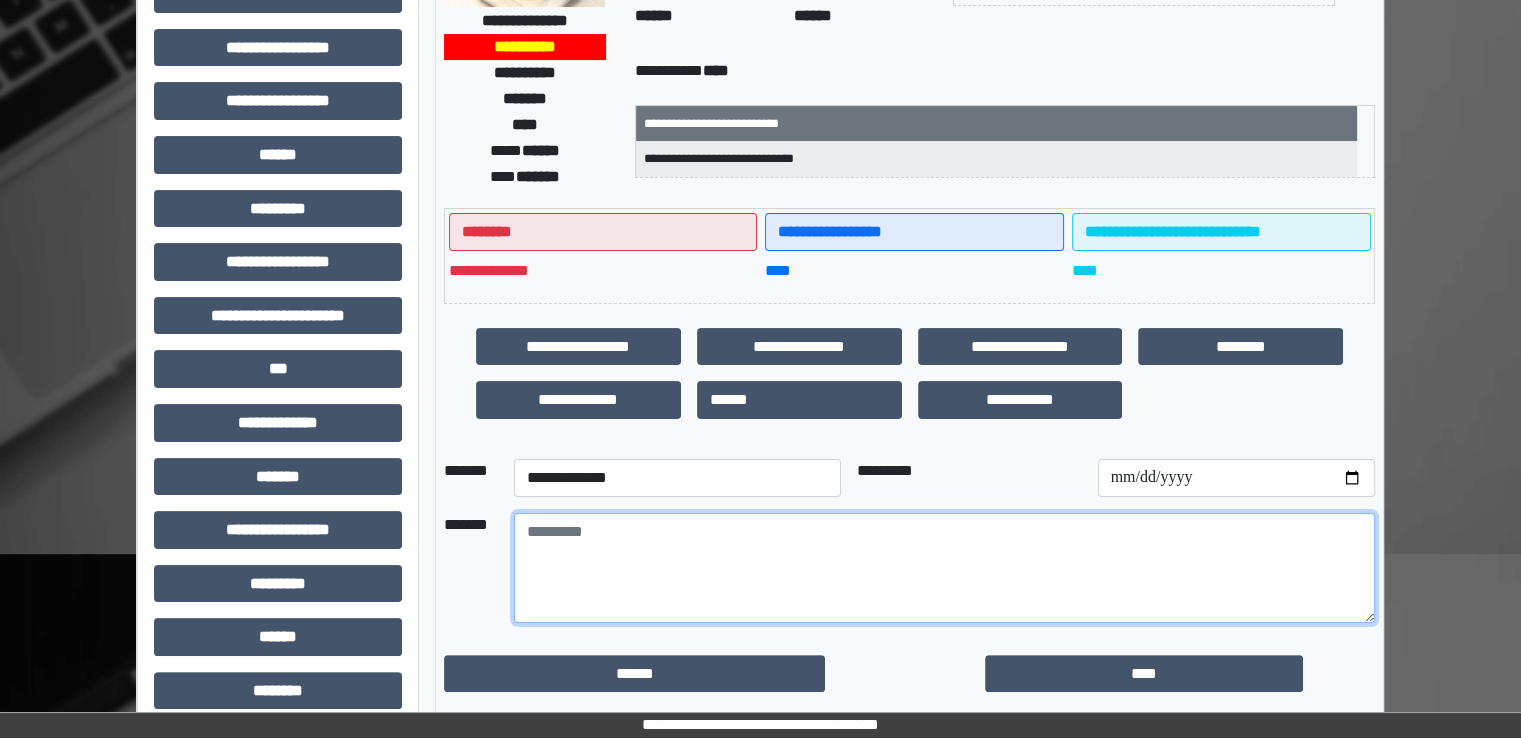 click at bounding box center [944, 568] 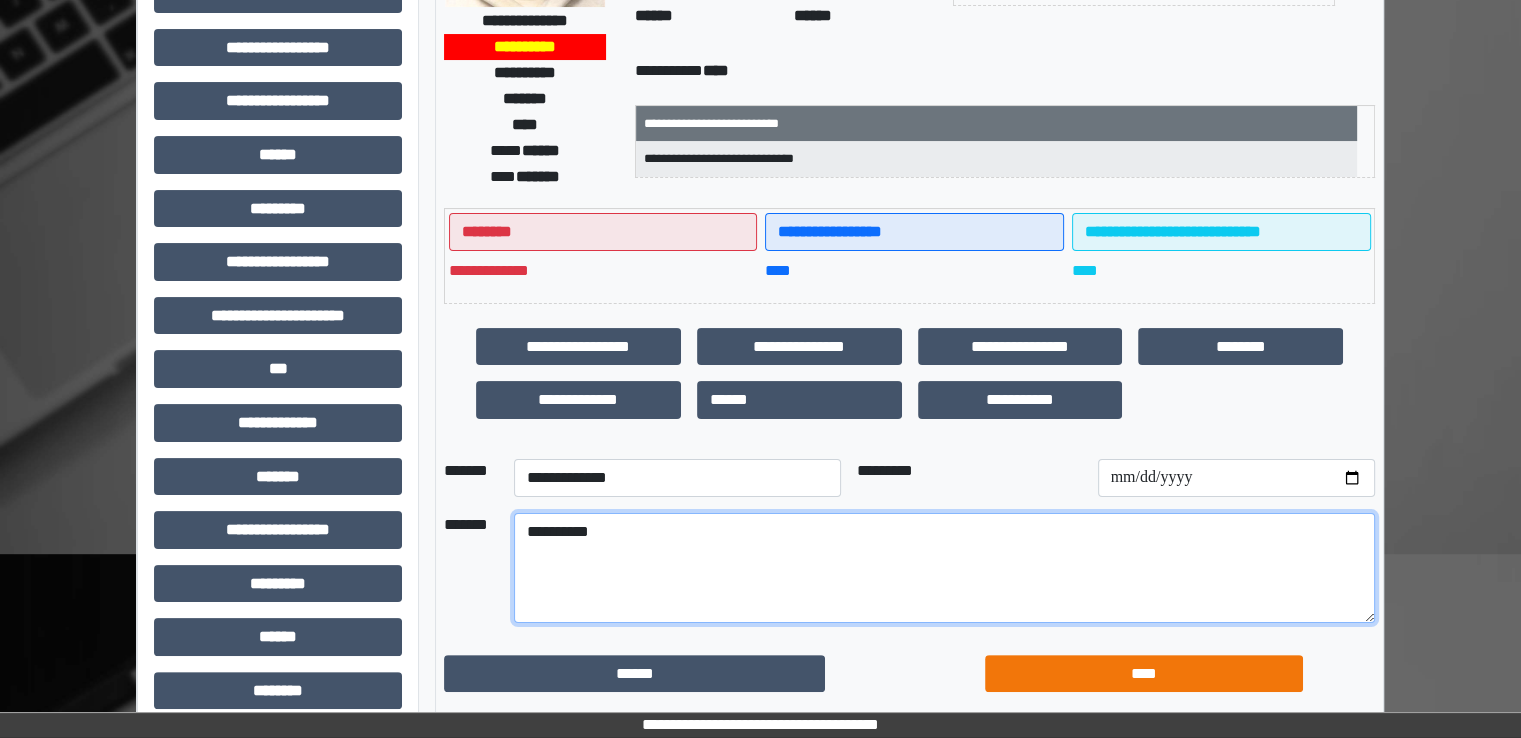 type on "**********" 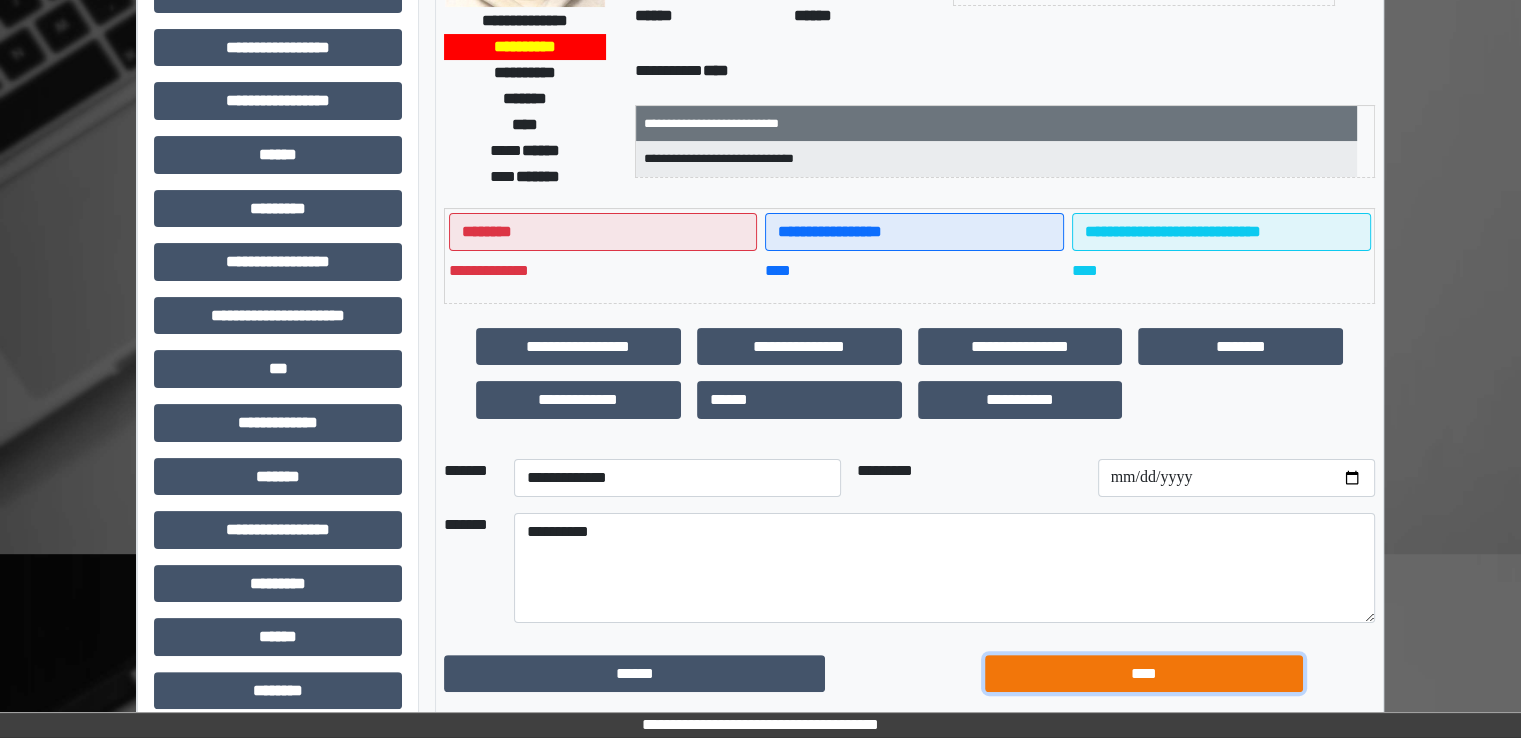 click on "****" at bounding box center [1144, 674] 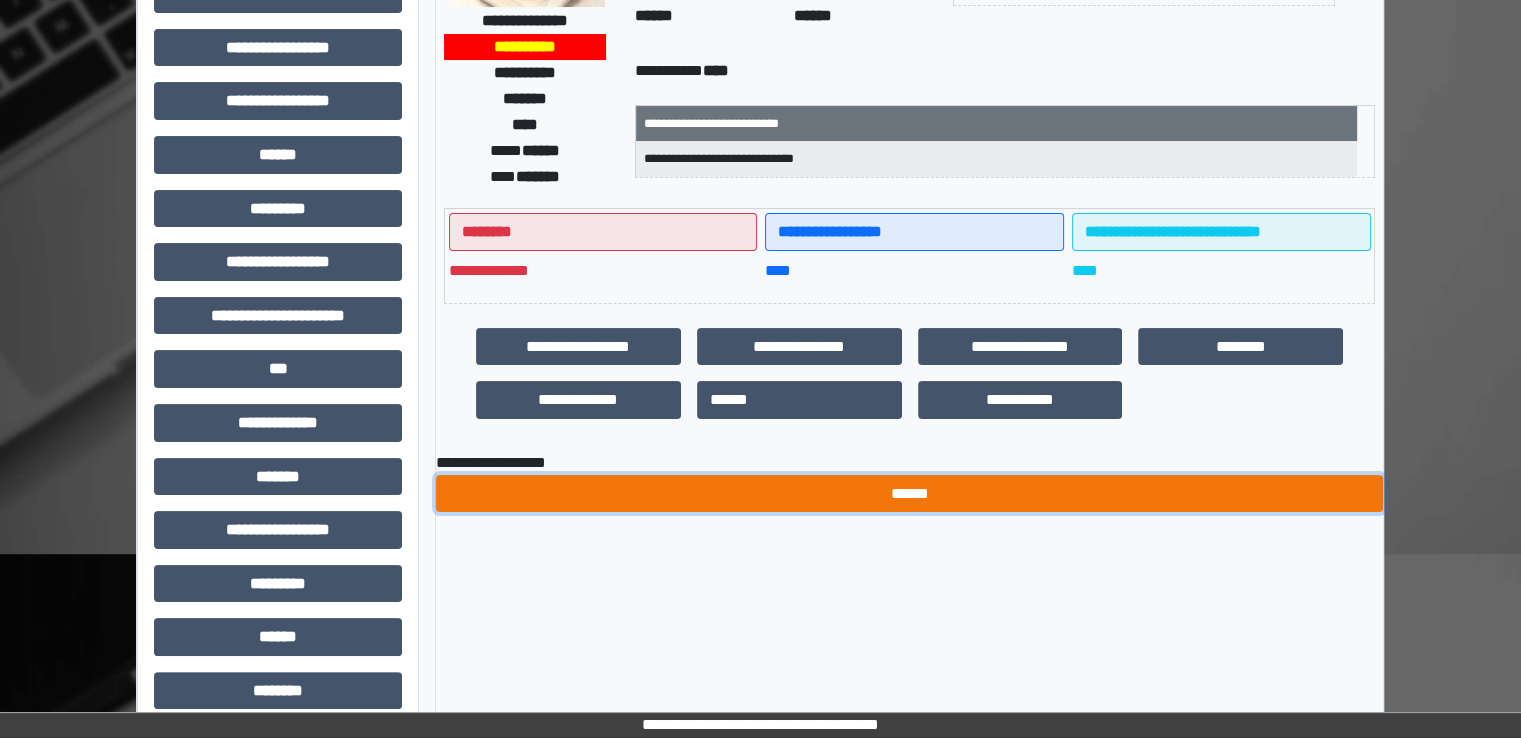click on "******" at bounding box center [909, 494] 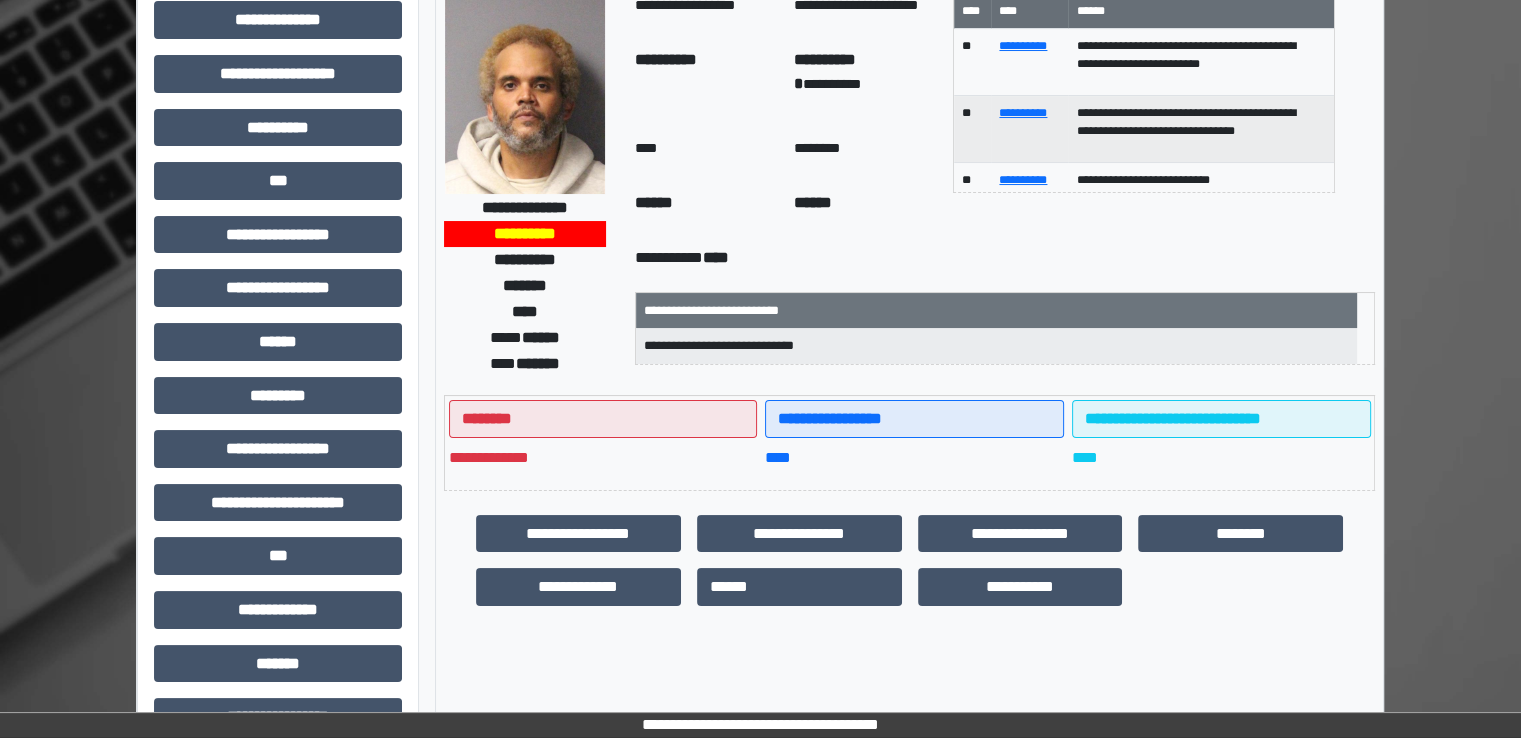 scroll, scrollTop: 0, scrollLeft: 0, axis: both 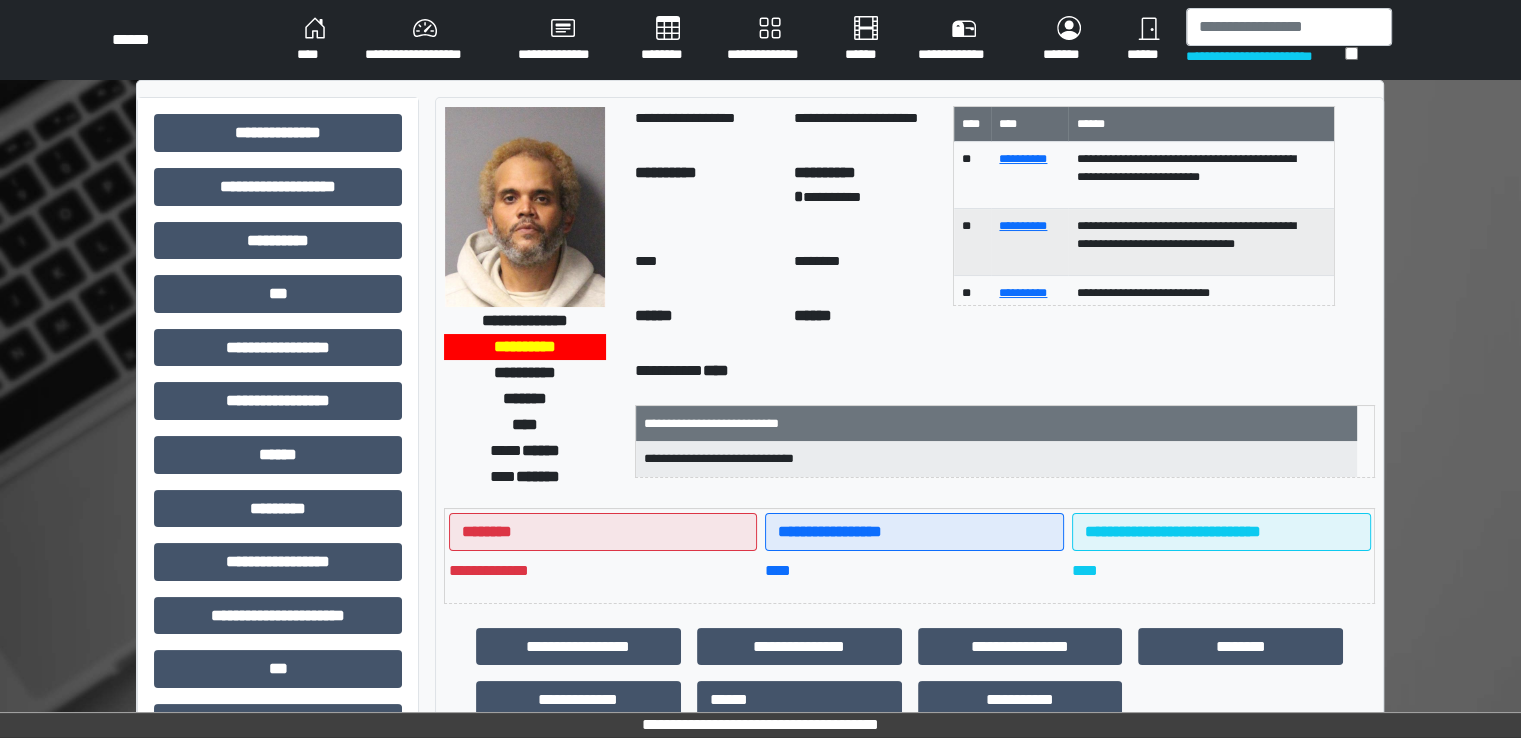 click on "********" at bounding box center [668, 40] 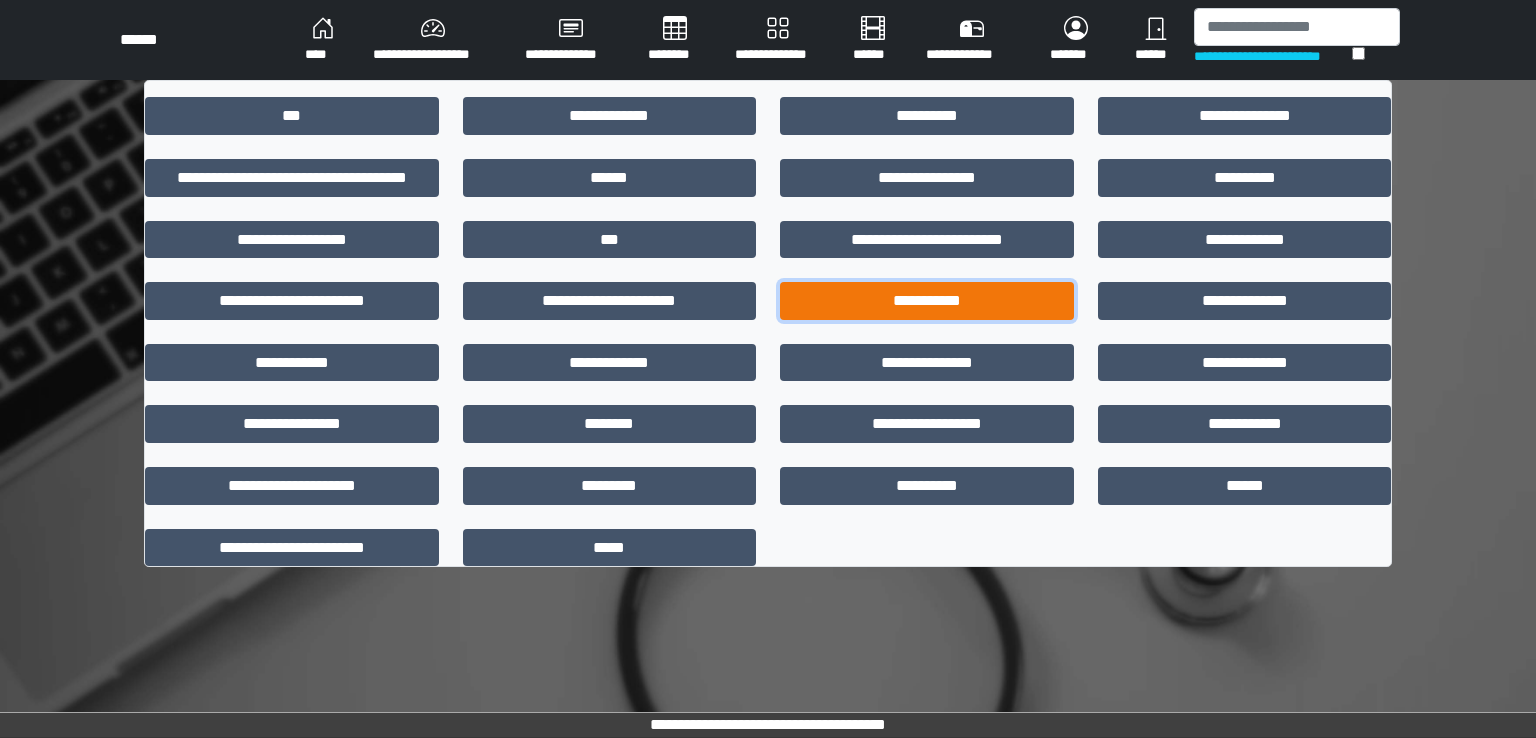click on "**********" at bounding box center (927, 301) 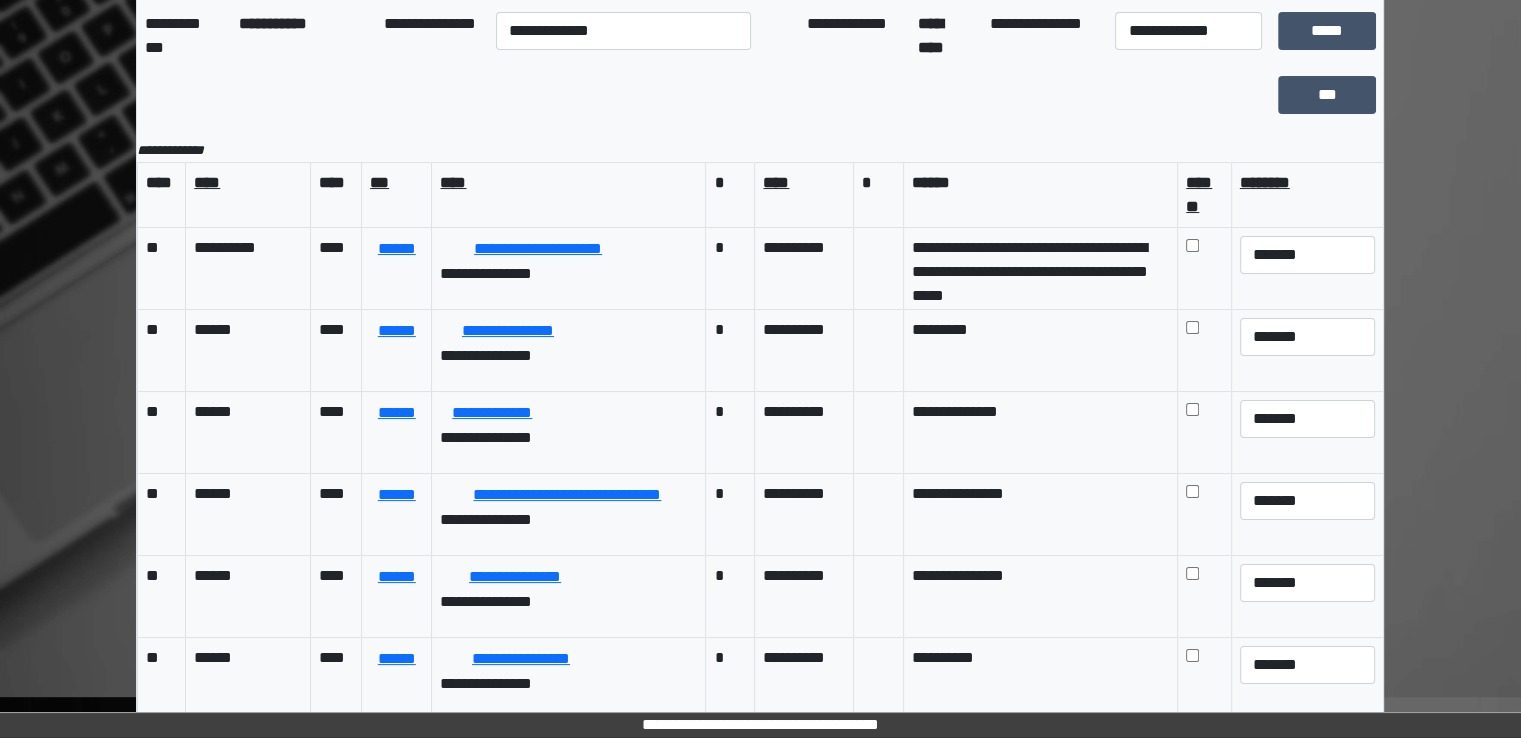 scroll, scrollTop: 174, scrollLeft: 0, axis: vertical 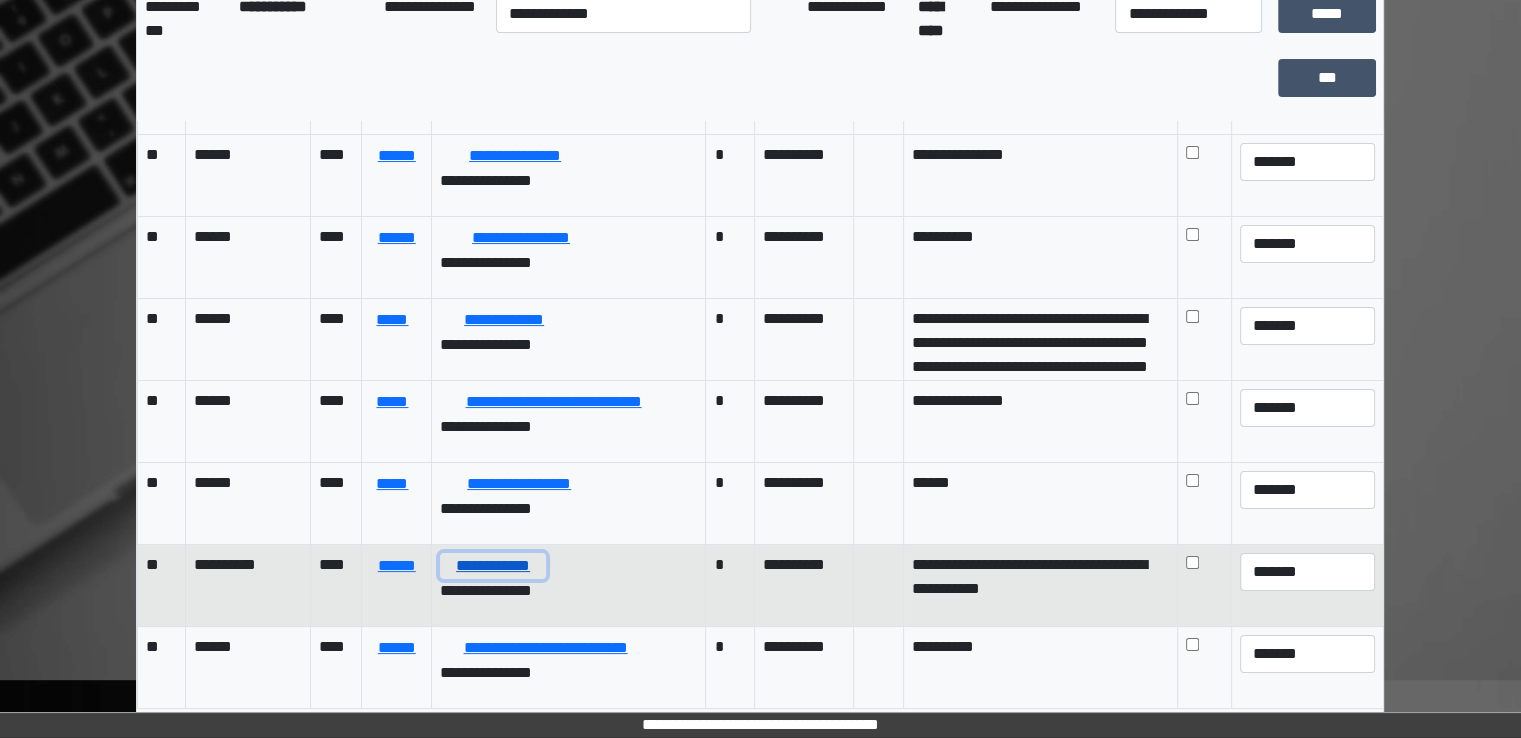 click on "**********" at bounding box center (492, 566) 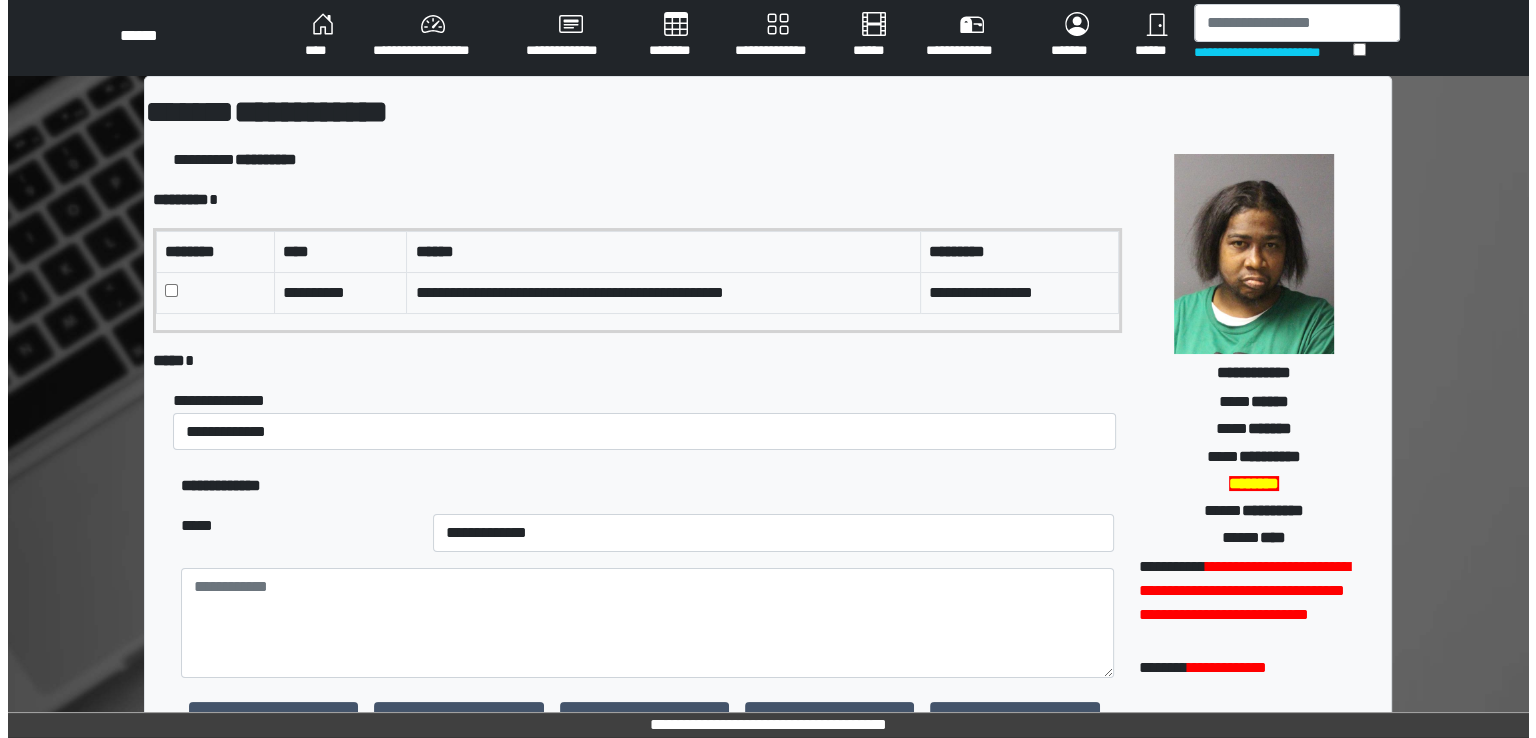 scroll, scrollTop: 0, scrollLeft: 0, axis: both 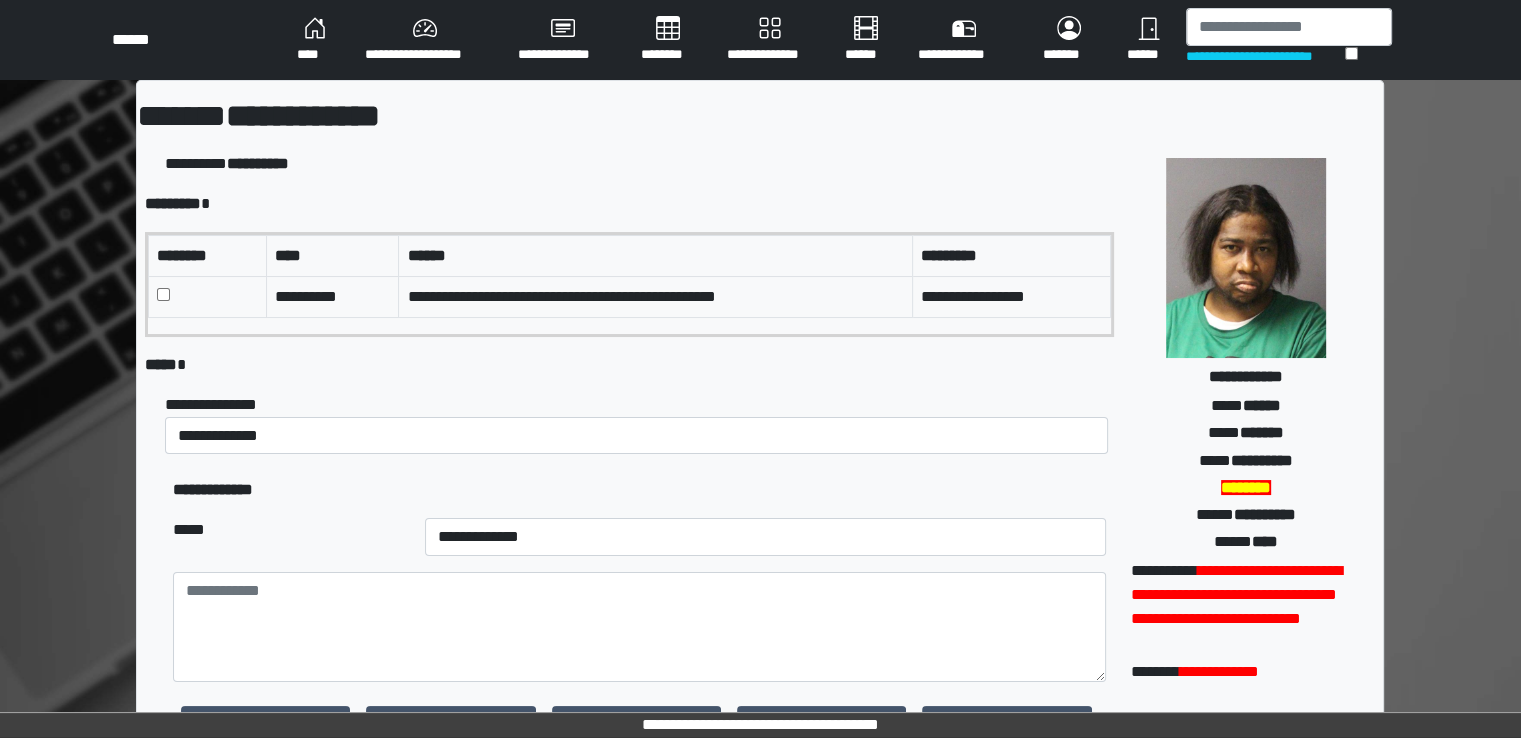 click on "********" at bounding box center (668, 40) 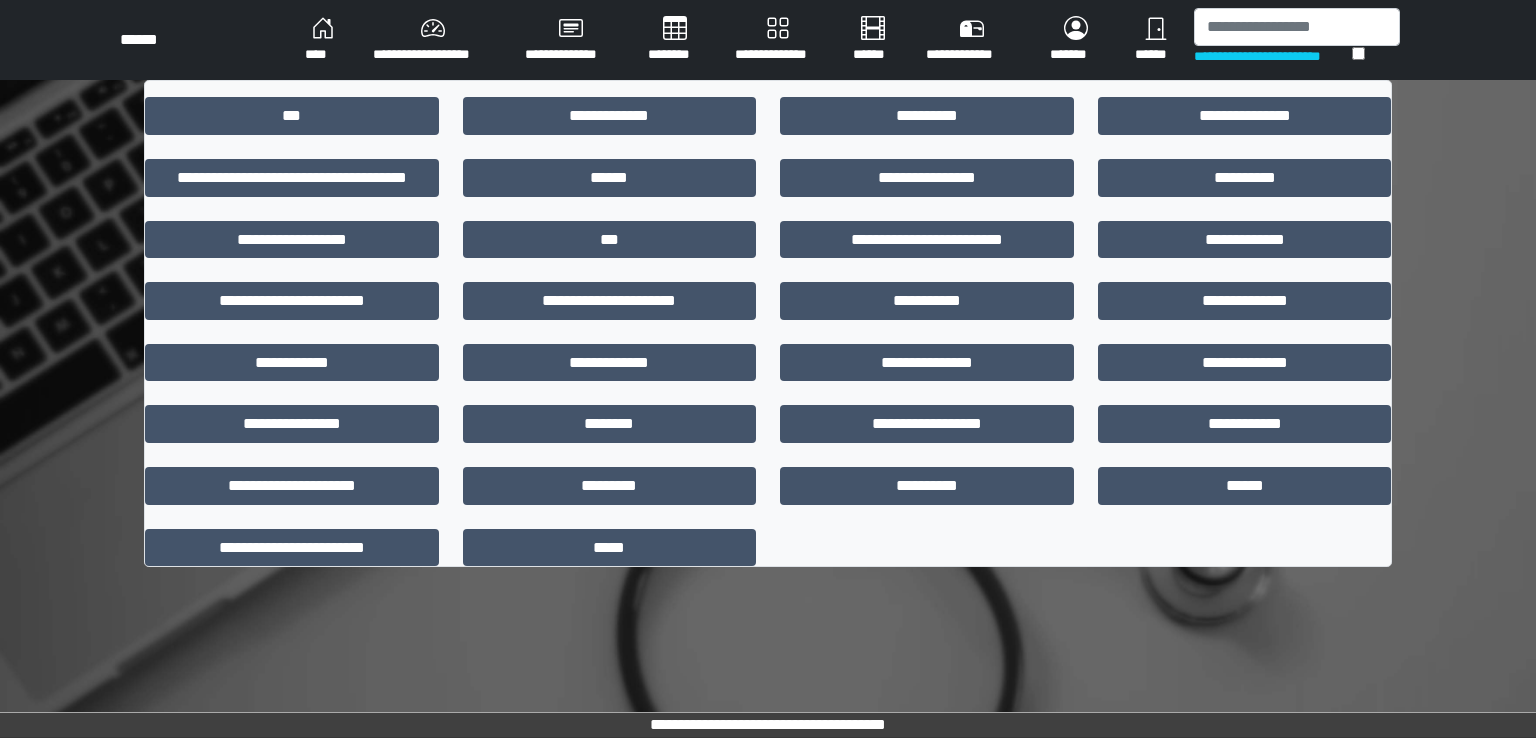 click on "********" at bounding box center (675, 40) 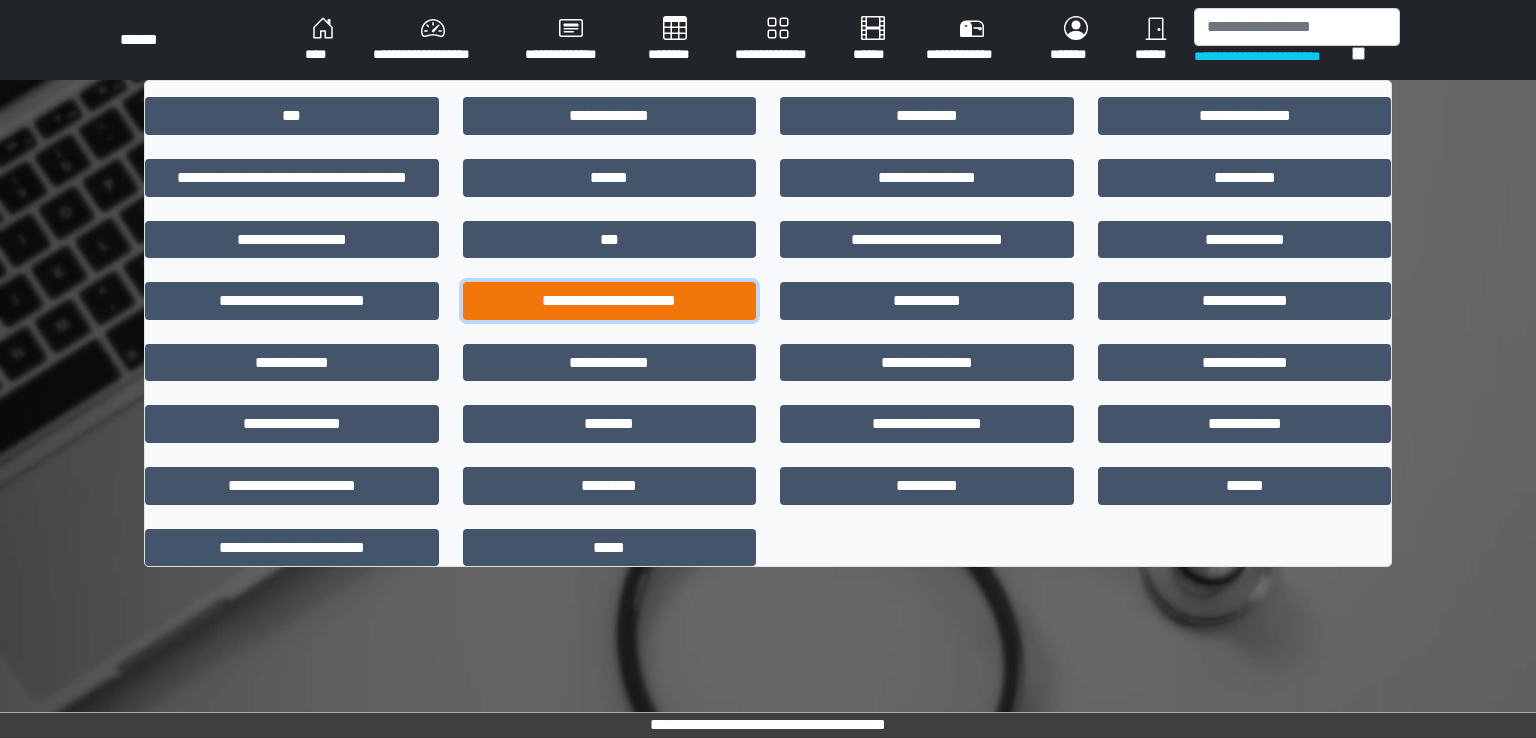 click on "**********" at bounding box center (610, 301) 